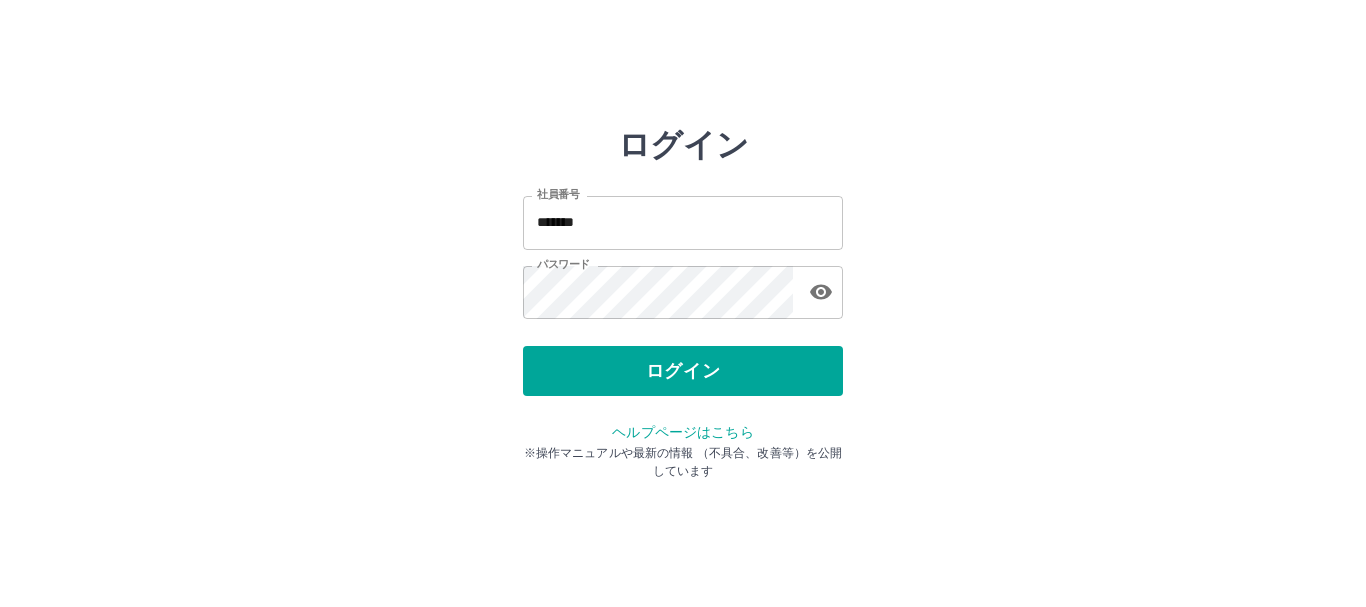 scroll, scrollTop: 0, scrollLeft: 0, axis: both 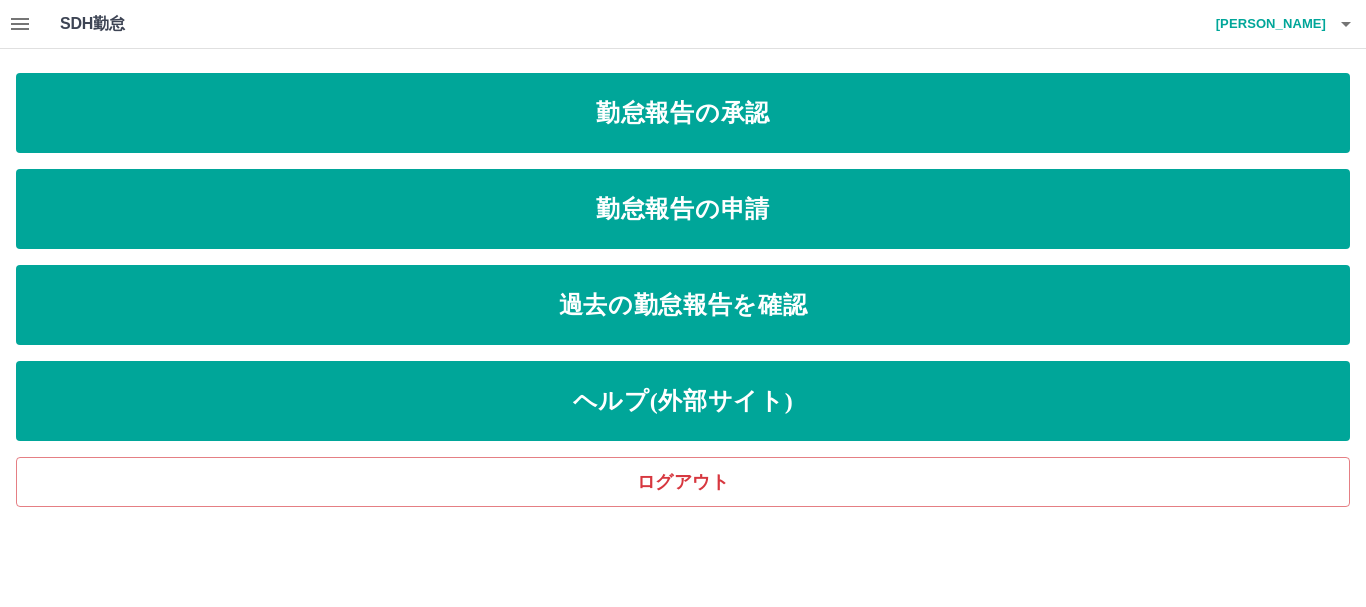 click 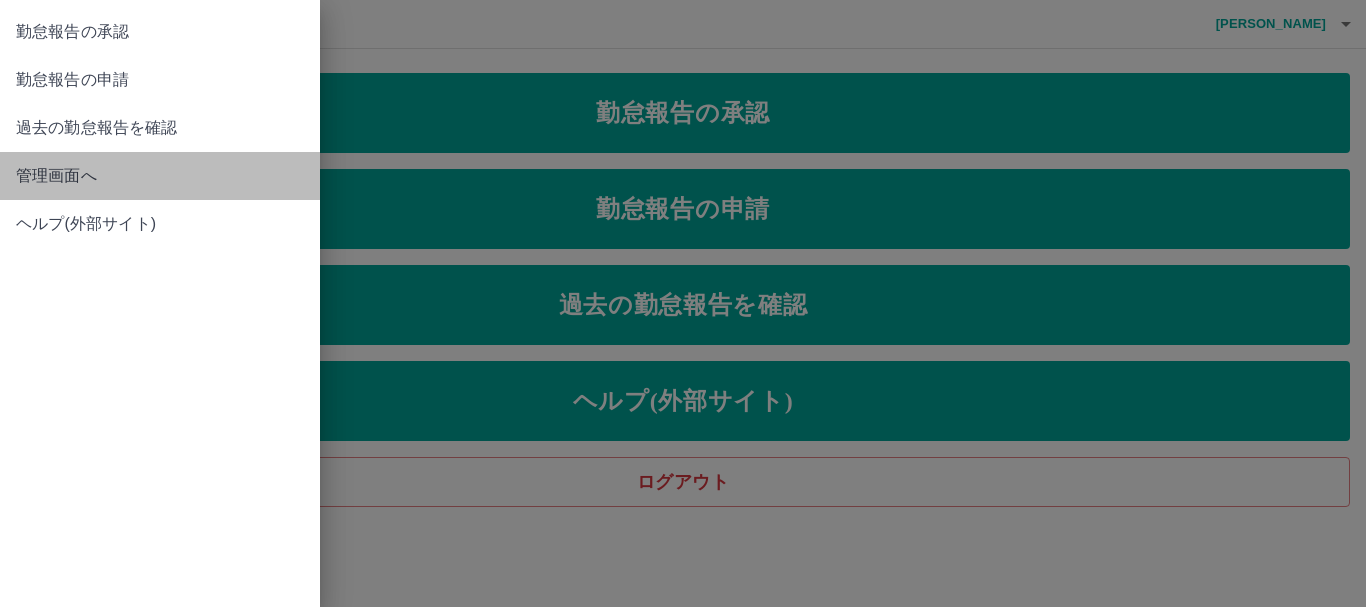 click on "管理画面へ" at bounding box center (160, 176) 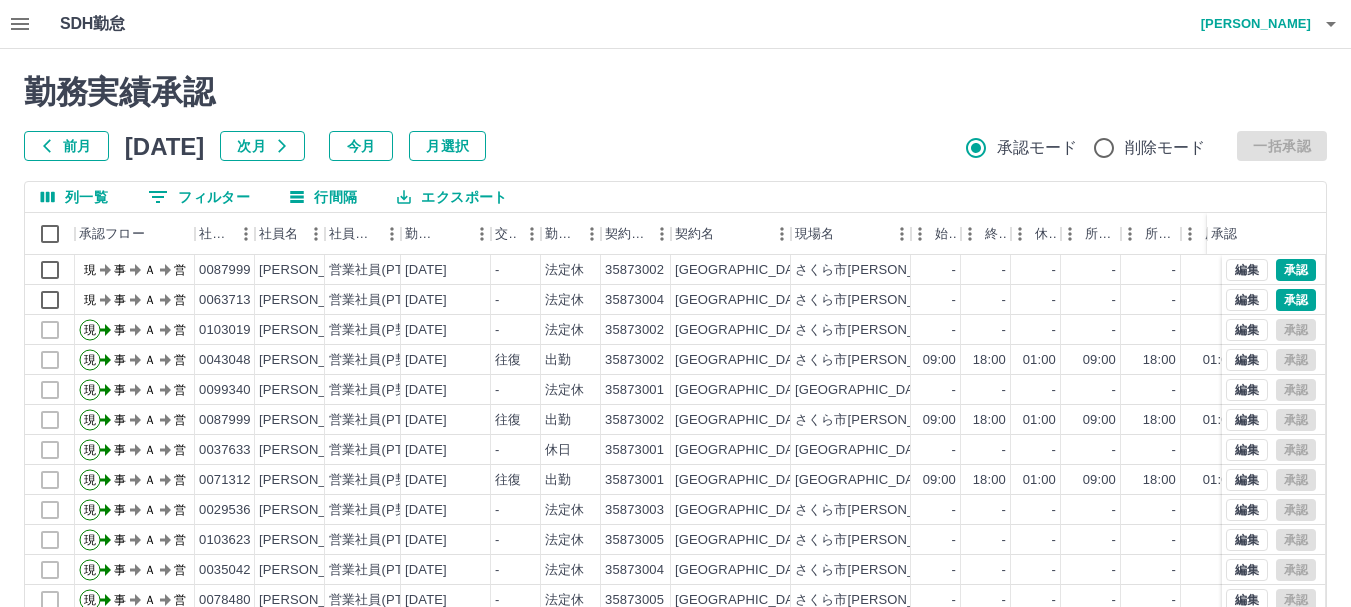click on "0 フィルター" at bounding box center (199, 197) 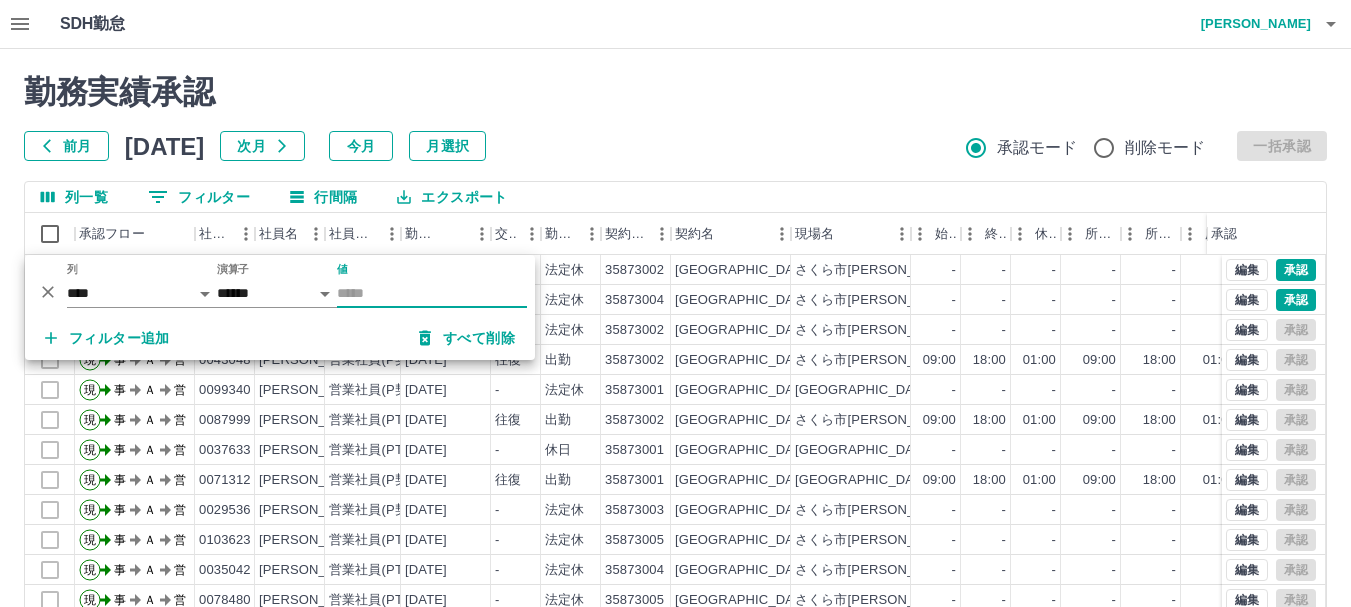click on "値" at bounding box center (432, 293) 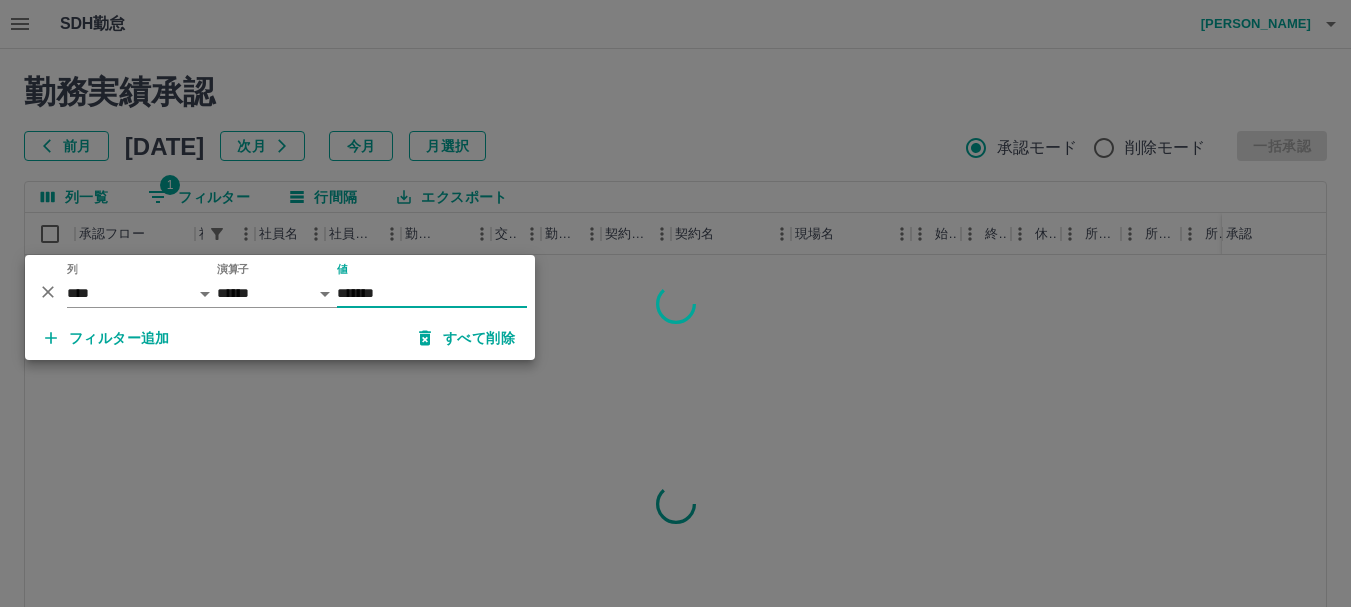 type on "*******" 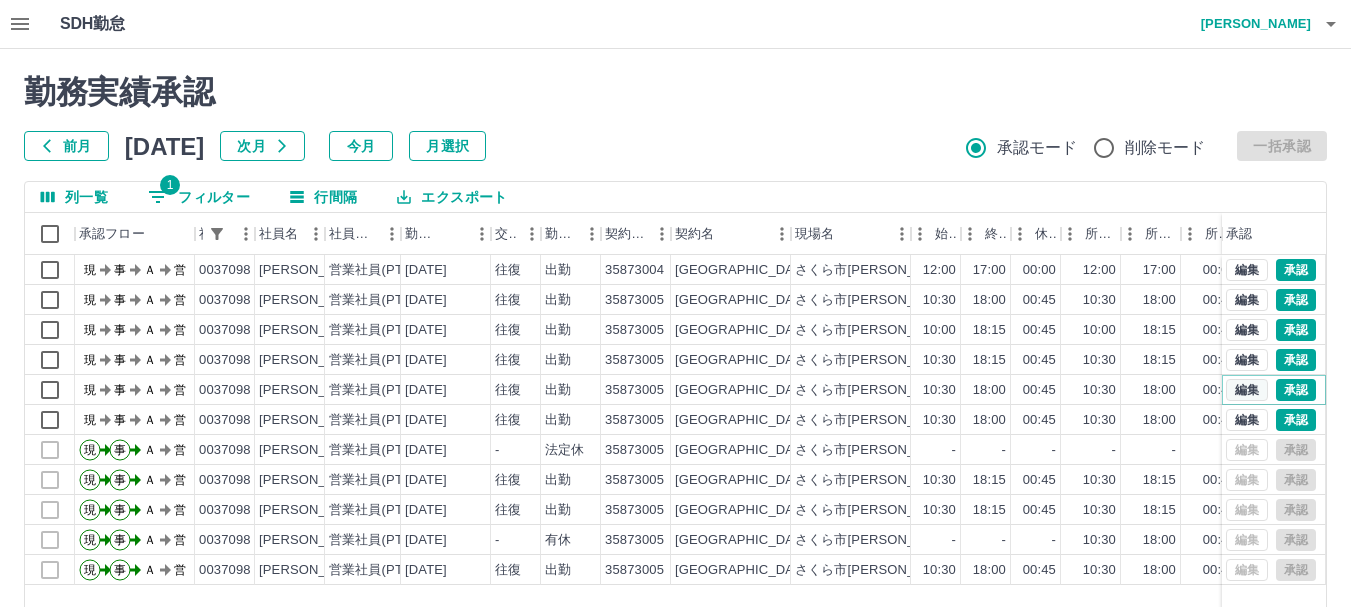 click on "編集" at bounding box center [1247, 390] 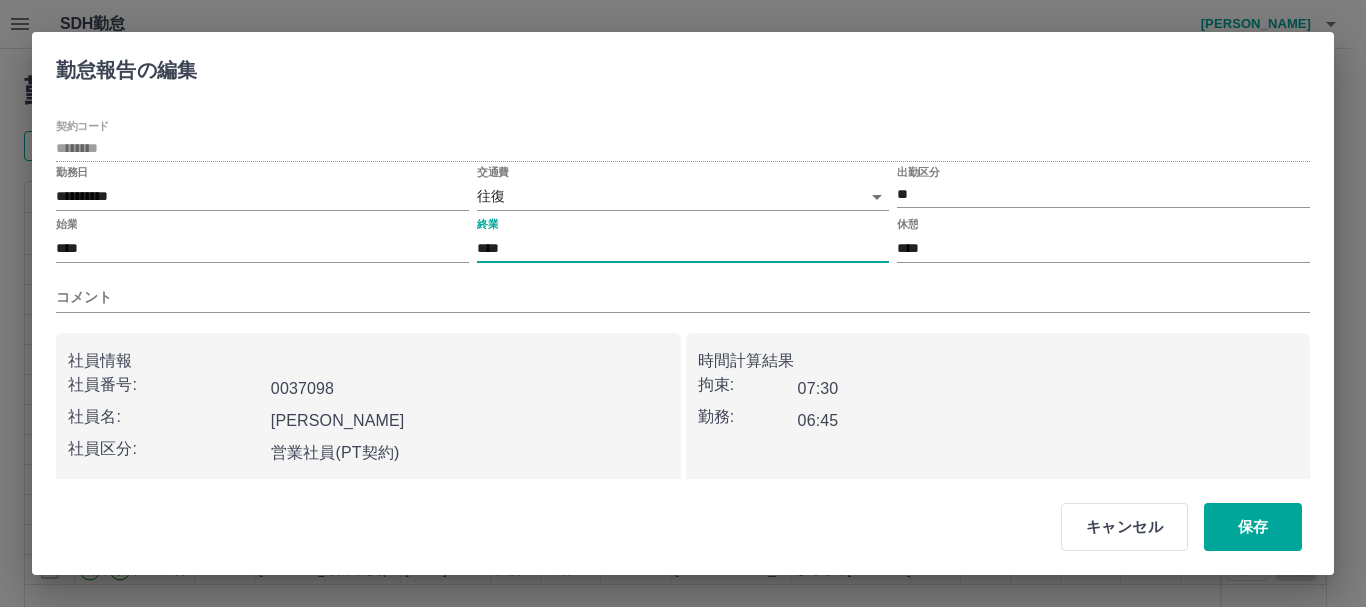 click on "****" at bounding box center (683, 248) 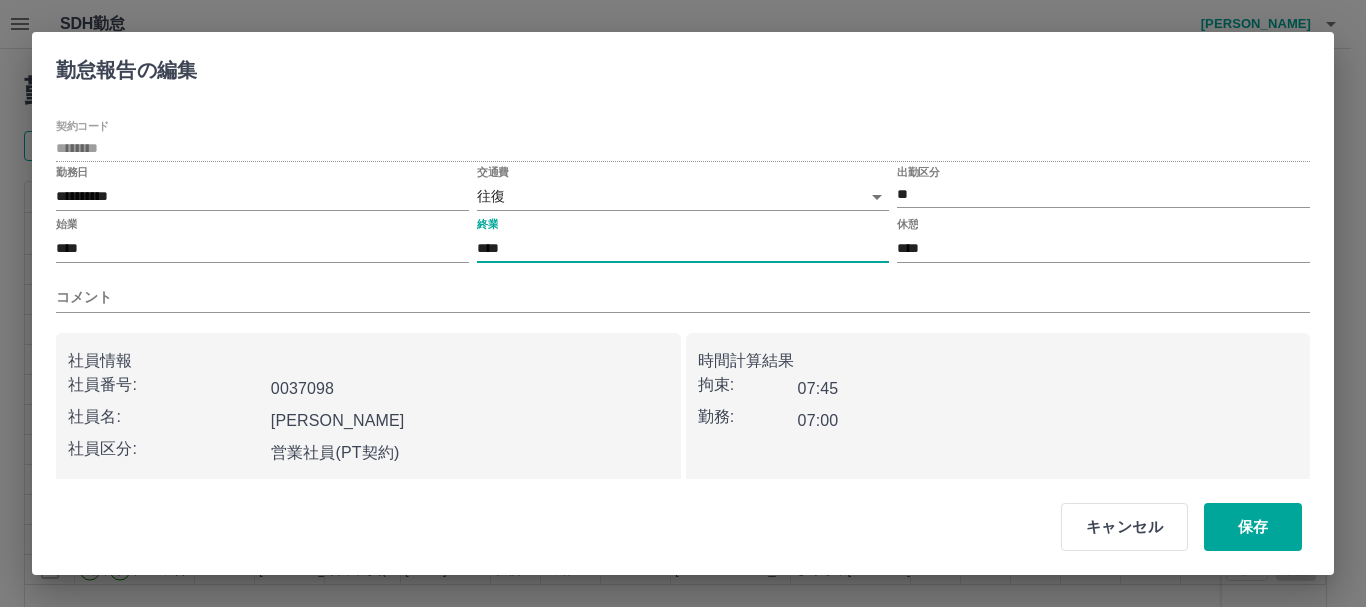 type on "****" 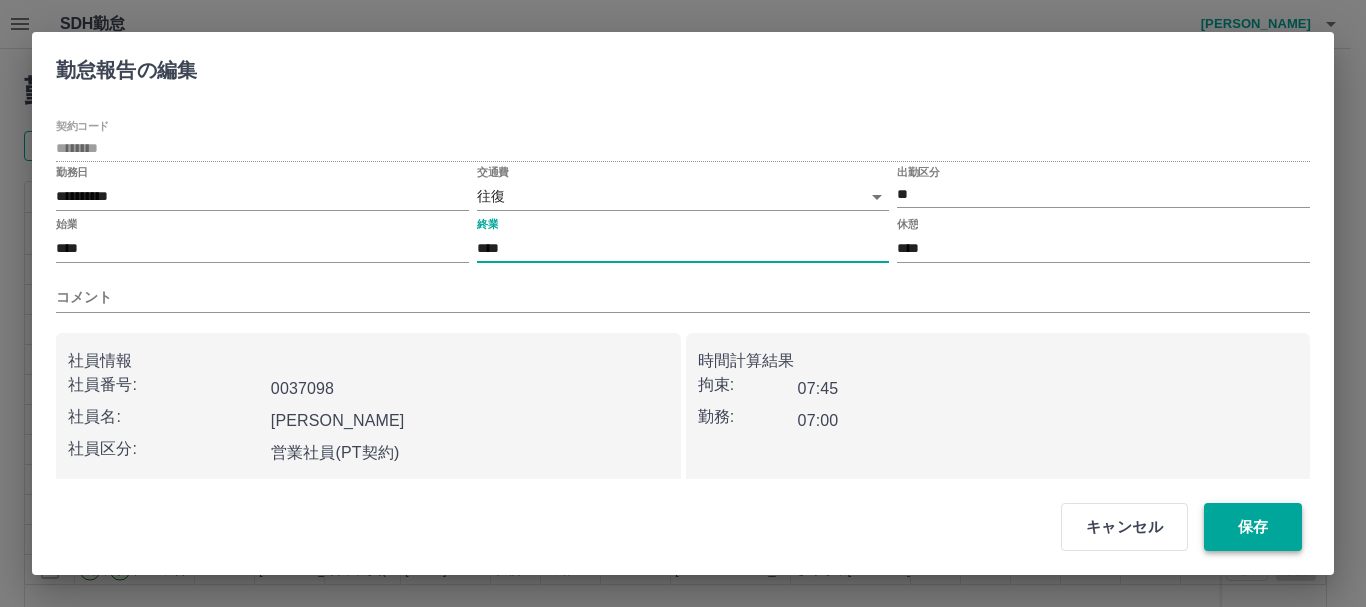 click on "保存" at bounding box center (1253, 527) 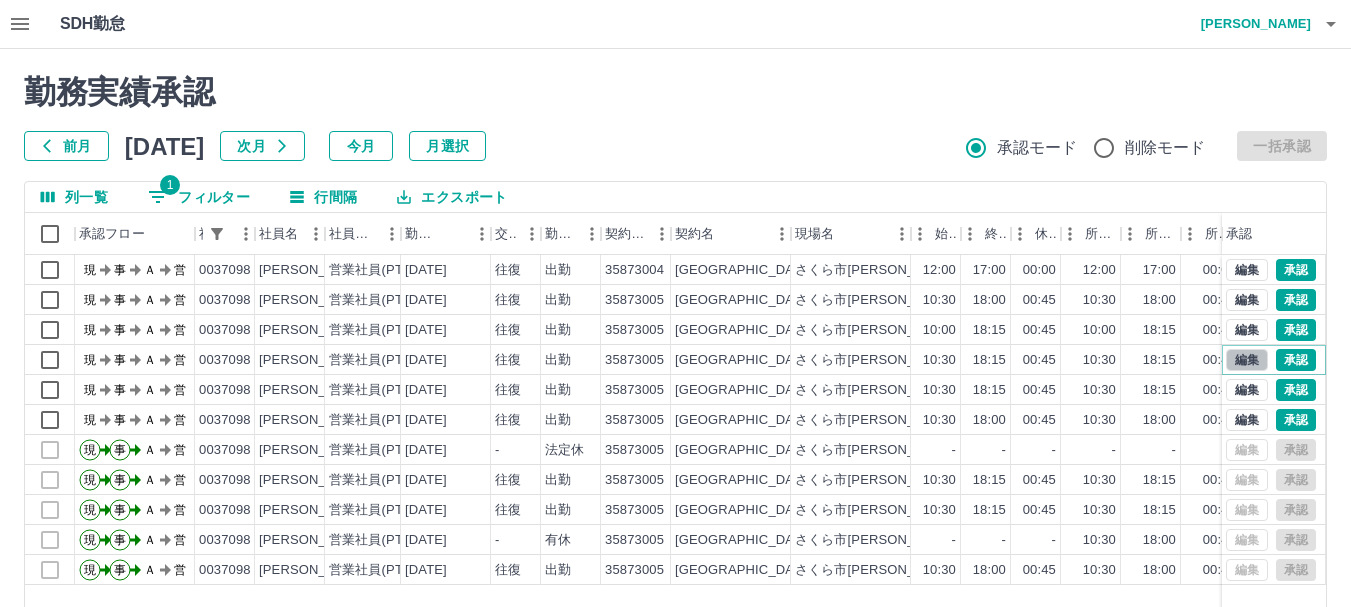 click on "編集" at bounding box center [1247, 360] 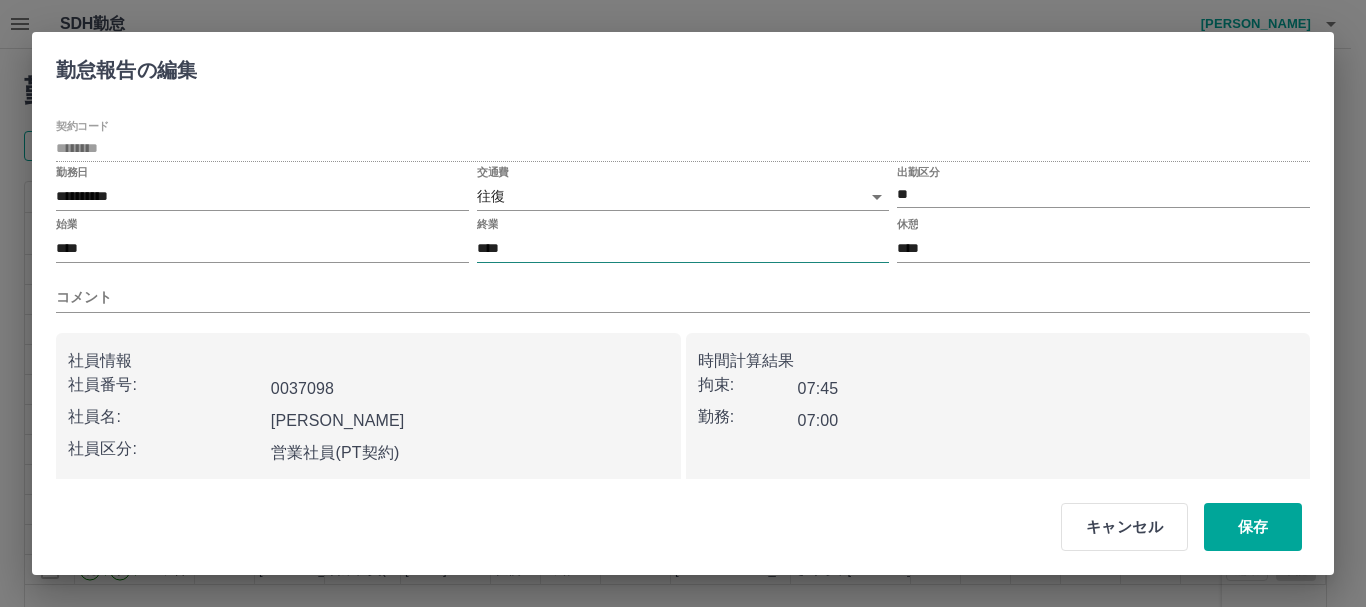 click on "****" at bounding box center [683, 248] 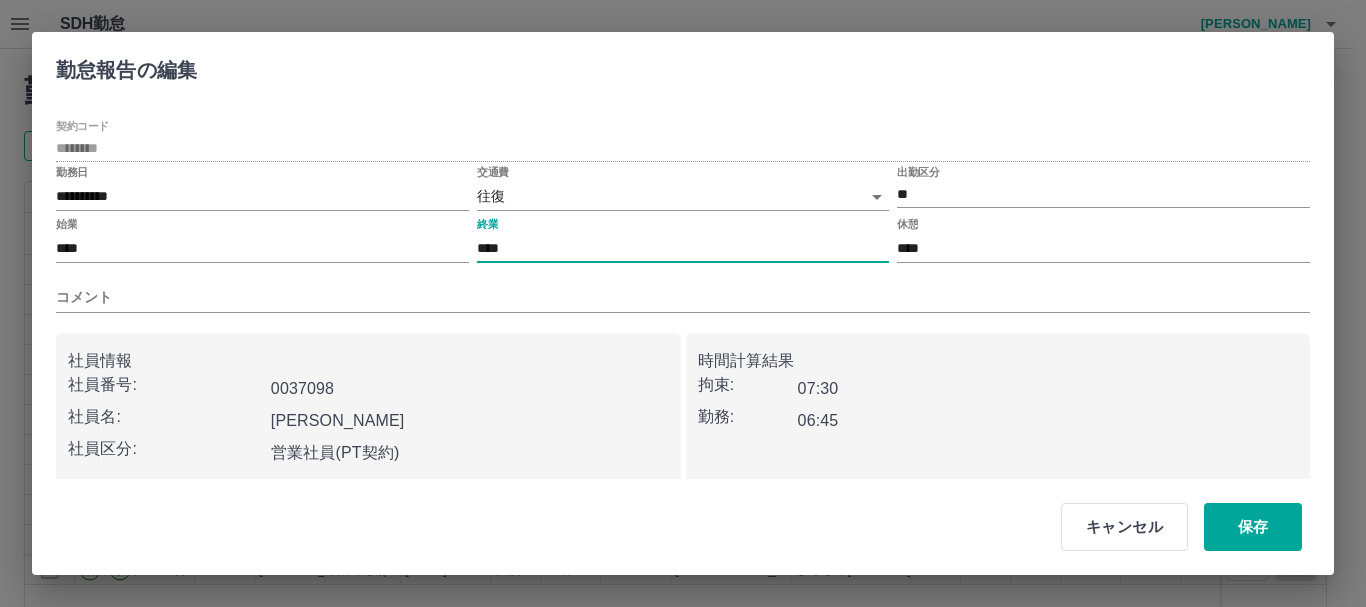 type on "****" 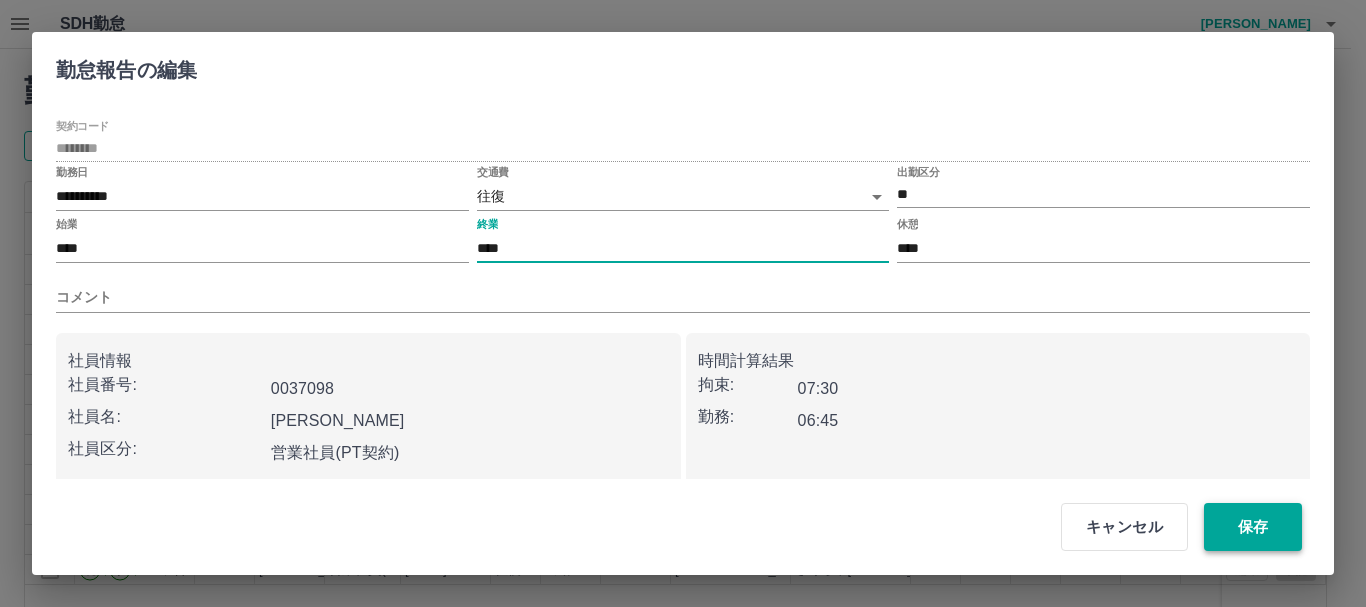 click on "保存" at bounding box center [1253, 527] 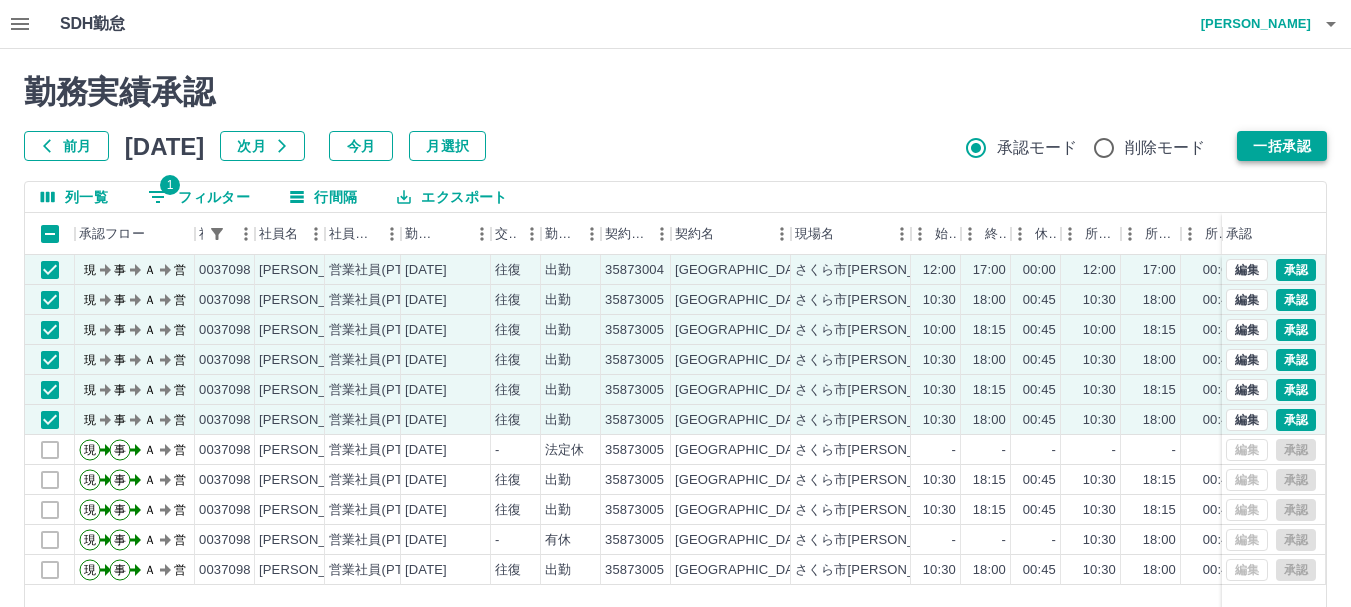 click on "一括承認" at bounding box center [1282, 146] 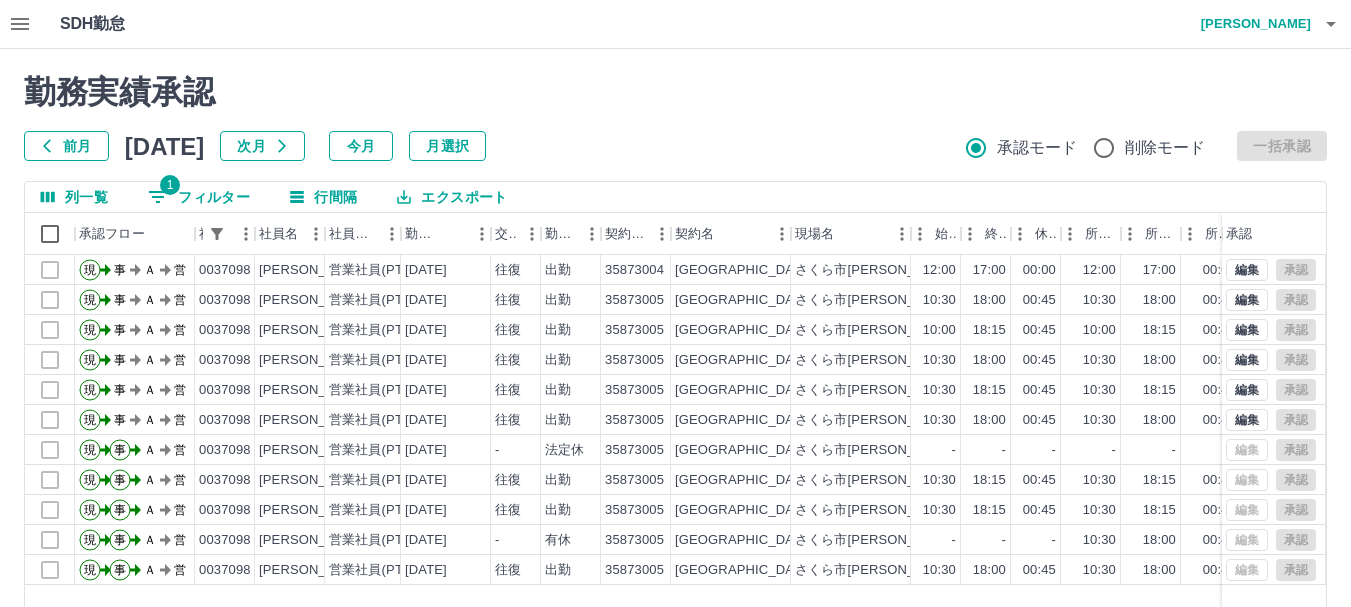 click 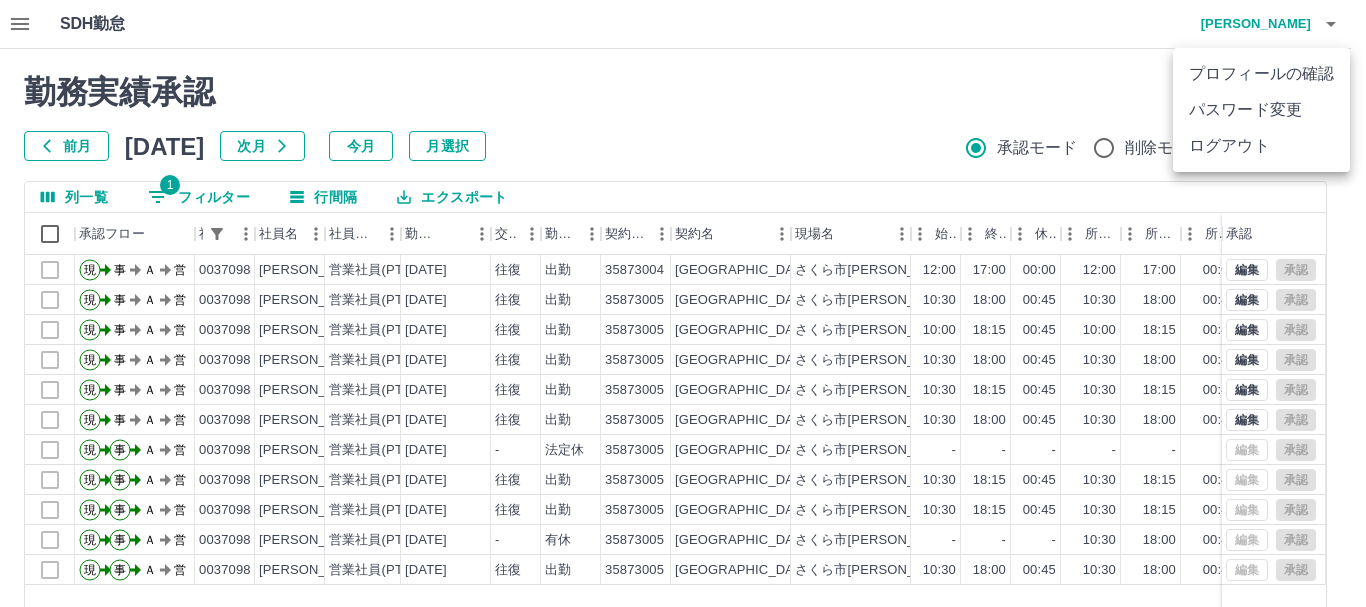 click on "ログアウト" at bounding box center (1261, 146) 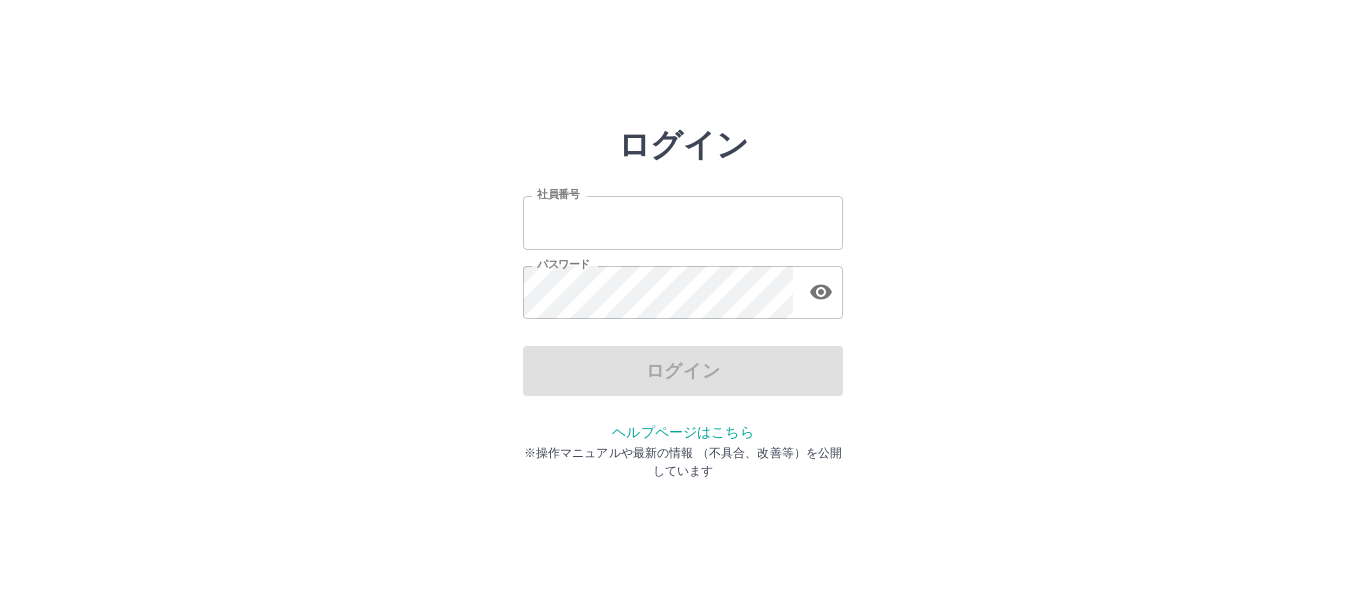 scroll, scrollTop: 0, scrollLeft: 0, axis: both 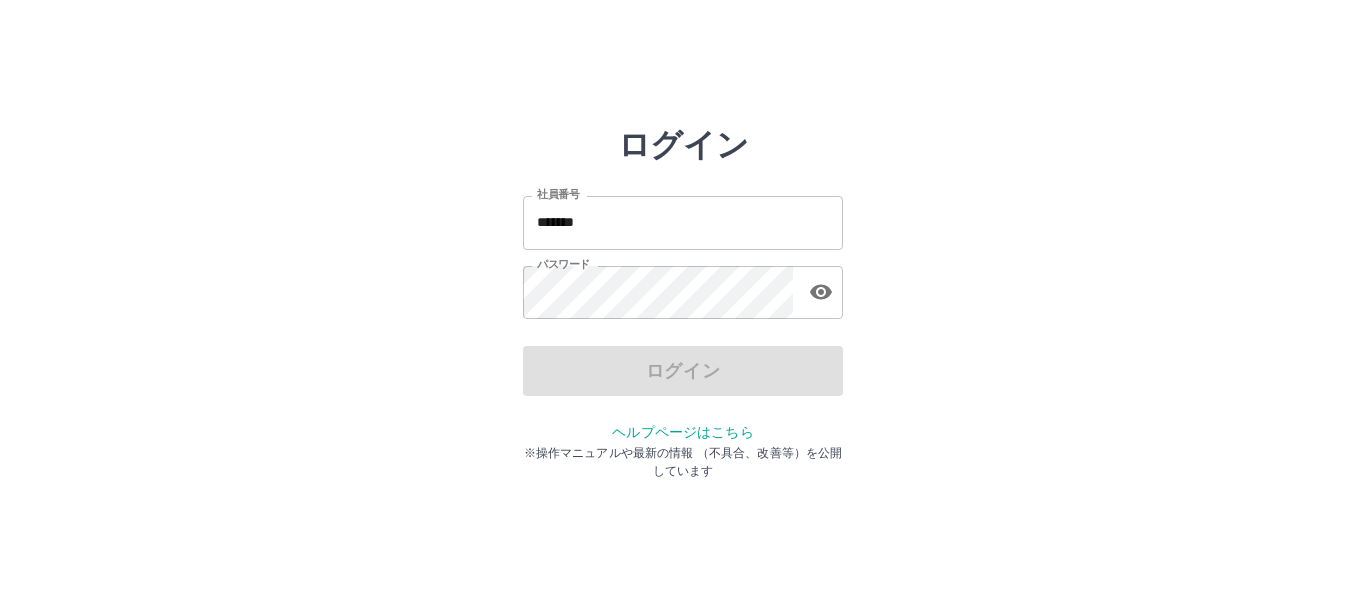 click on "*******" at bounding box center [683, 222] 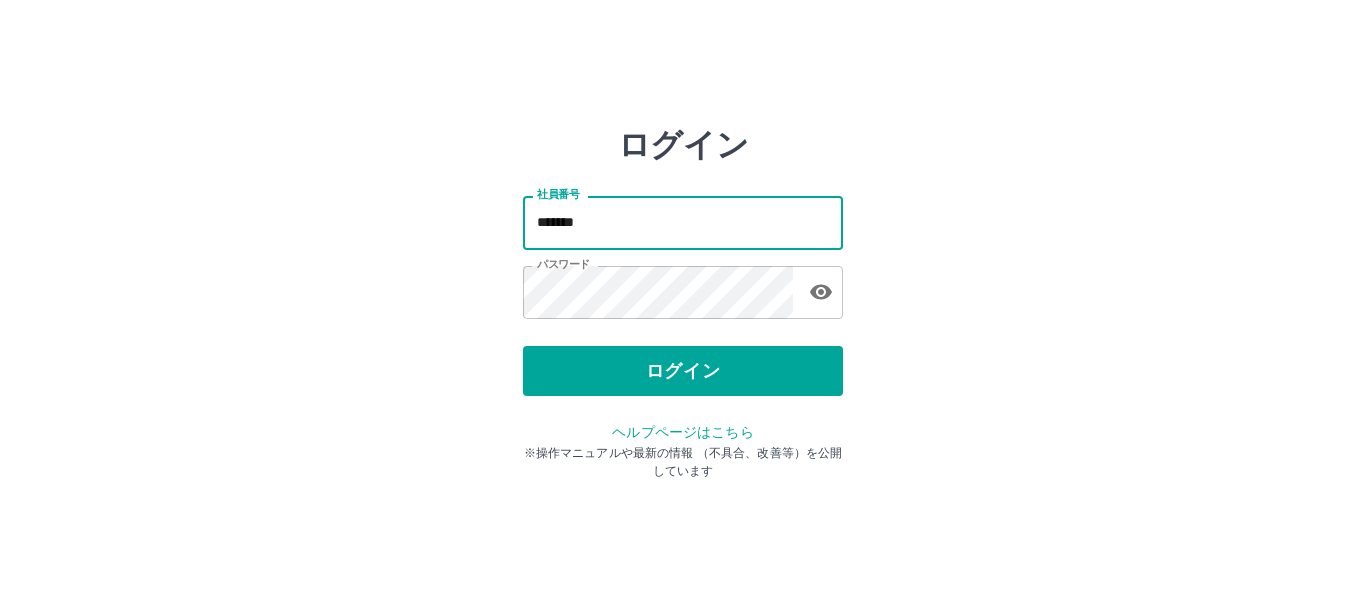 type on "*******" 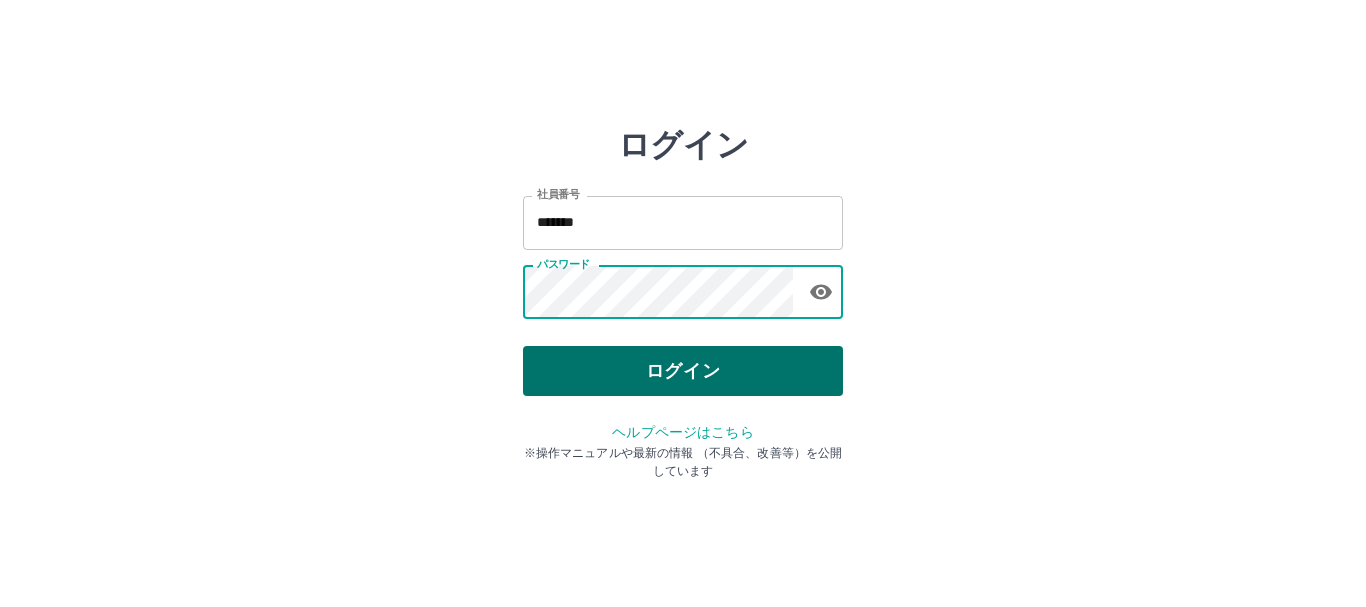 click on "ログイン" at bounding box center [683, 371] 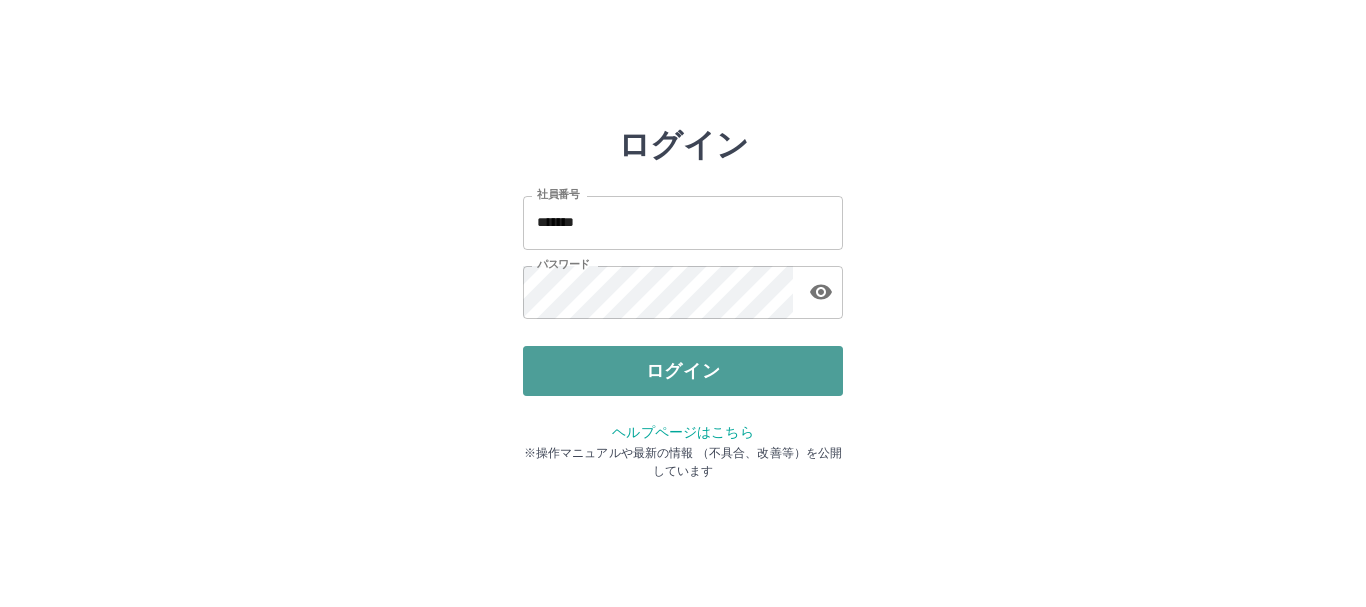 click on "ログイン" at bounding box center (683, 371) 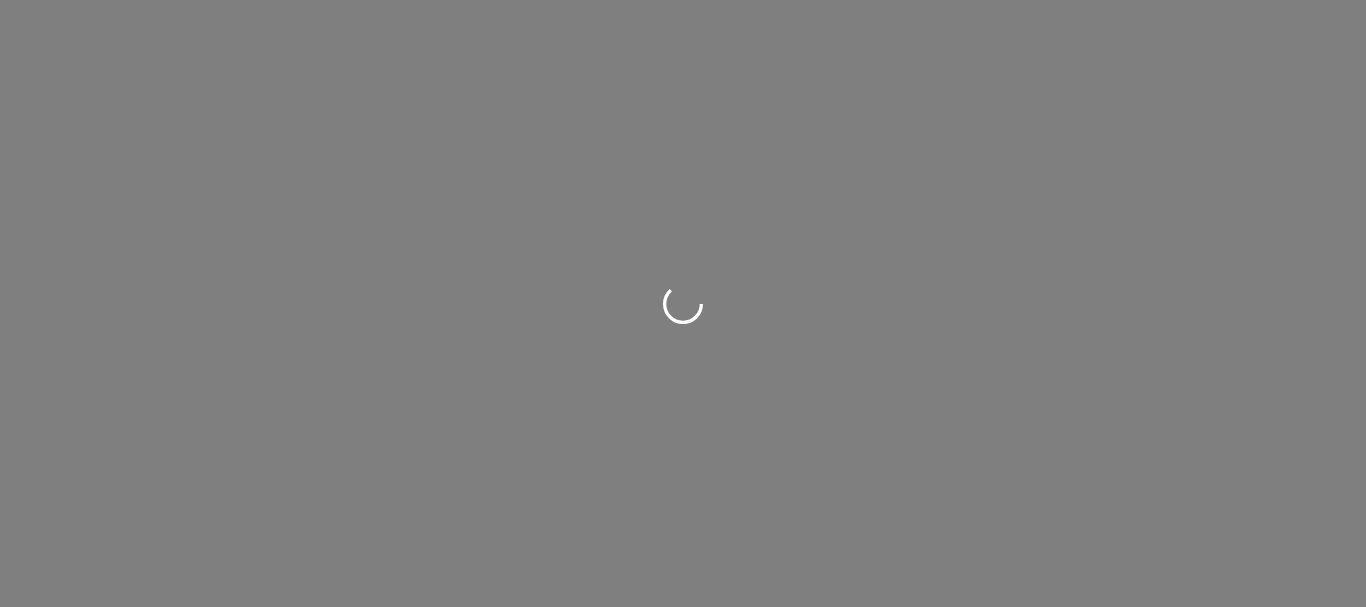 scroll, scrollTop: 0, scrollLeft: 0, axis: both 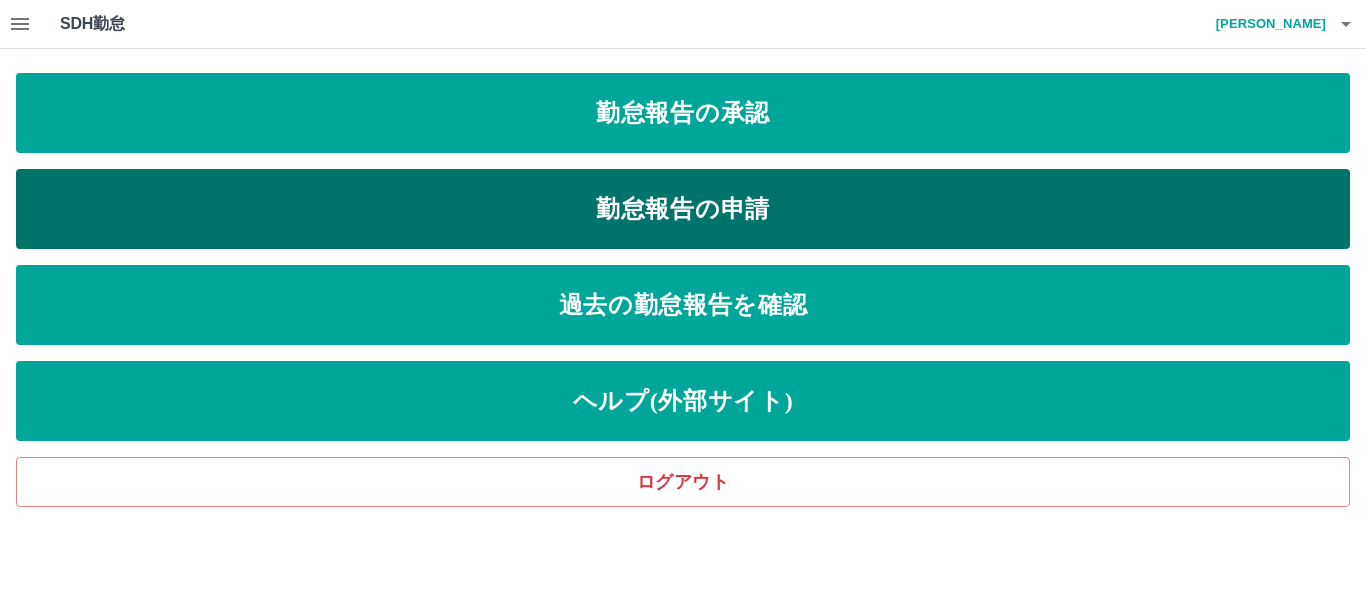 click on "勤怠報告の申請" at bounding box center [683, 209] 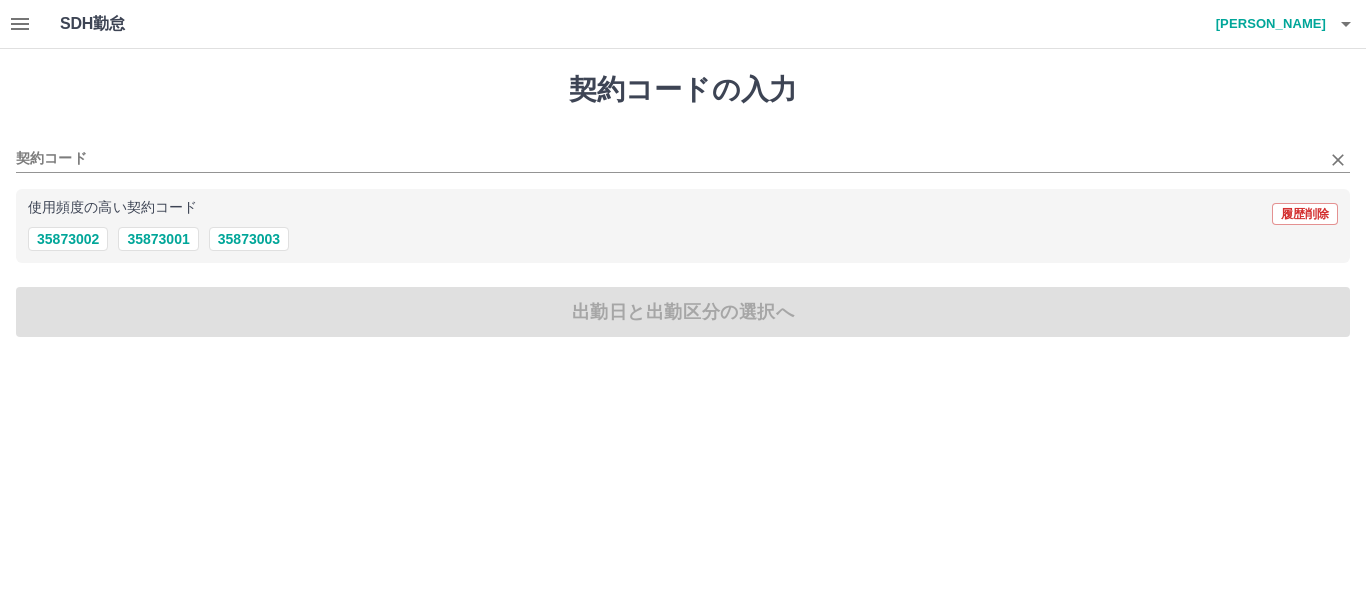 click on "契約コード" at bounding box center [683, 152] 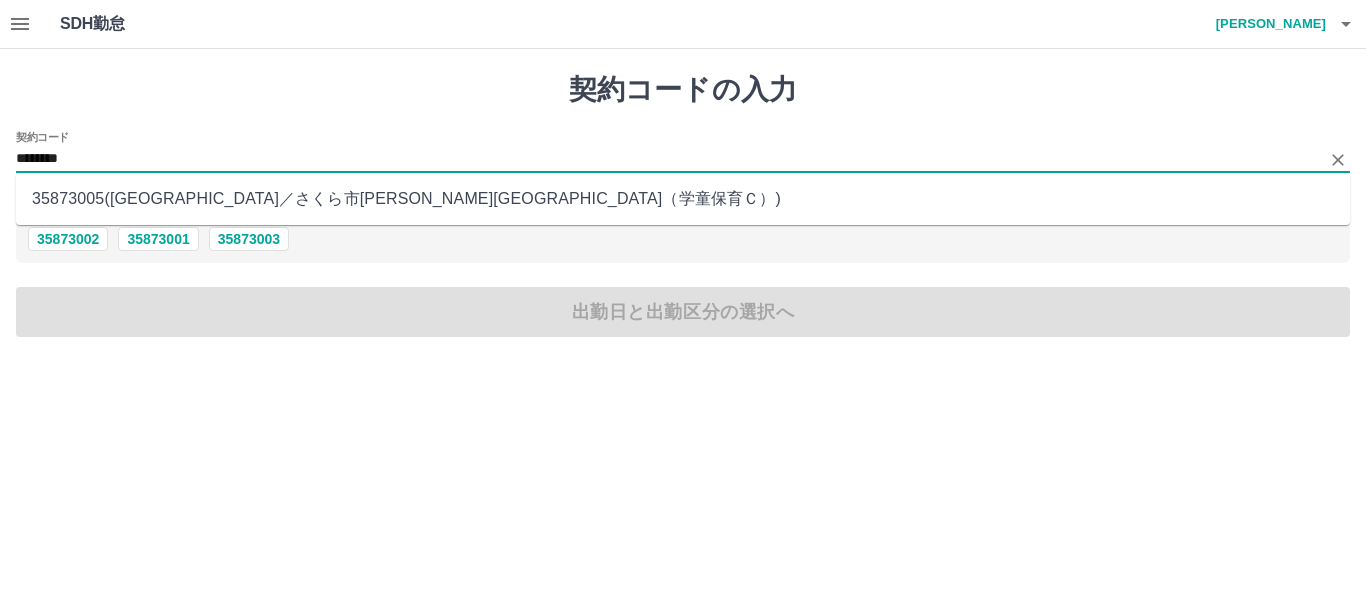 click on "35873005  ( さくら市 ／ さくら市喜連川児童センター（学童保育Ｃ） )" at bounding box center [683, 199] 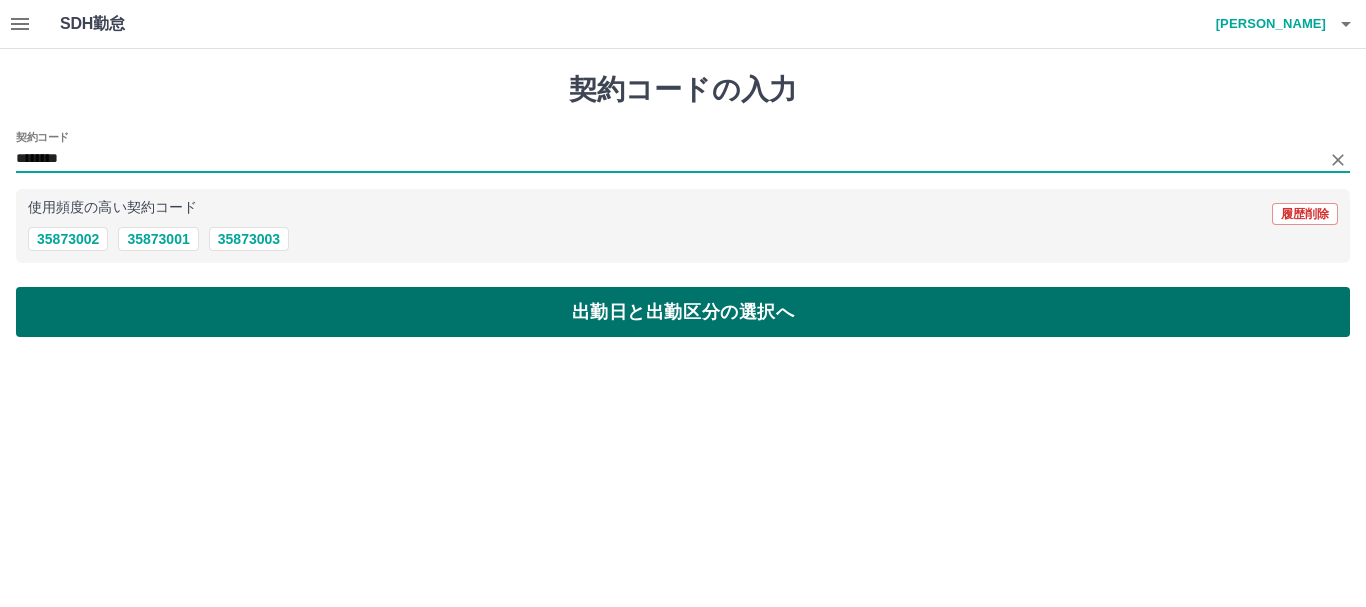 type on "********" 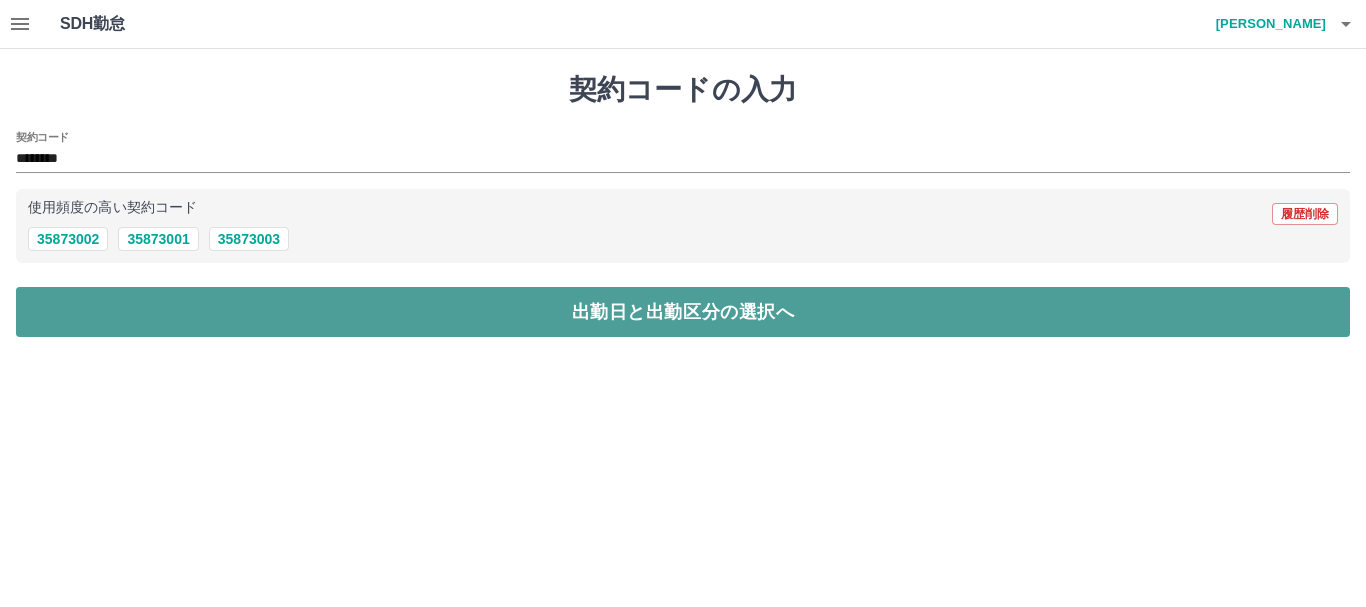 click on "出勤日と出勤区分の選択へ" at bounding box center [683, 312] 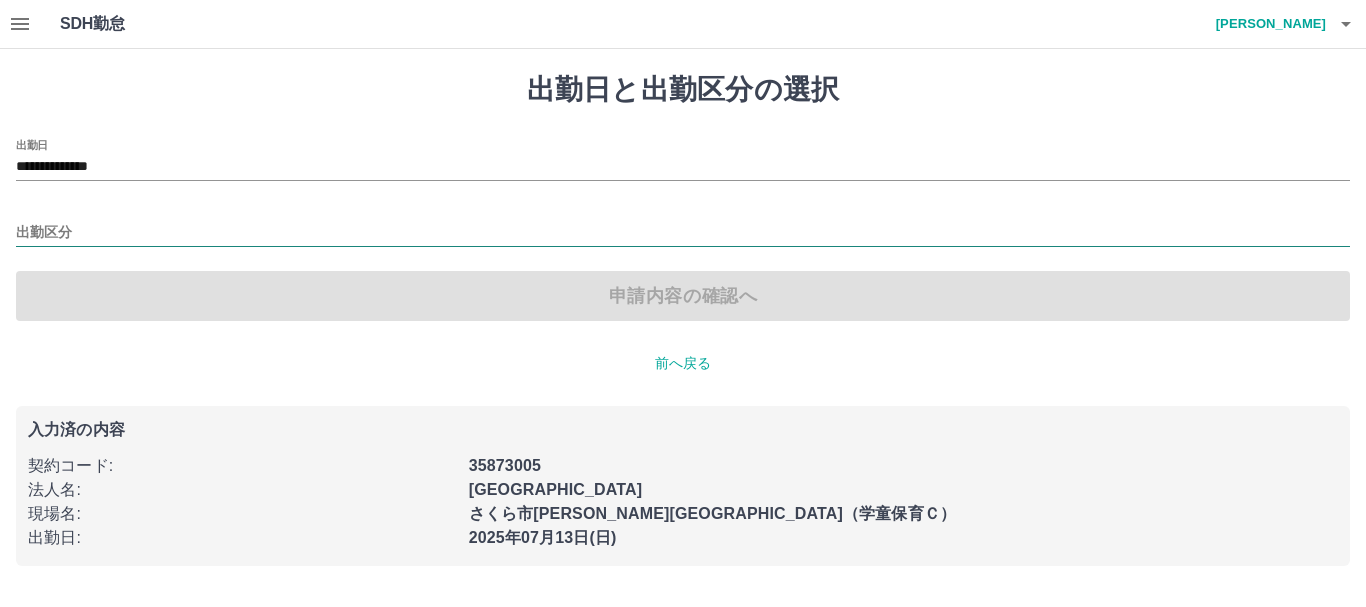 click on "出勤区分" at bounding box center [683, 233] 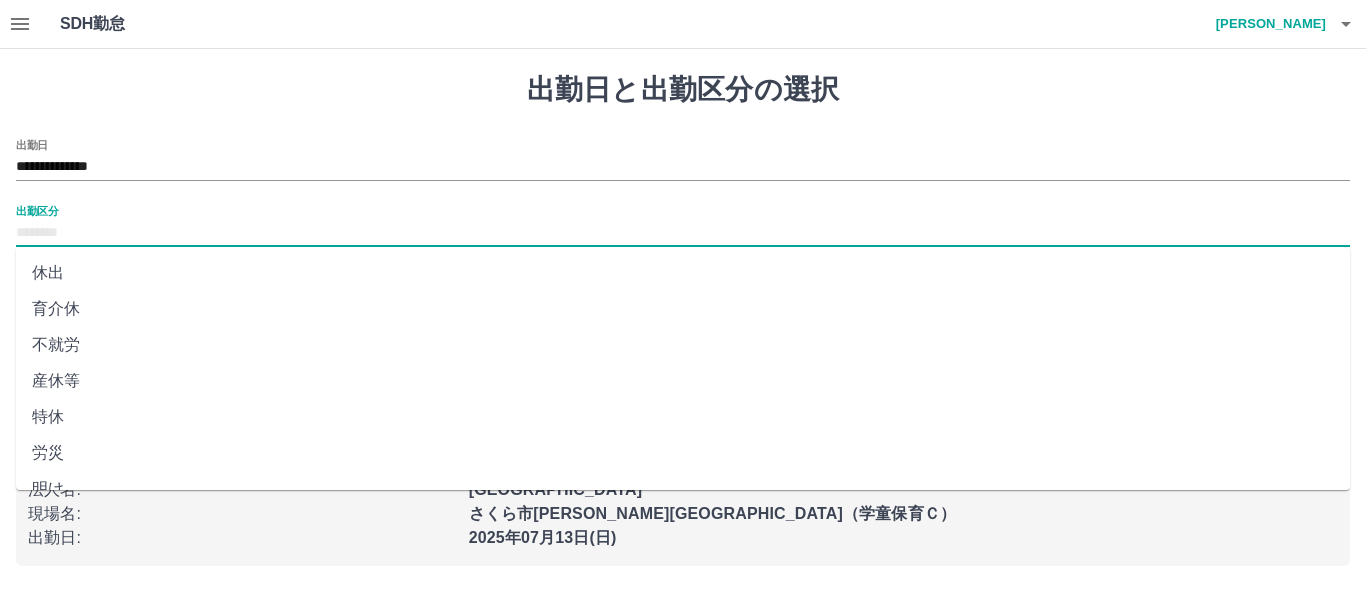 scroll, scrollTop: 400, scrollLeft: 0, axis: vertical 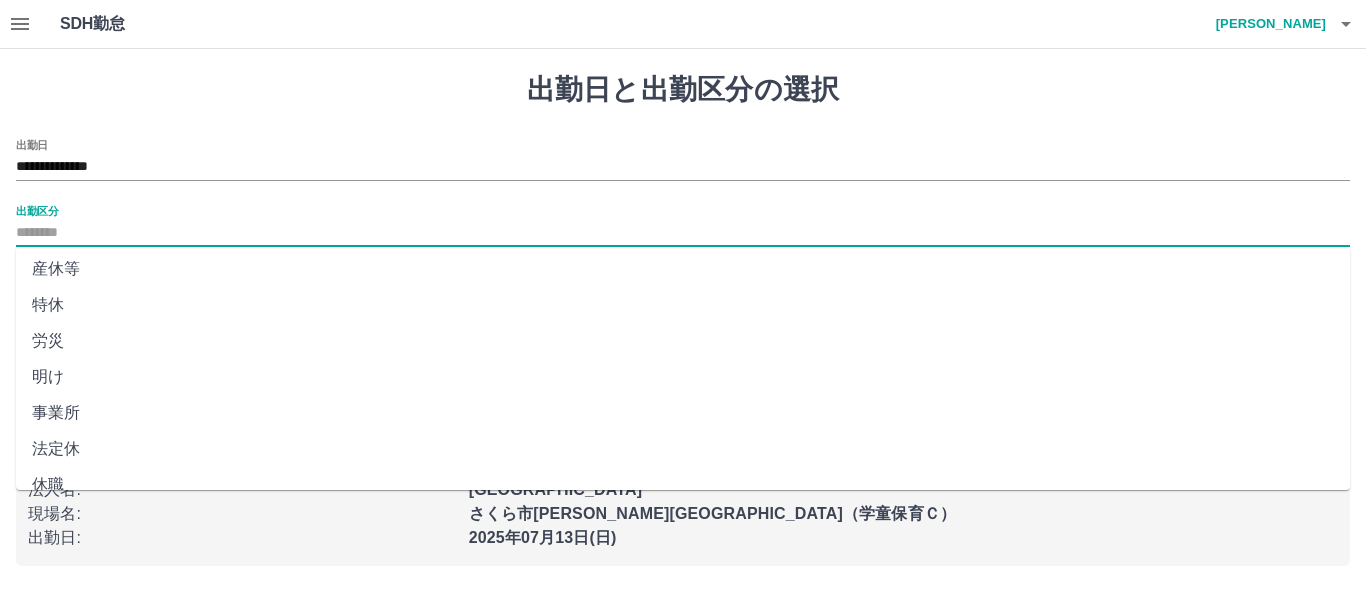 click on "法定休" at bounding box center (683, 449) 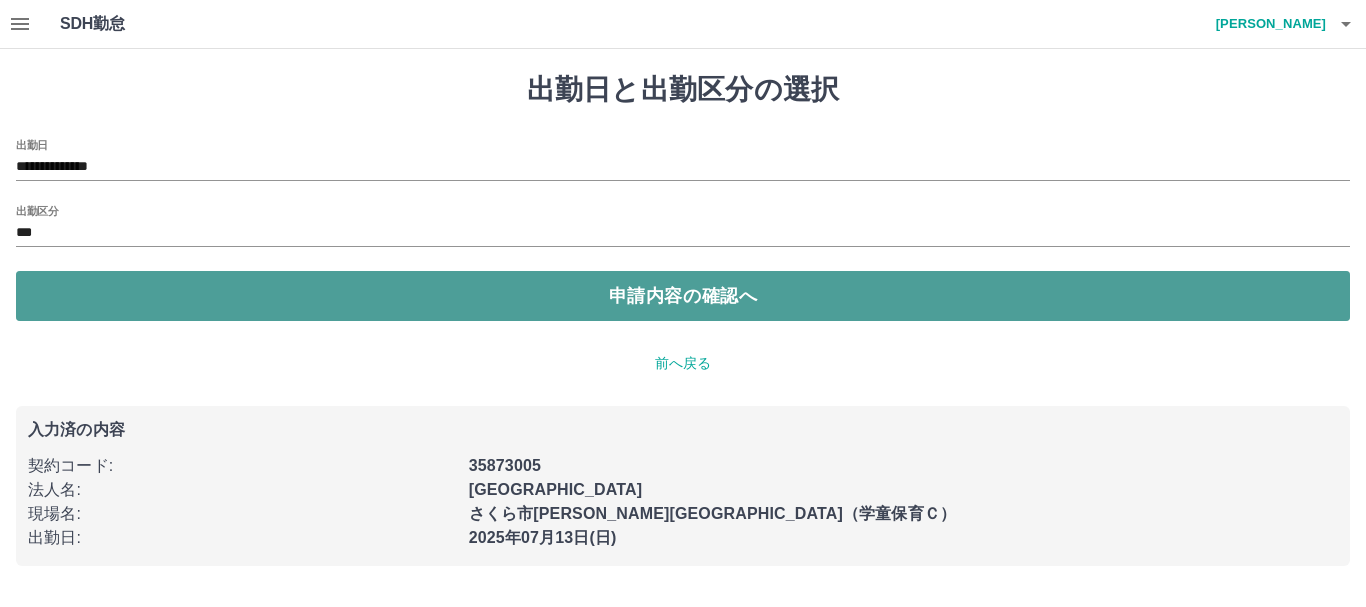 click on "申請内容の確認へ" at bounding box center [683, 296] 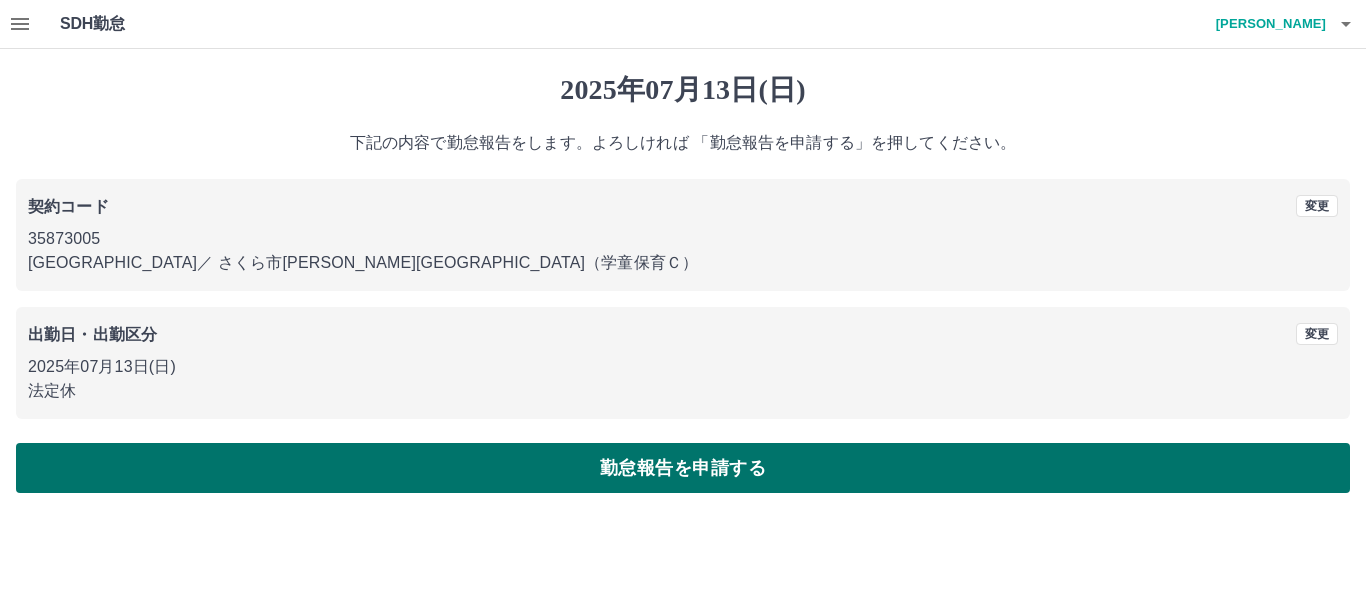 click on "勤怠報告を申請する" at bounding box center [683, 468] 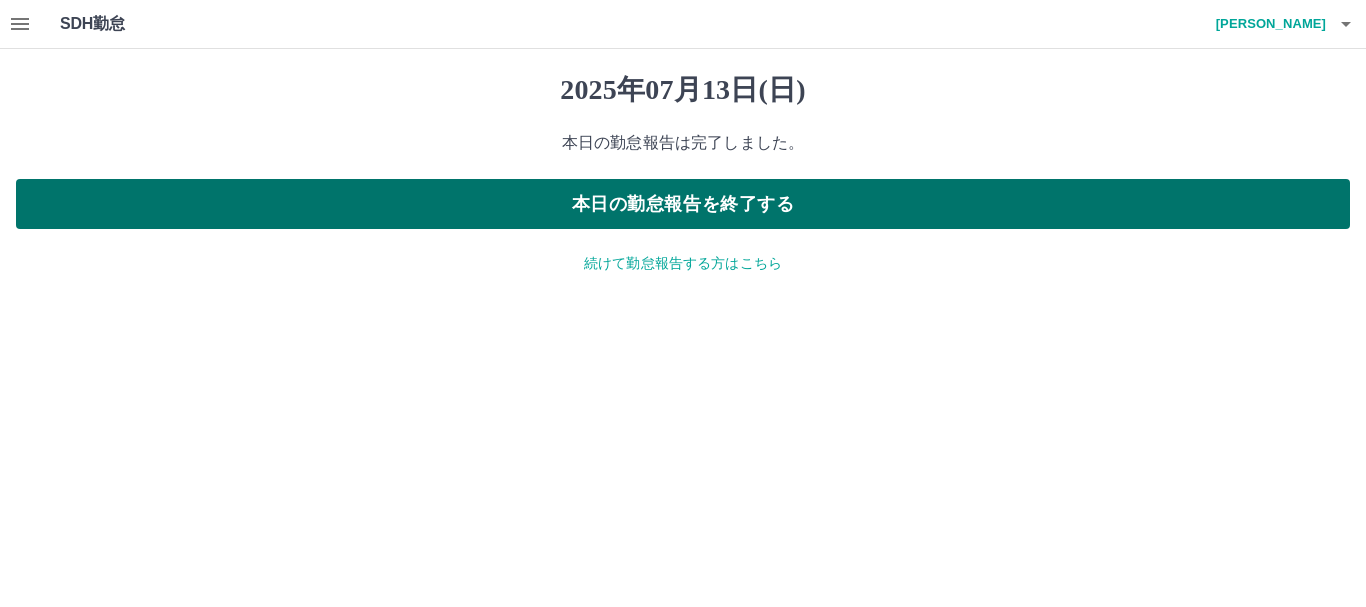 click on "本日の勤怠報告を終了する" at bounding box center [683, 204] 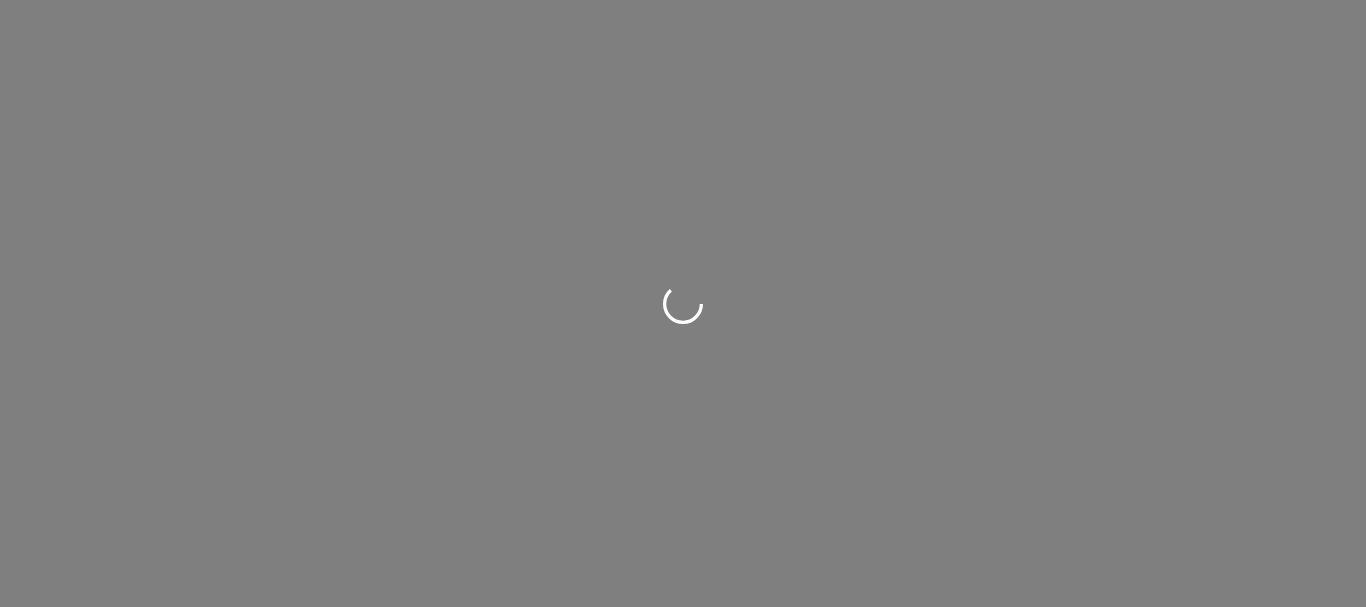 scroll, scrollTop: 0, scrollLeft: 0, axis: both 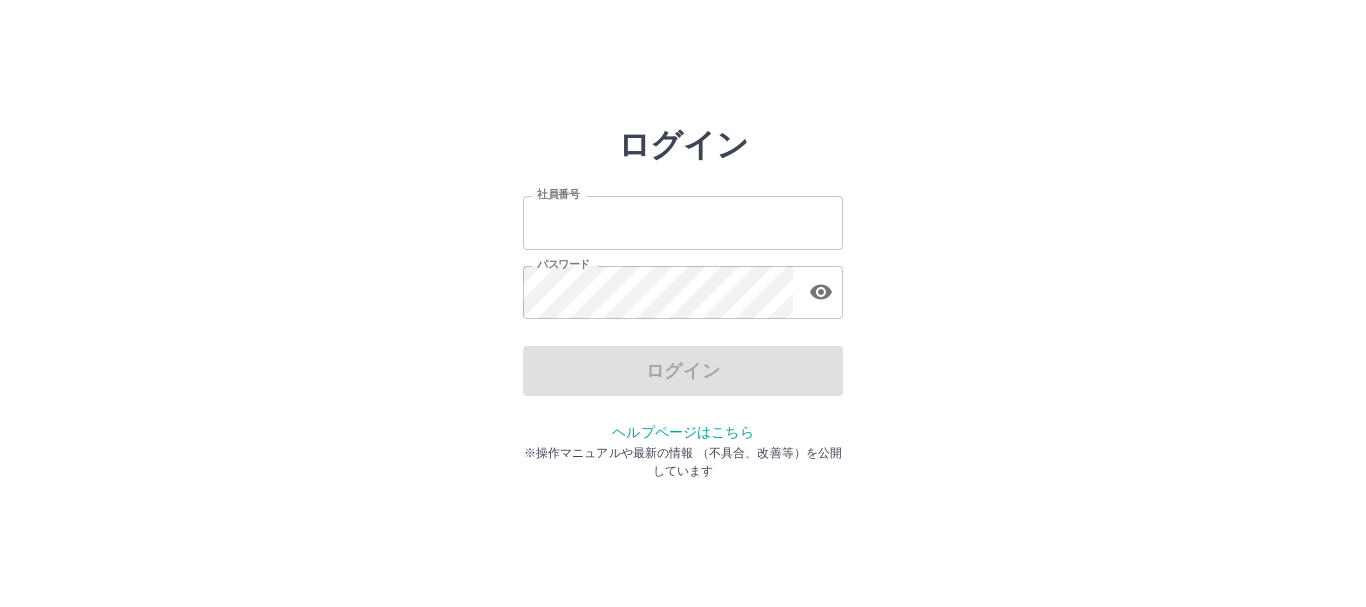 type on "*******" 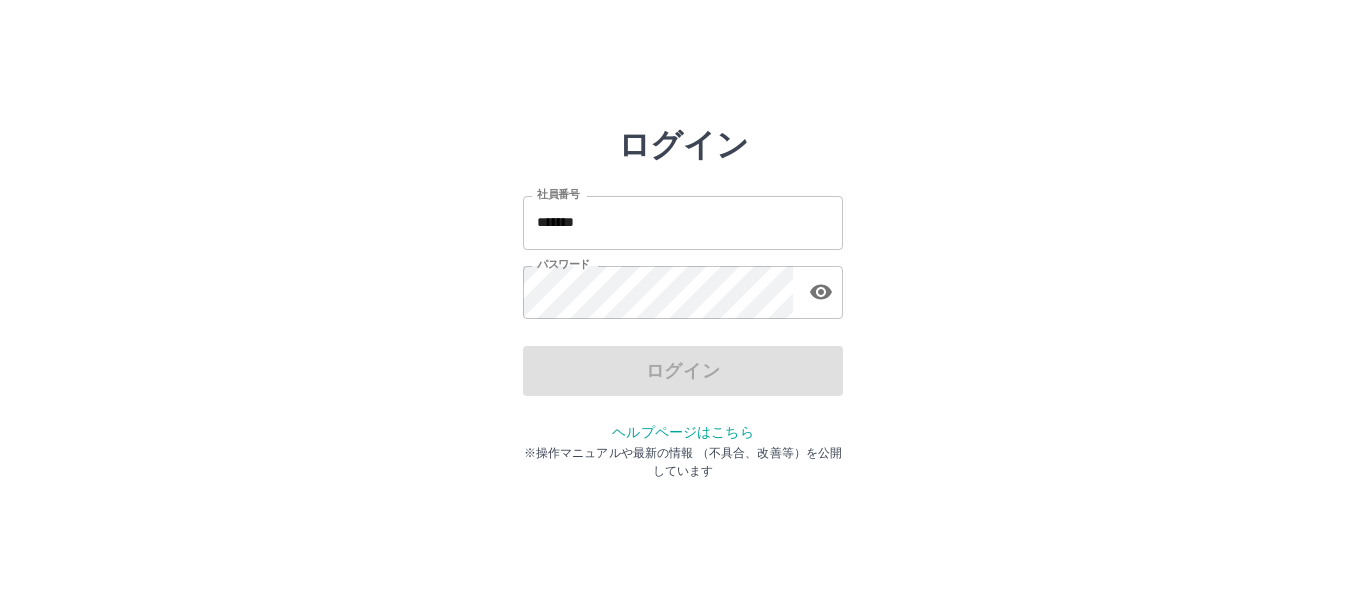 drag, startPoint x: 0, startPoint y: 0, endPoint x: 739, endPoint y: 213, distance: 769.08386 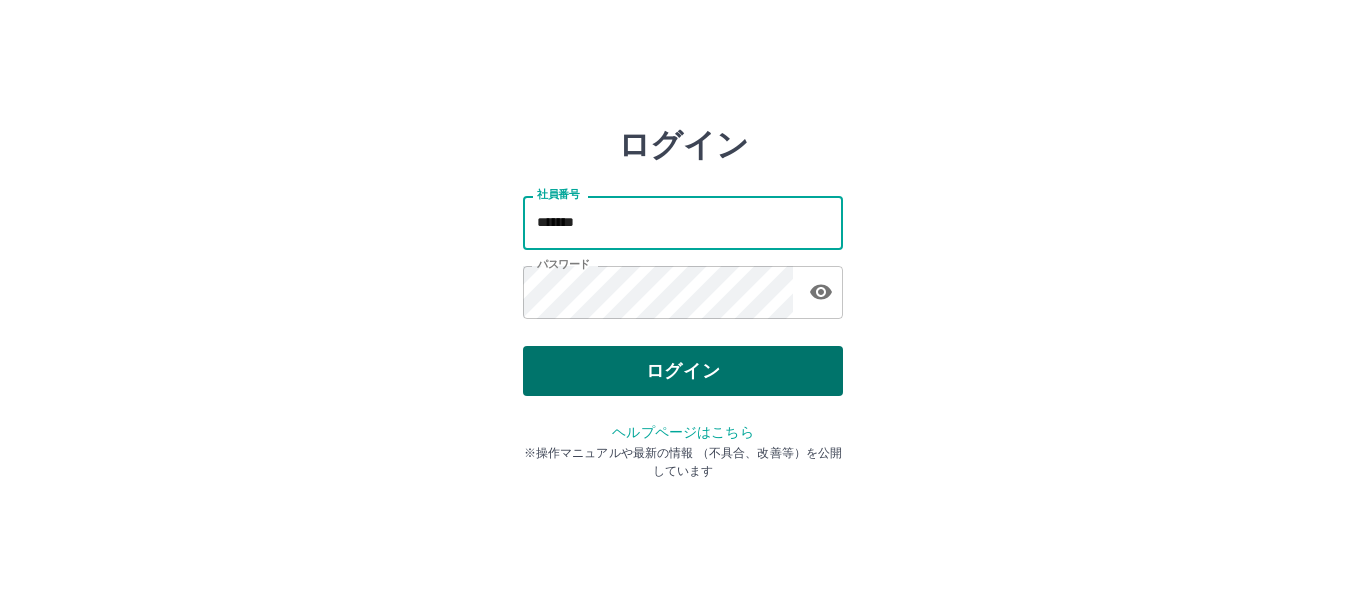 click on "ログイン" at bounding box center [683, 371] 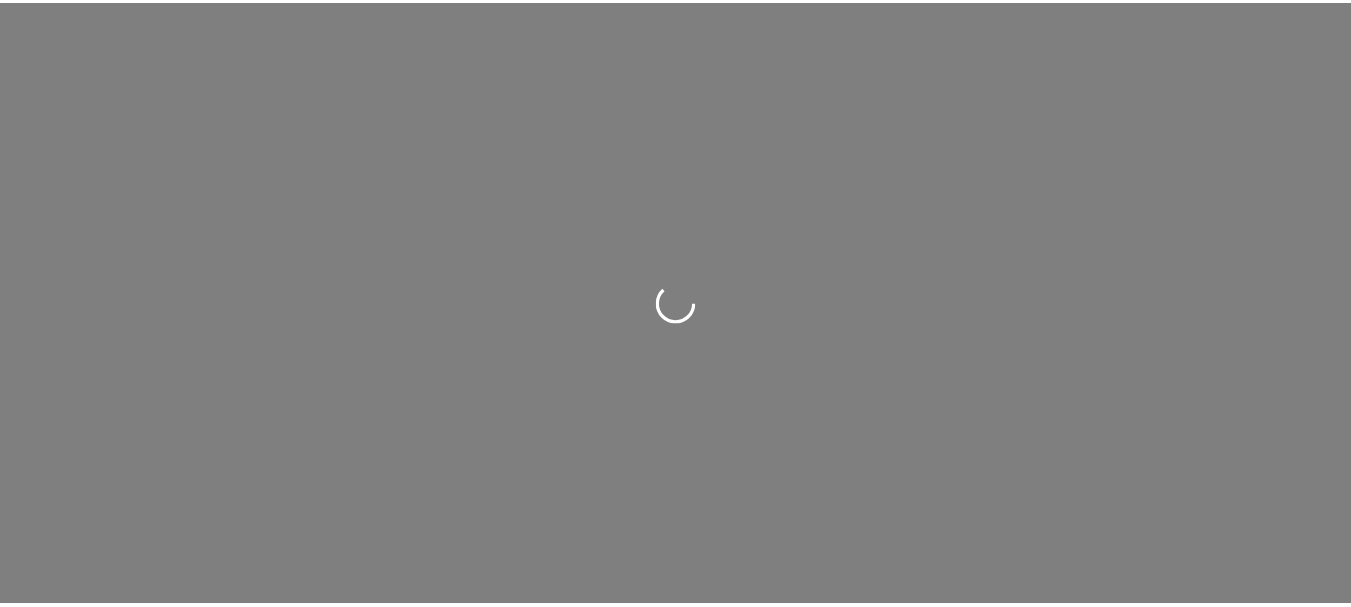 scroll, scrollTop: 0, scrollLeft: 0, axis: both 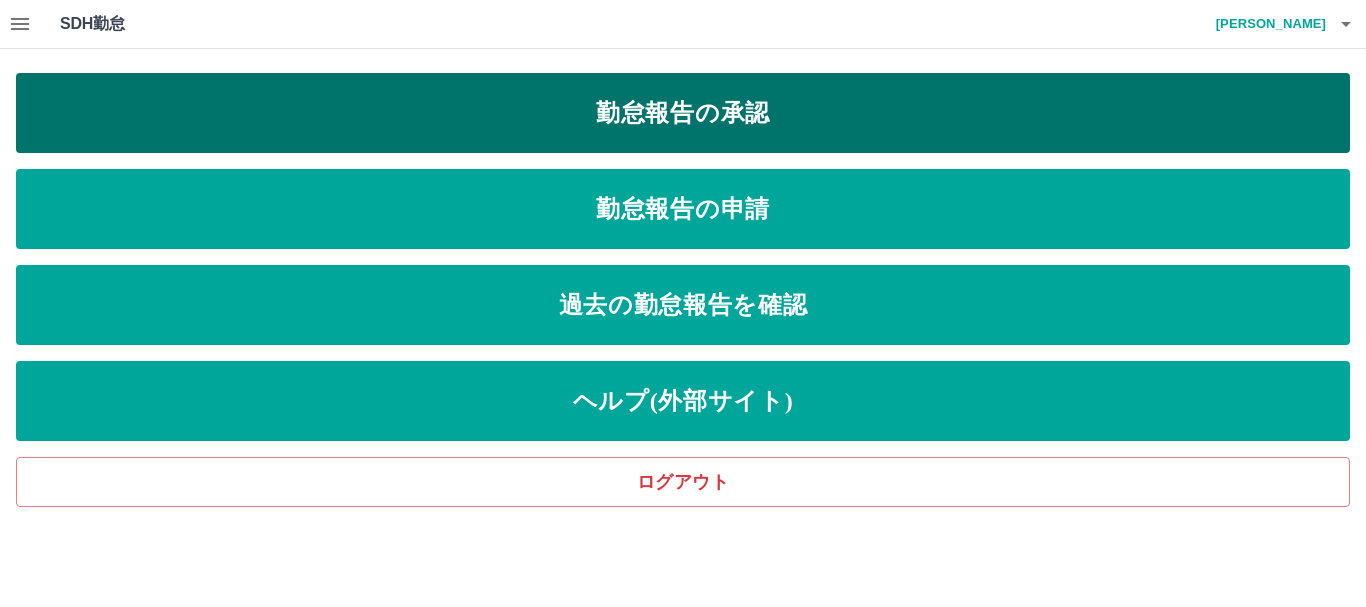 click on "勤怠報告の承認" at bounding box center (683, 113) 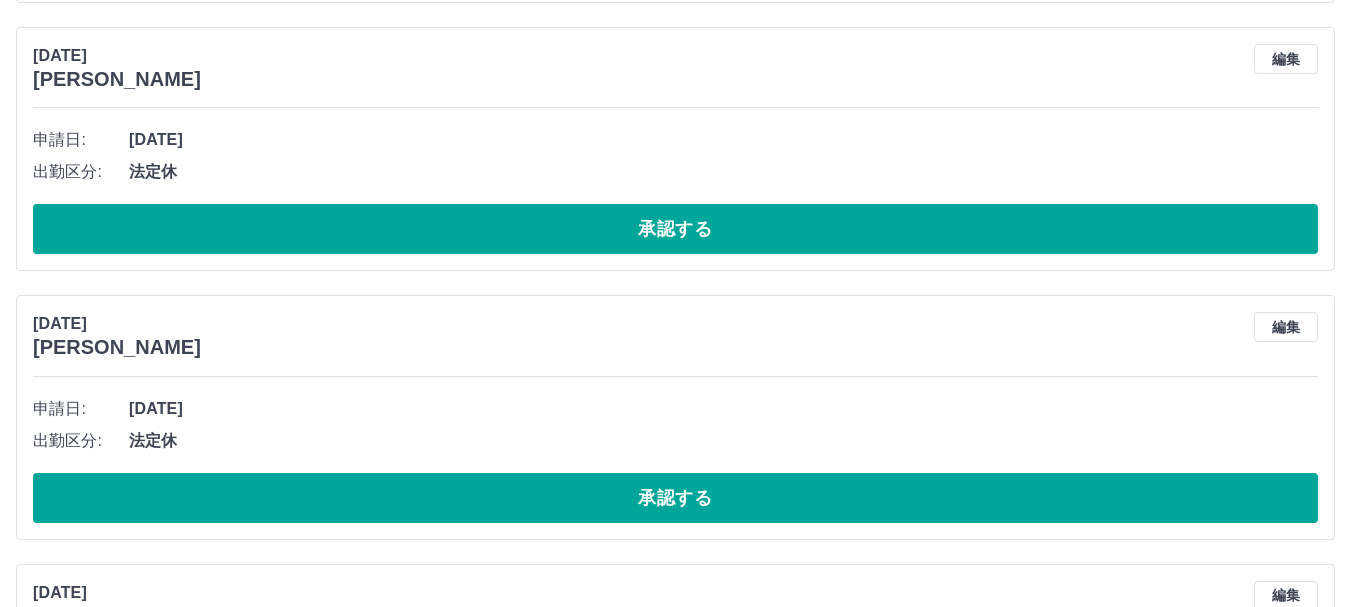 scroll, scrollTop: 500, scrollLeft: 0, axis: vertical 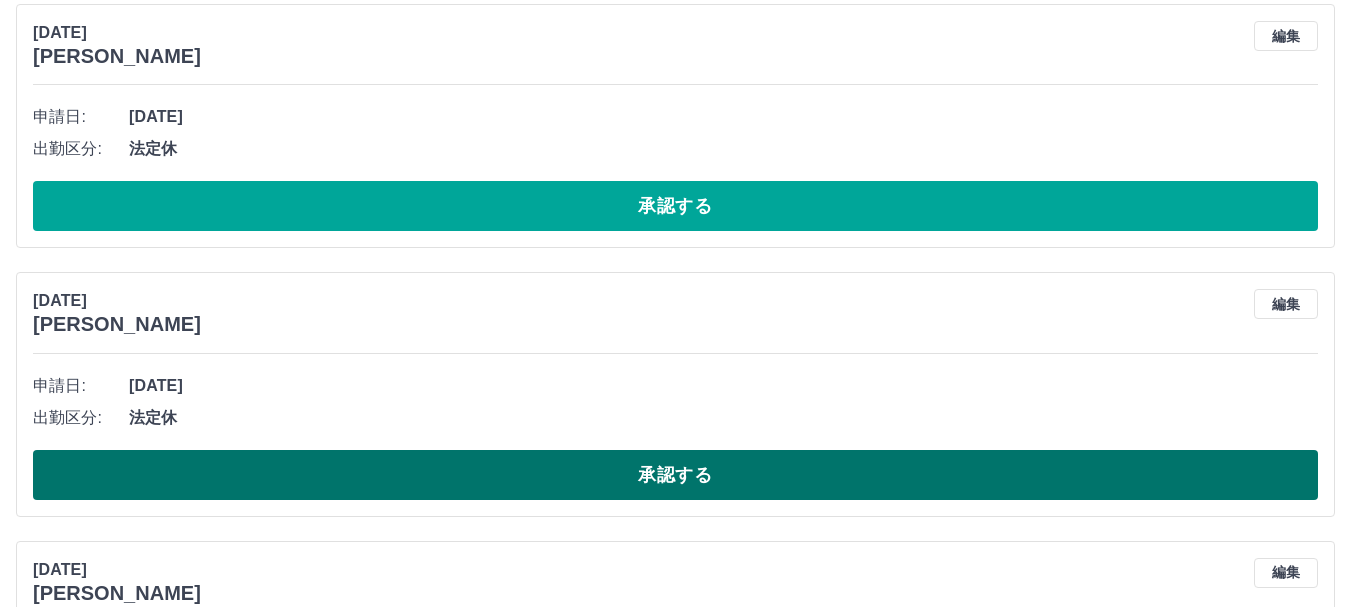 click on "承認する" at bounding box center [675, 475] 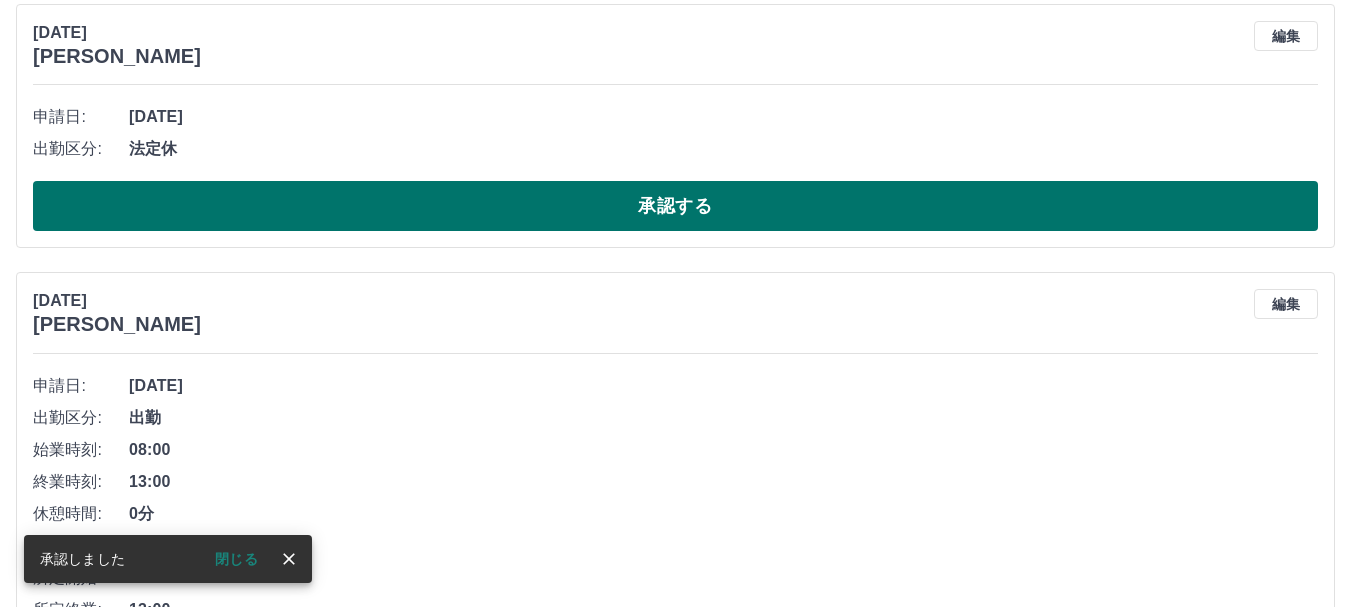 click on "承認する" at bounding box center (675, 206) 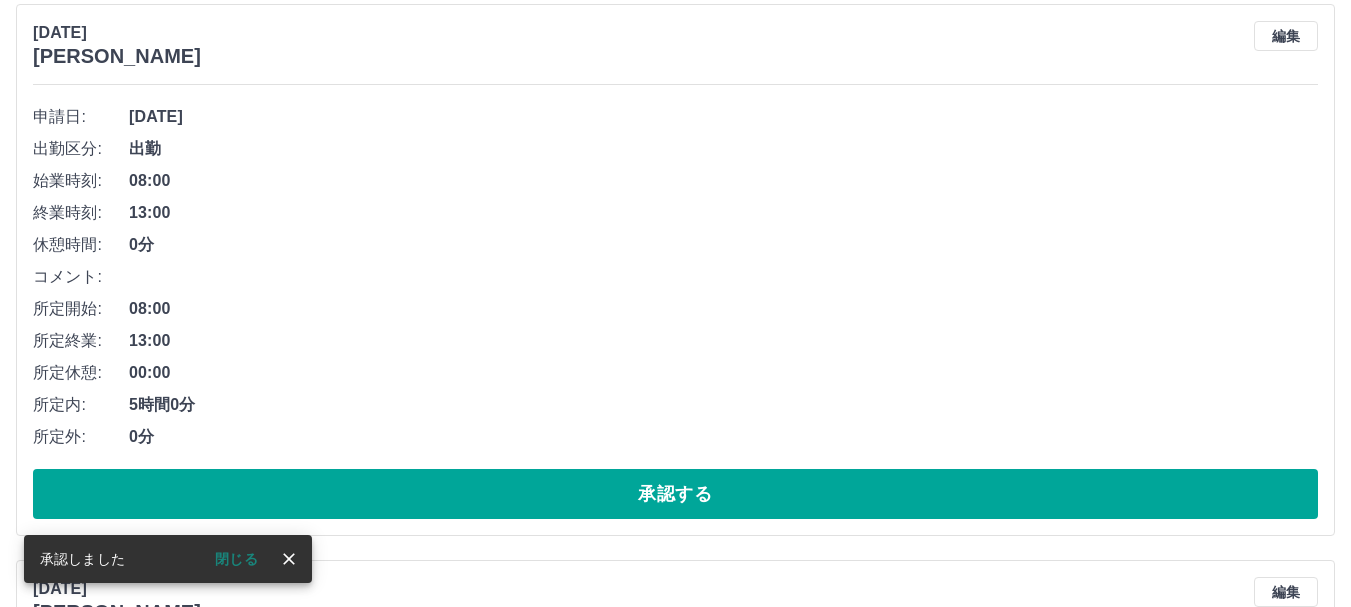 scroll, scrollTop: 232, scrollLeft: 0, axis: vertical 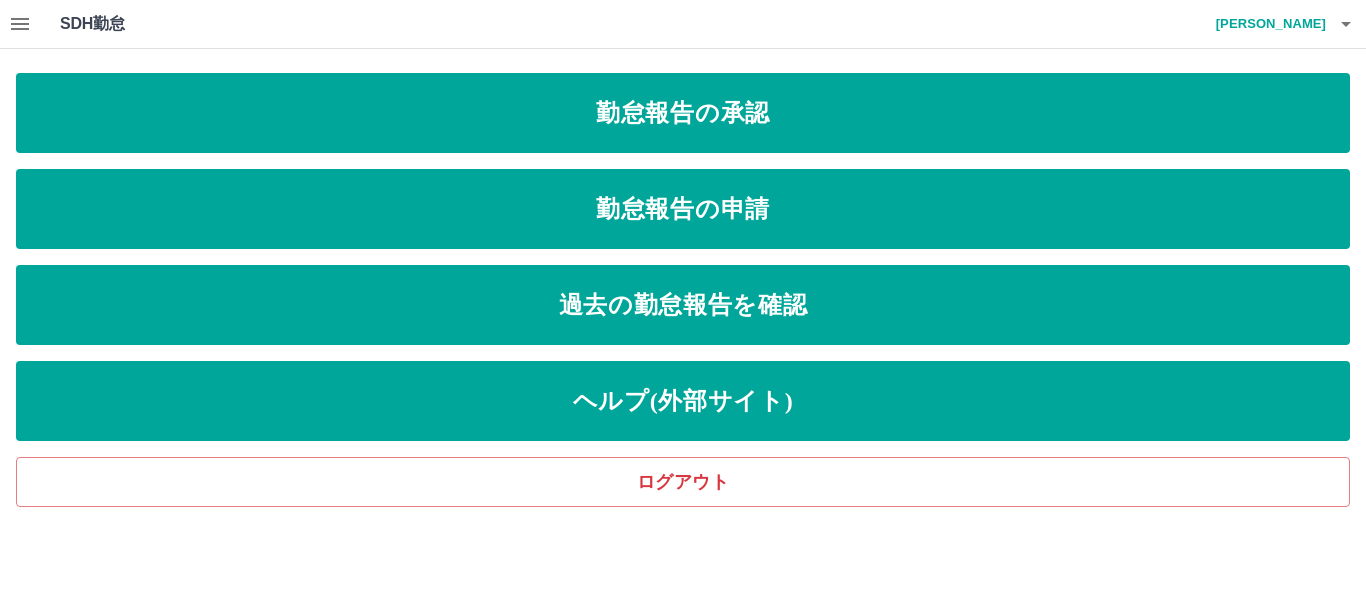 click 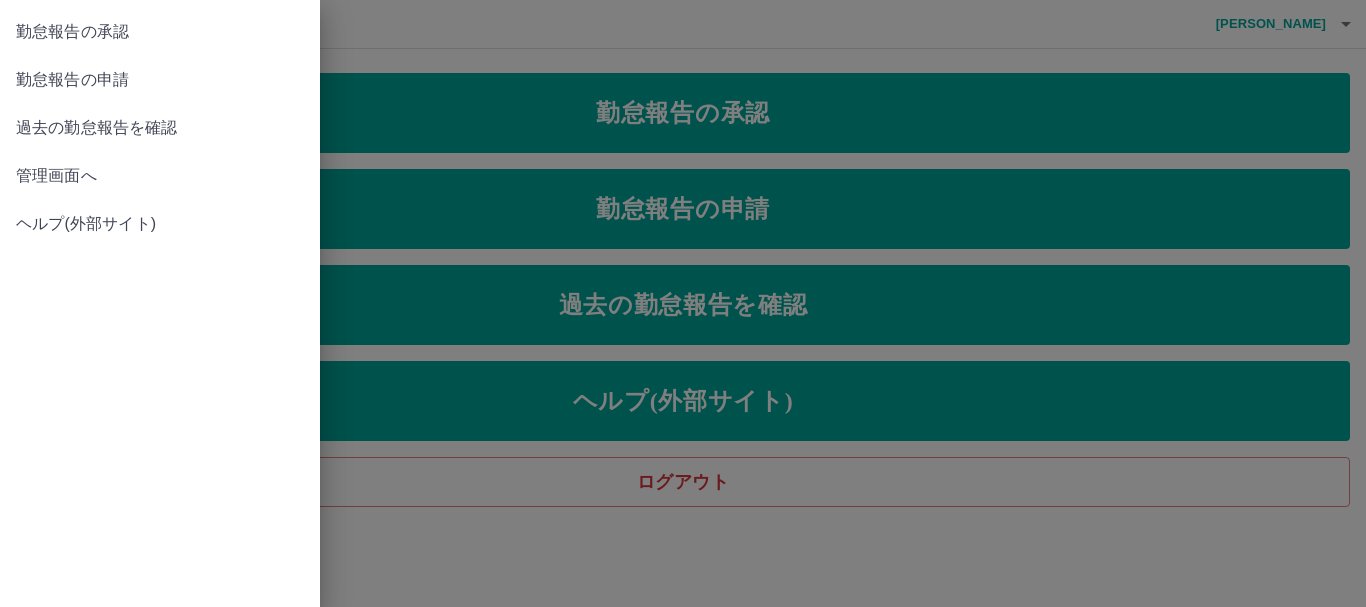 click on "管理画面へ" at bounding box center [160, 176] 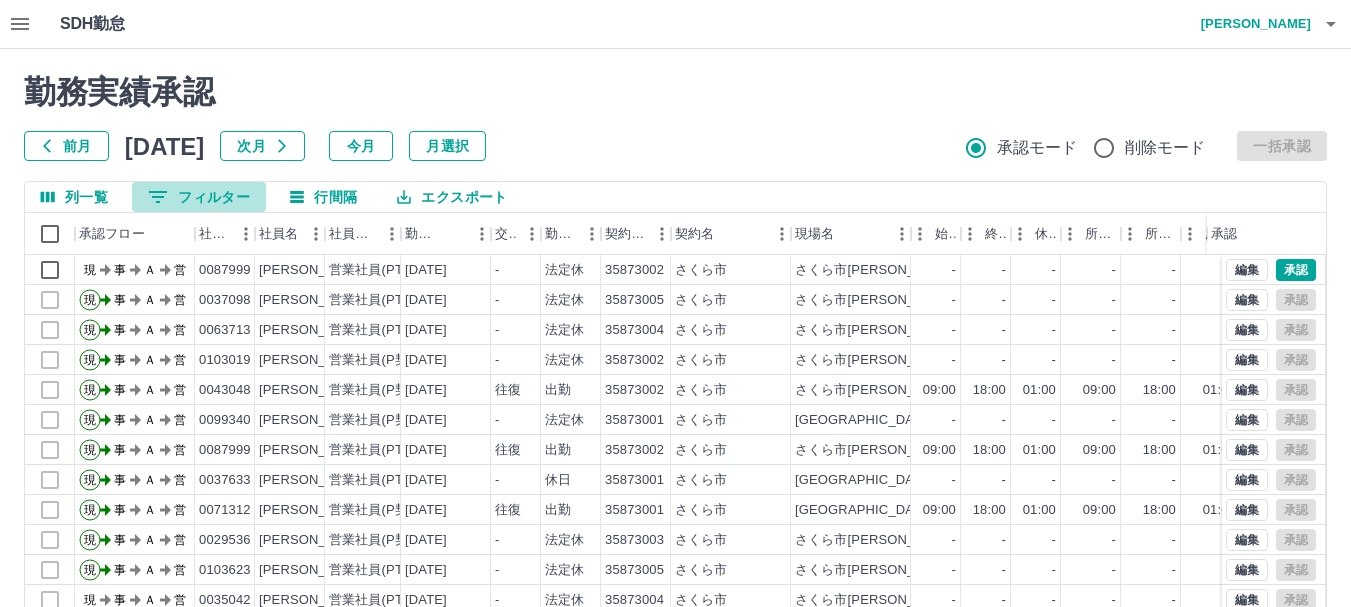 click on "0 フィルター" at bounding box center [199, 197] 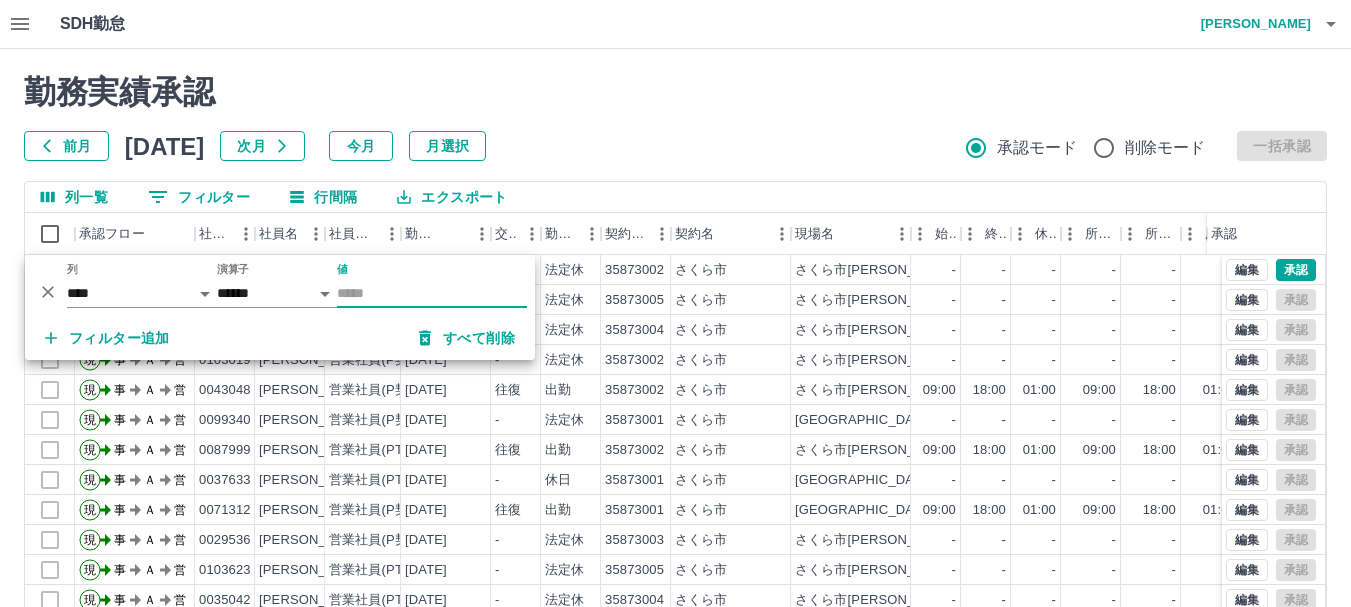 click on "値" at bounding box center [432, 293] 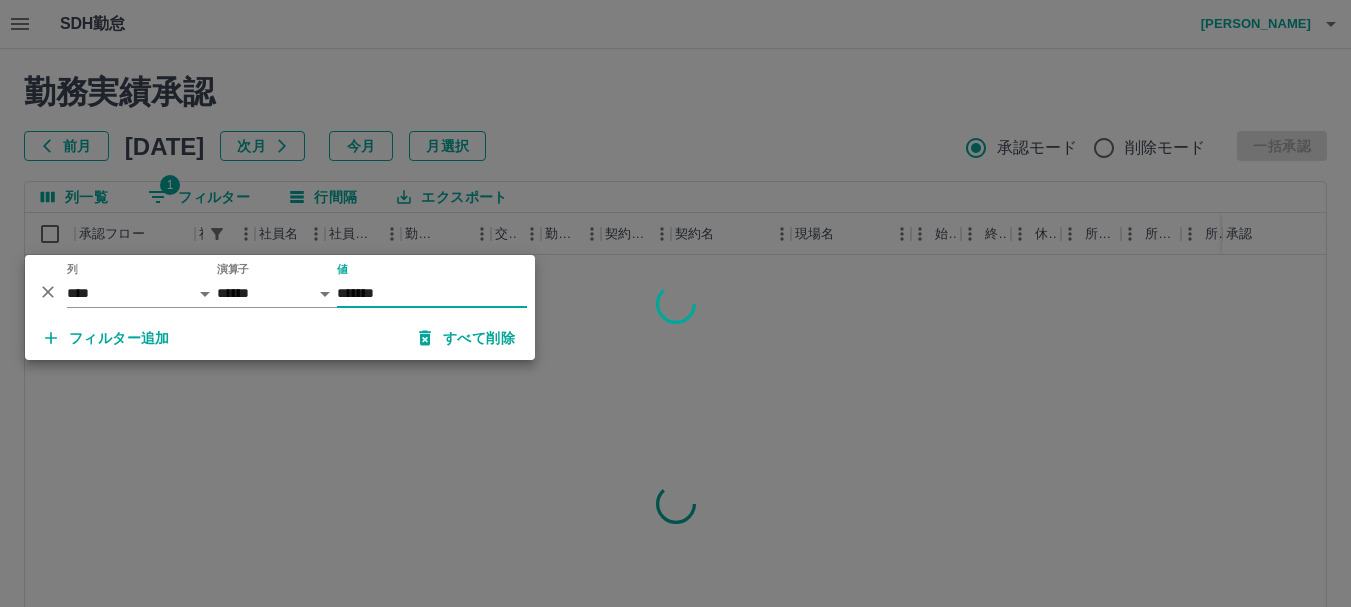 type on "*******" 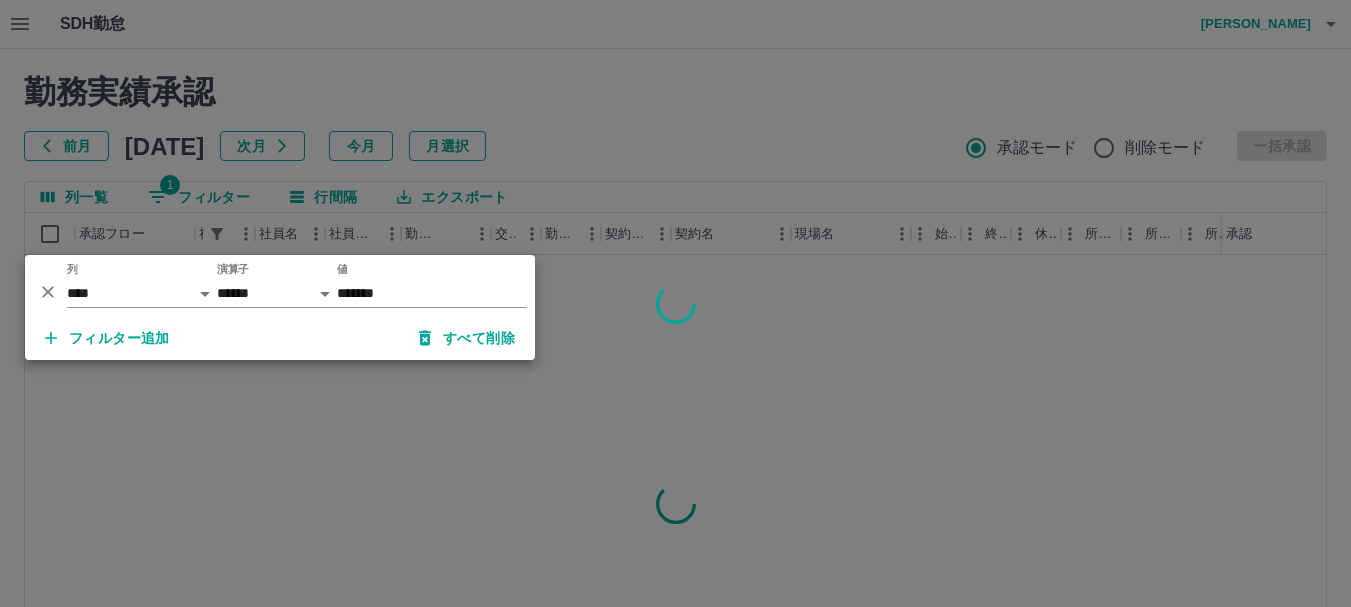 click at bounding box center [675, 303] 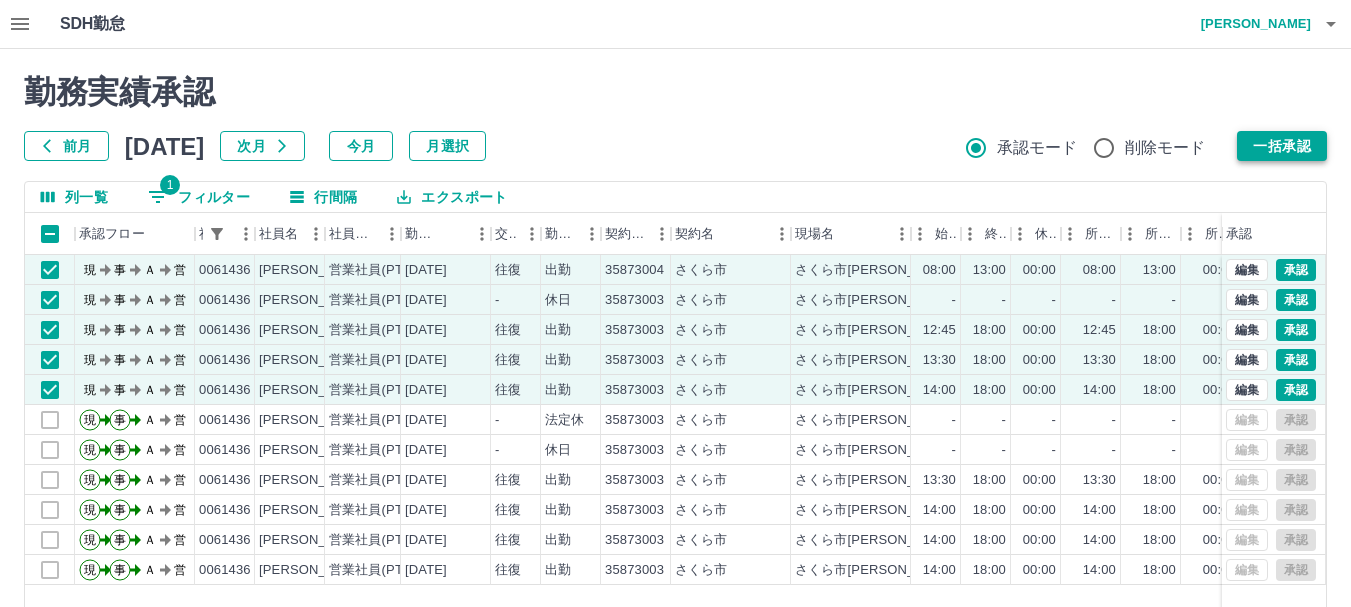 click on "一括承認" at bounding box center (1282, 146) 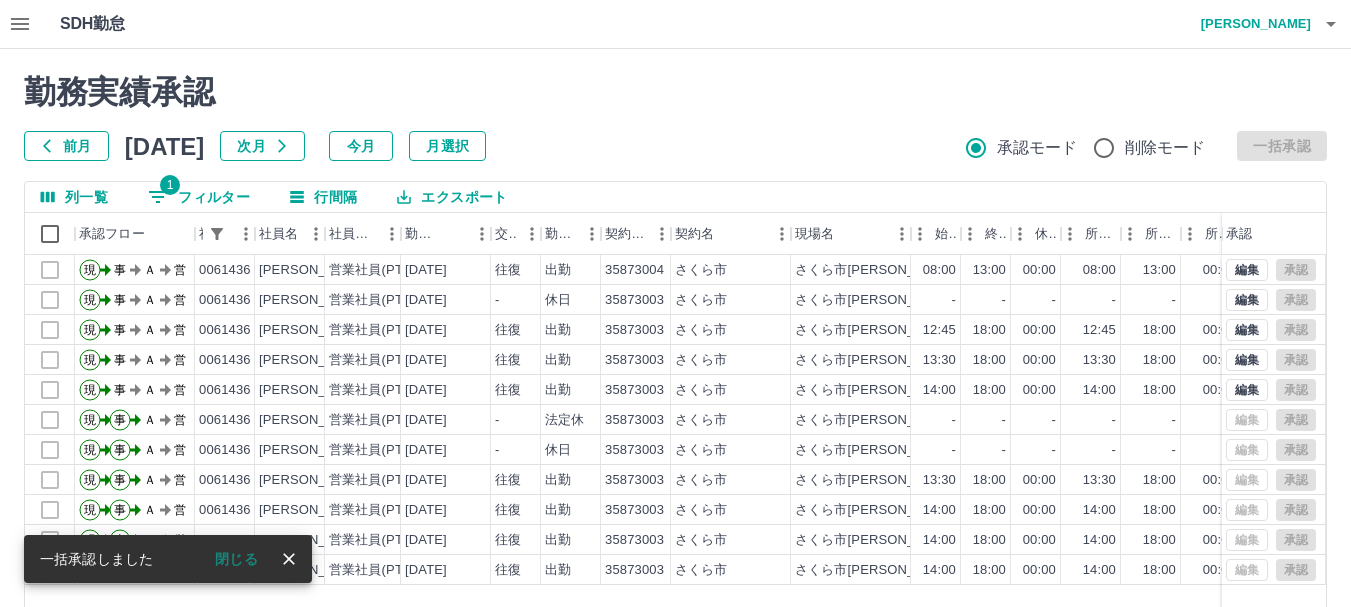 click 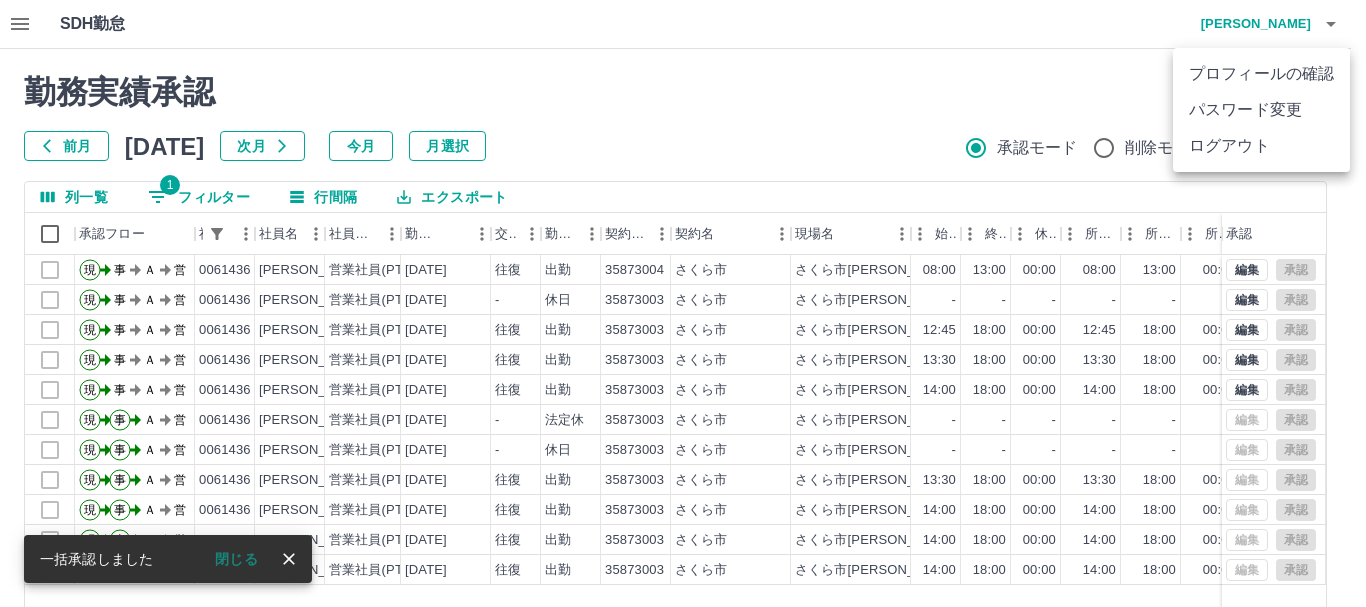 click on "ログアウト" at bounding box center (1261, 146) 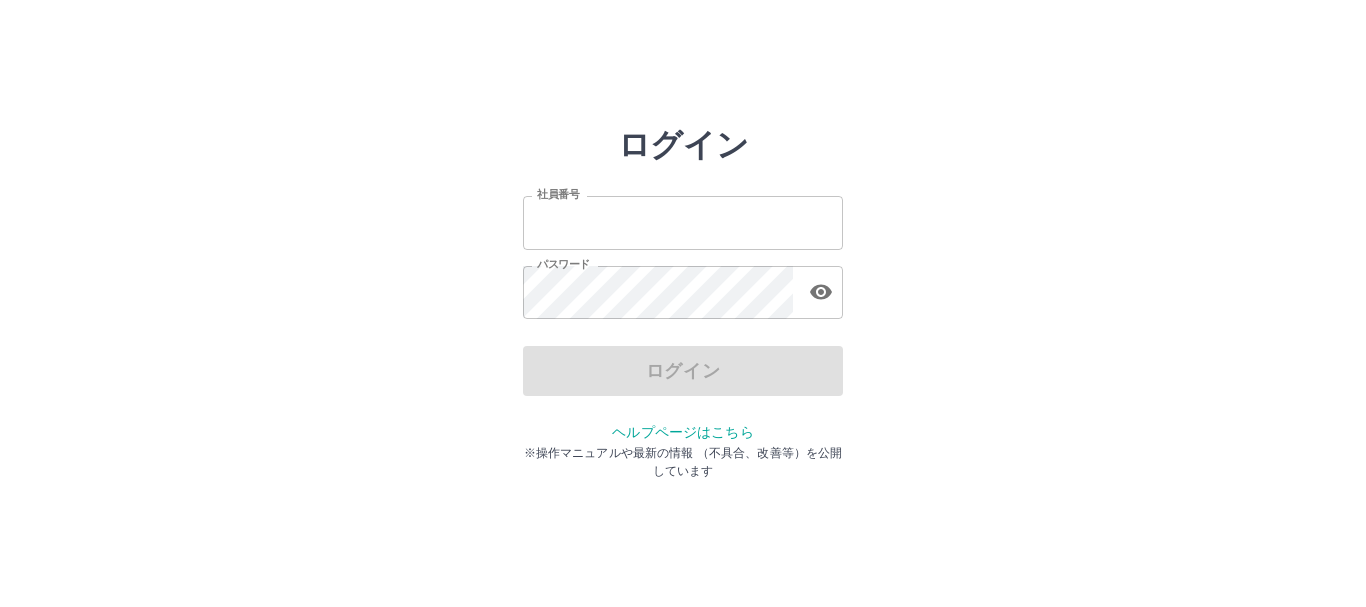 scroll, scrollTop: 0, scrollLeft: 0, axis: both 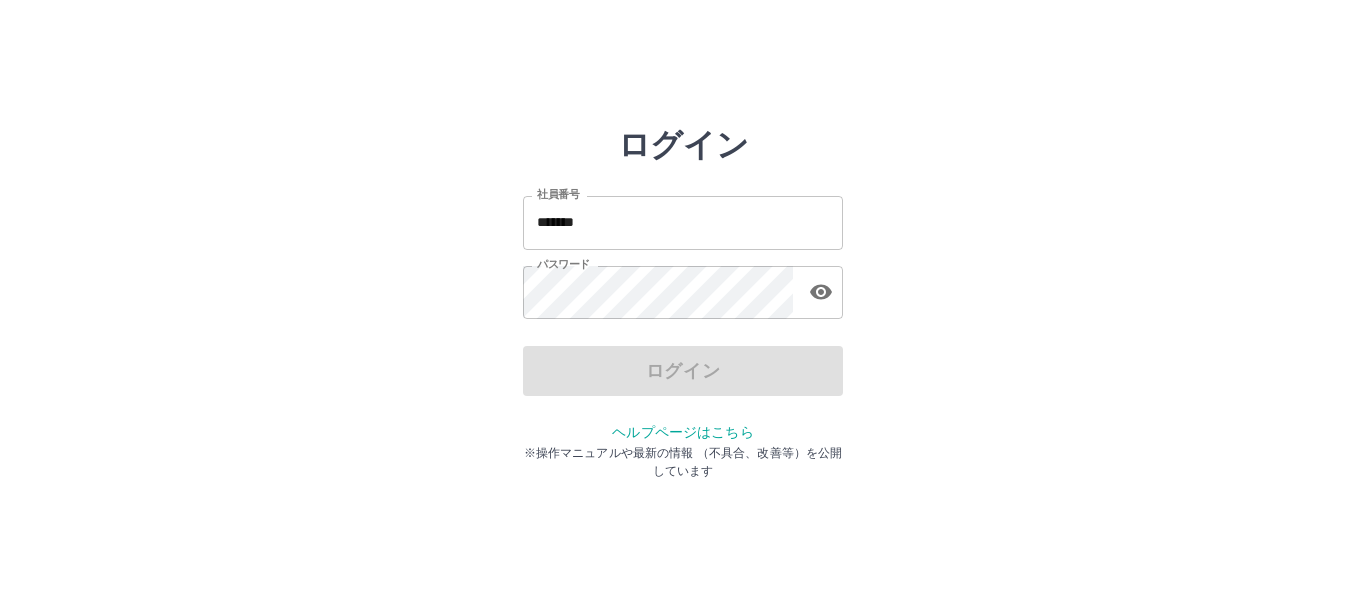 click on "*******" at bounding box center [683, 222] 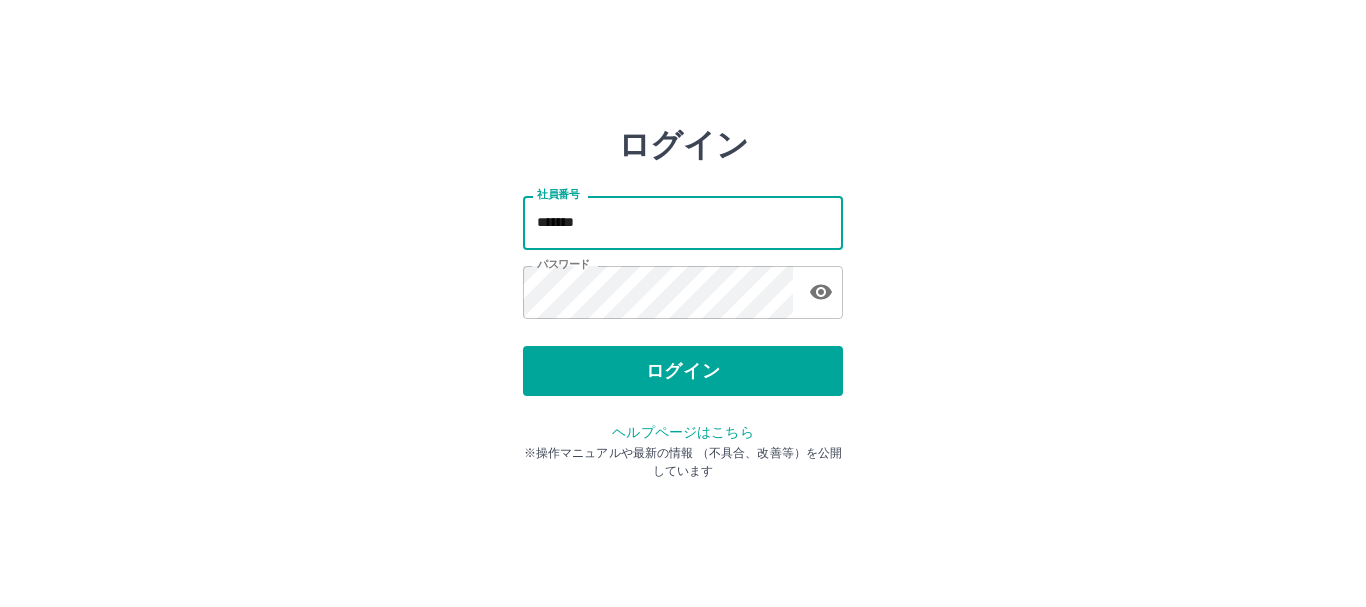 type on "*******" 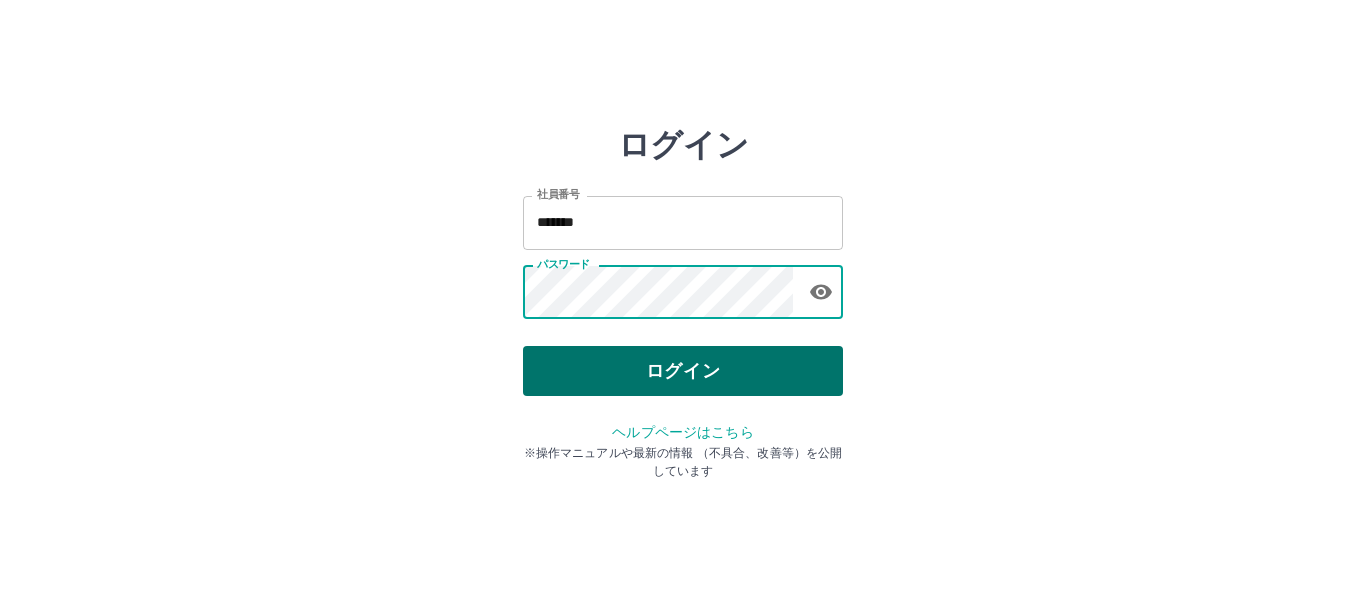 click on "ログイン" at bounding box center (683, 371) 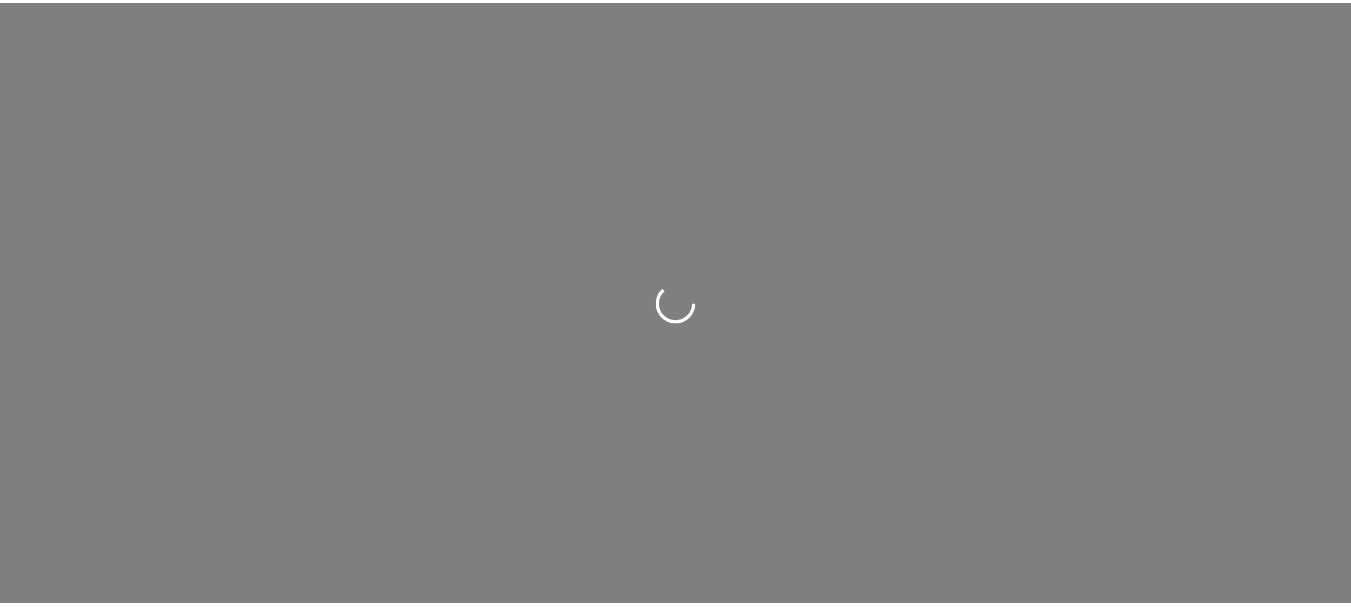 scroll, scrollTop: 0, scrollLeft: 0, axis: both 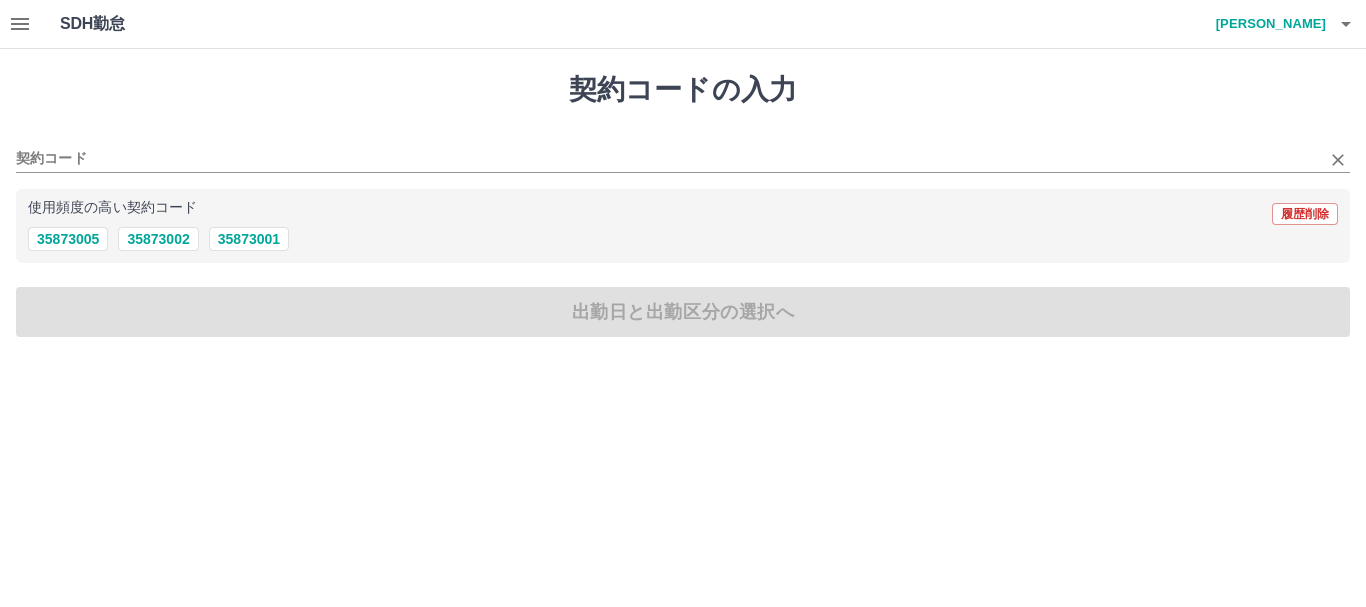 click on "契約コード" at bounding box center [683, 152] 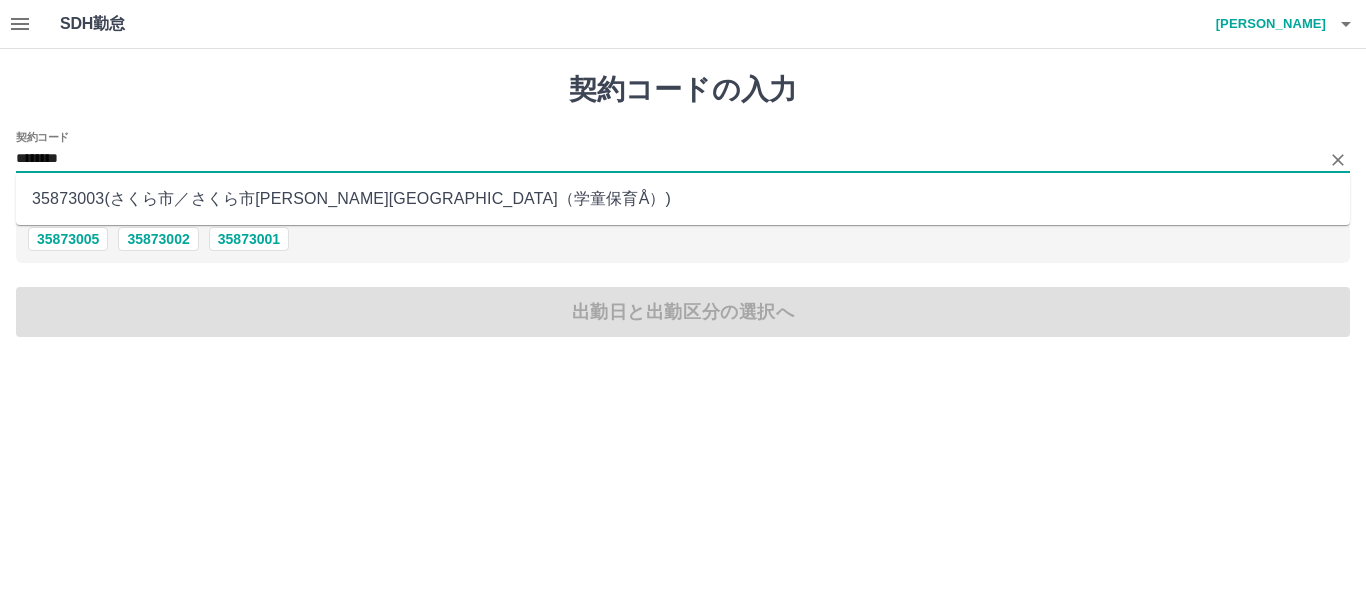 click on "35873003  ( さくら市 ／ さくら市喜連川児童センター（学童保育Å） )" at bounding box center [683, 199] 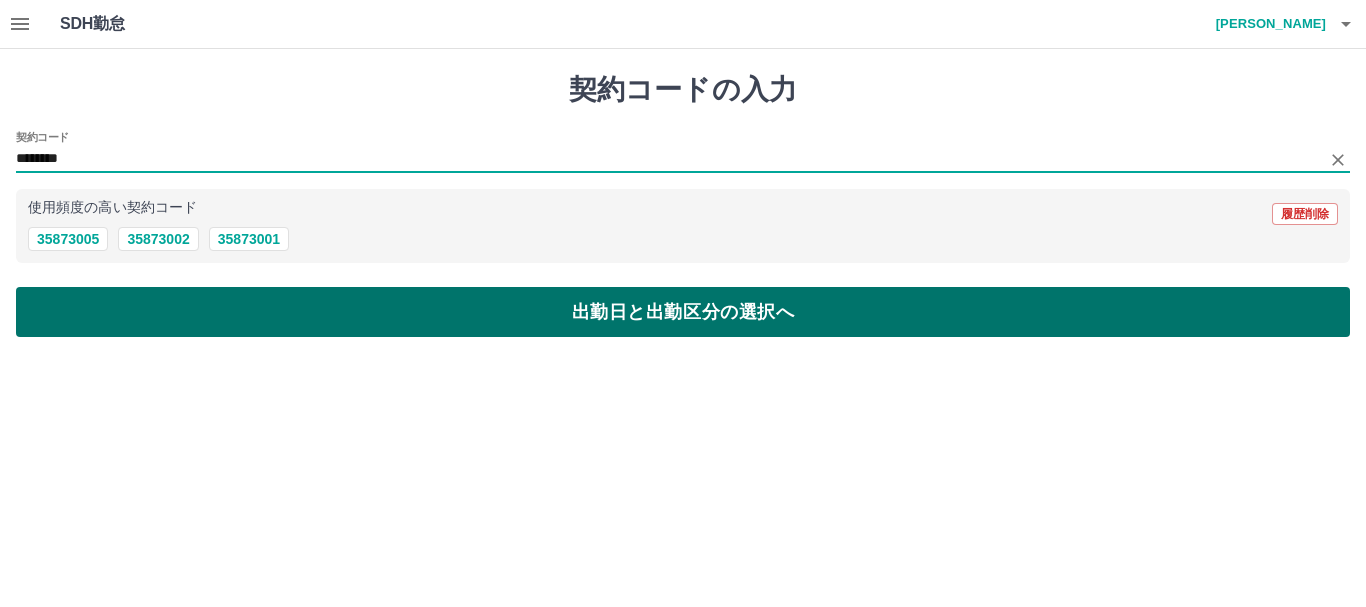 type on "********" 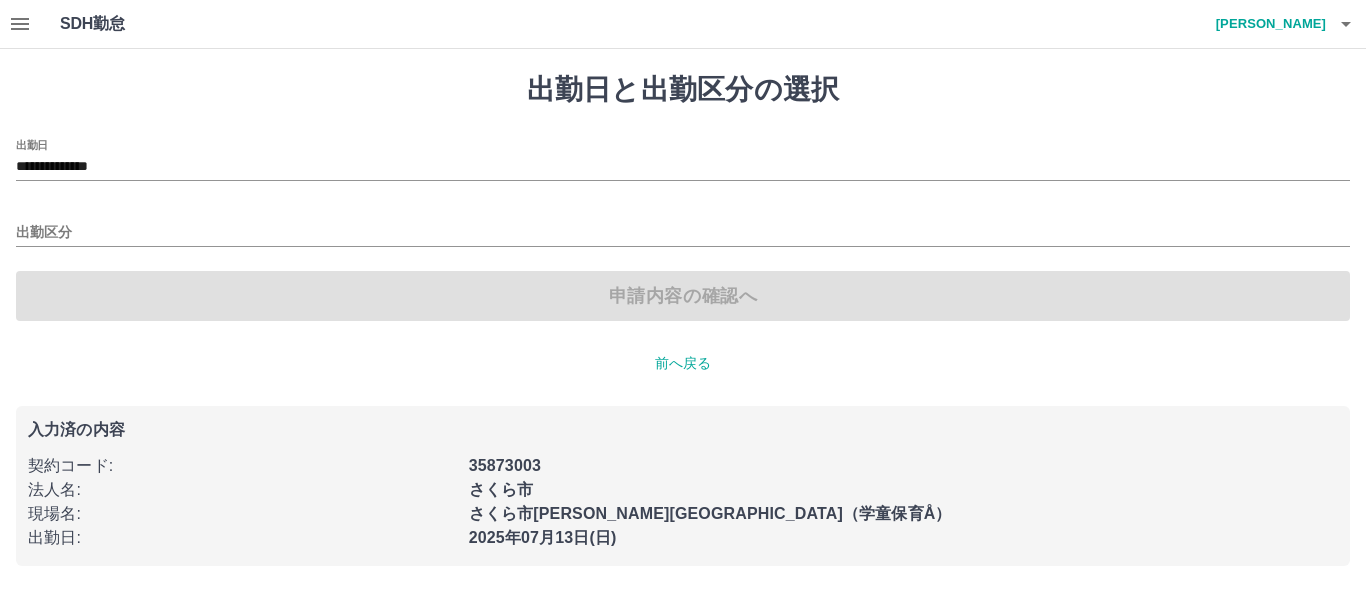click on "出勤区分" at bounding box center [683, 226] 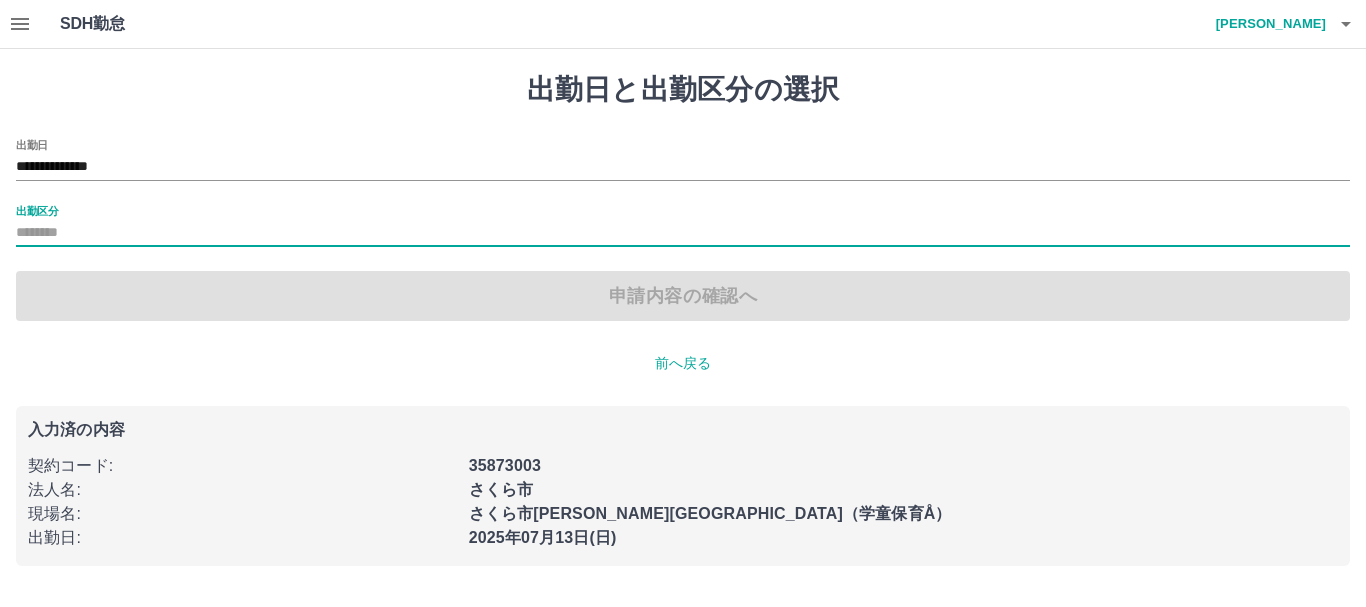 click on "出勤区分" at bounding box center (683, 233) 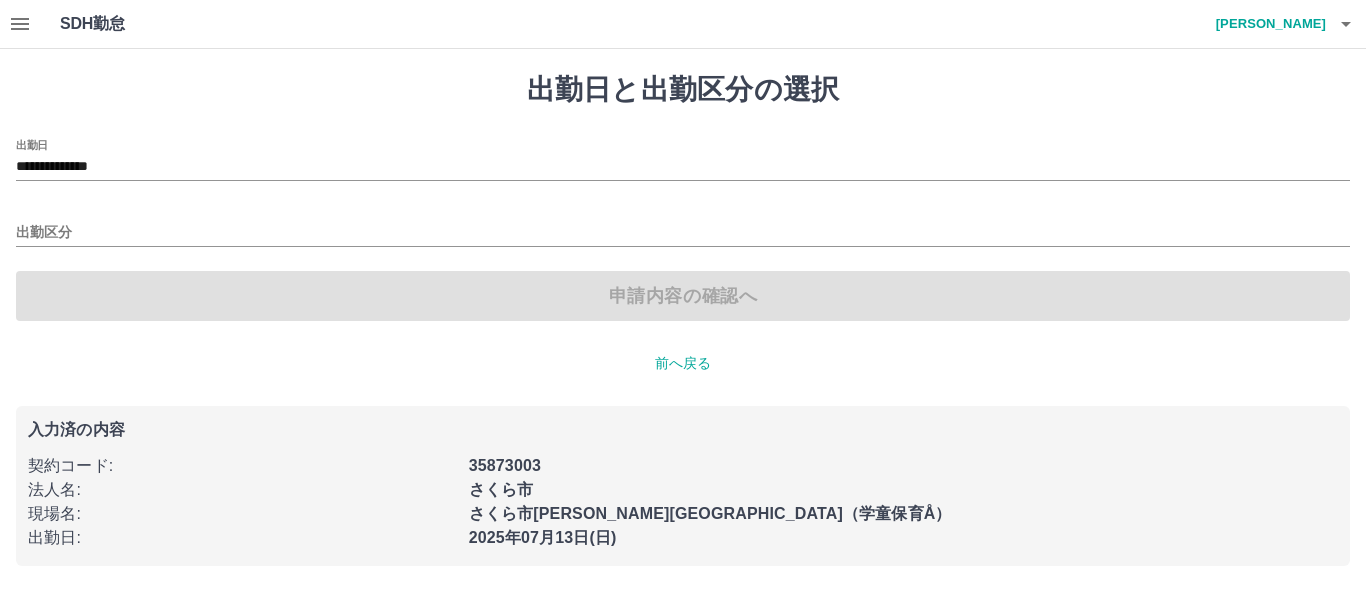 click on "申請内容の確認へ" at bounding box center (683, 296) 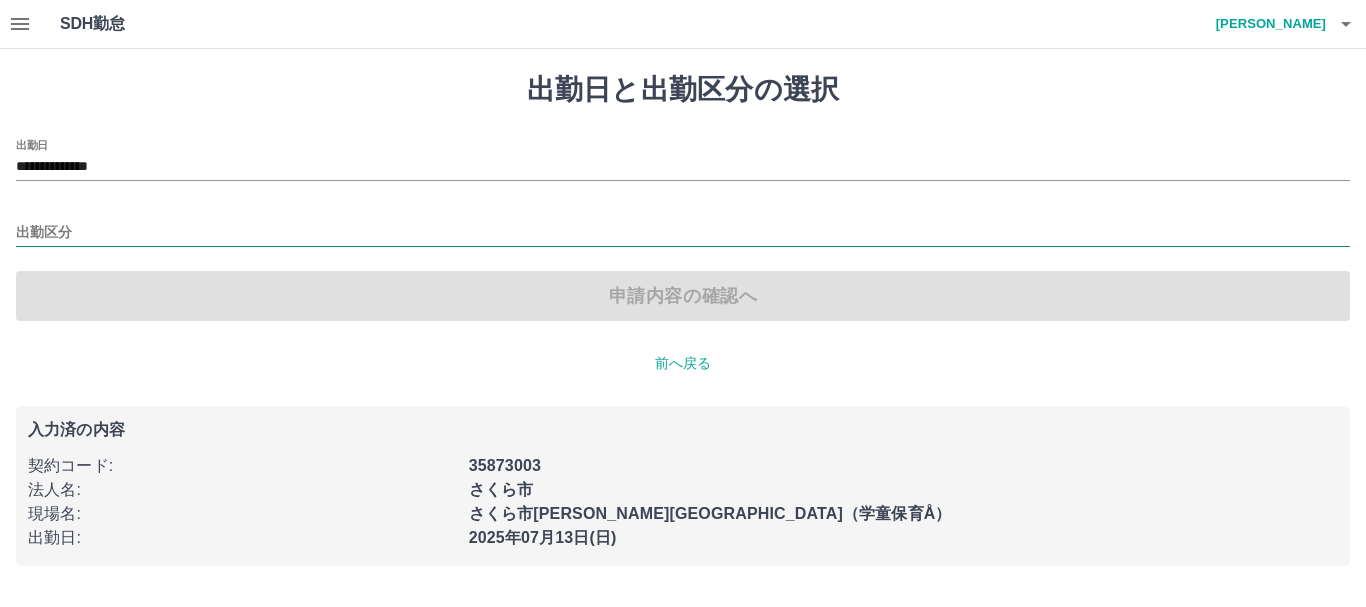 click on "出勤区分" at bounding box center (683, 233) 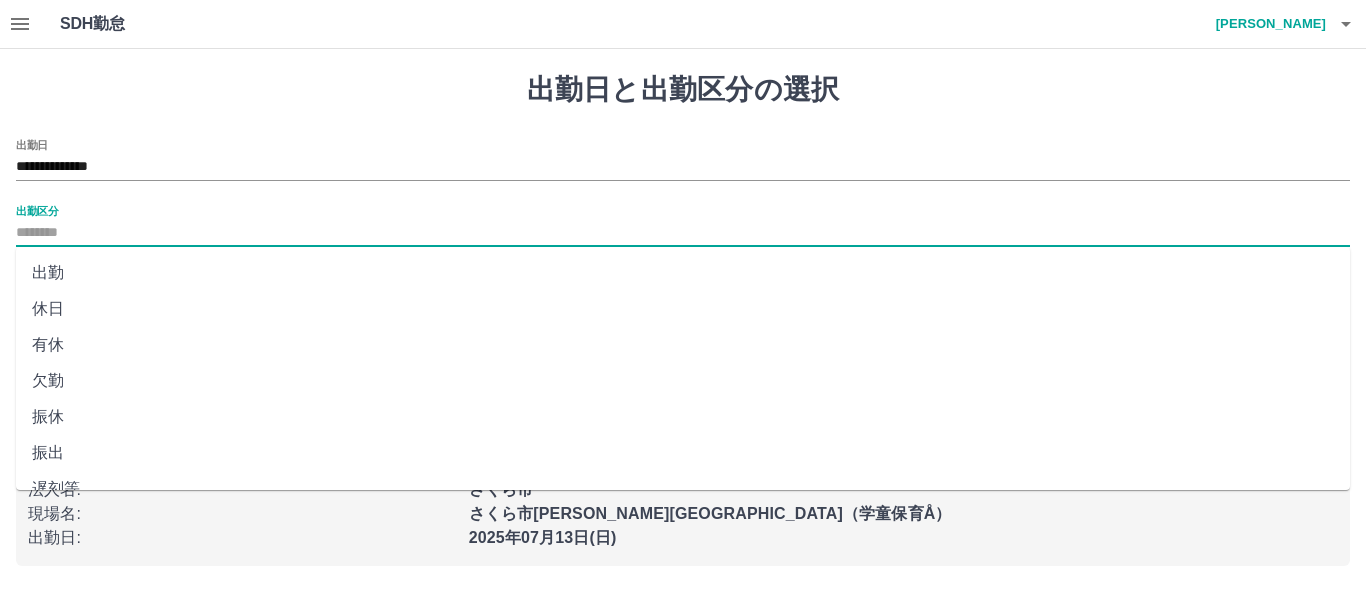 click on "出勤" at bounding box center (683, 273) 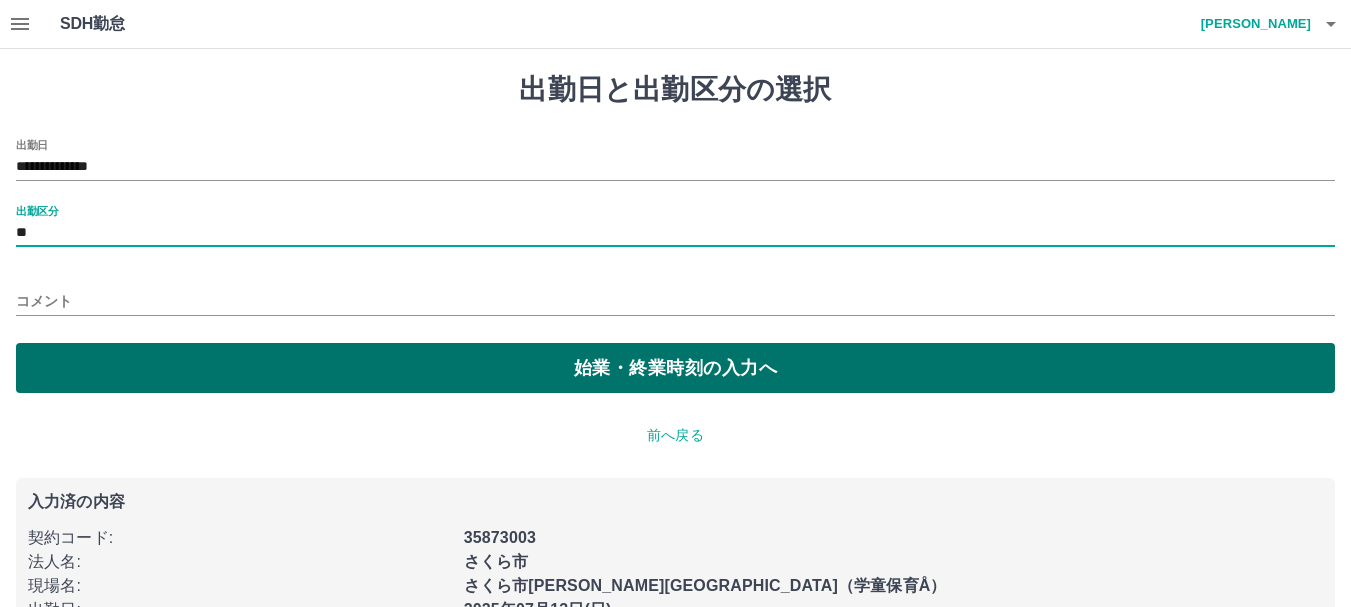 click on "始業・終業時刻の入力へ" at bounding box center [675, 368] 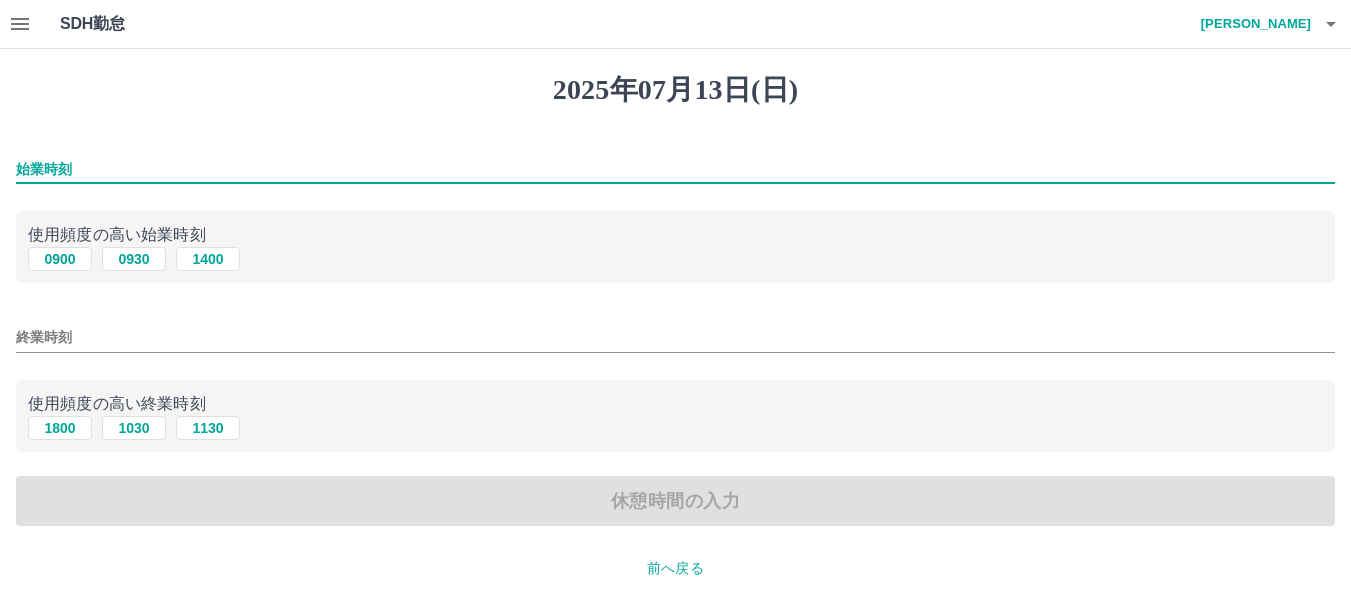 click on "始業時刻" at bounding box center (675, 169) 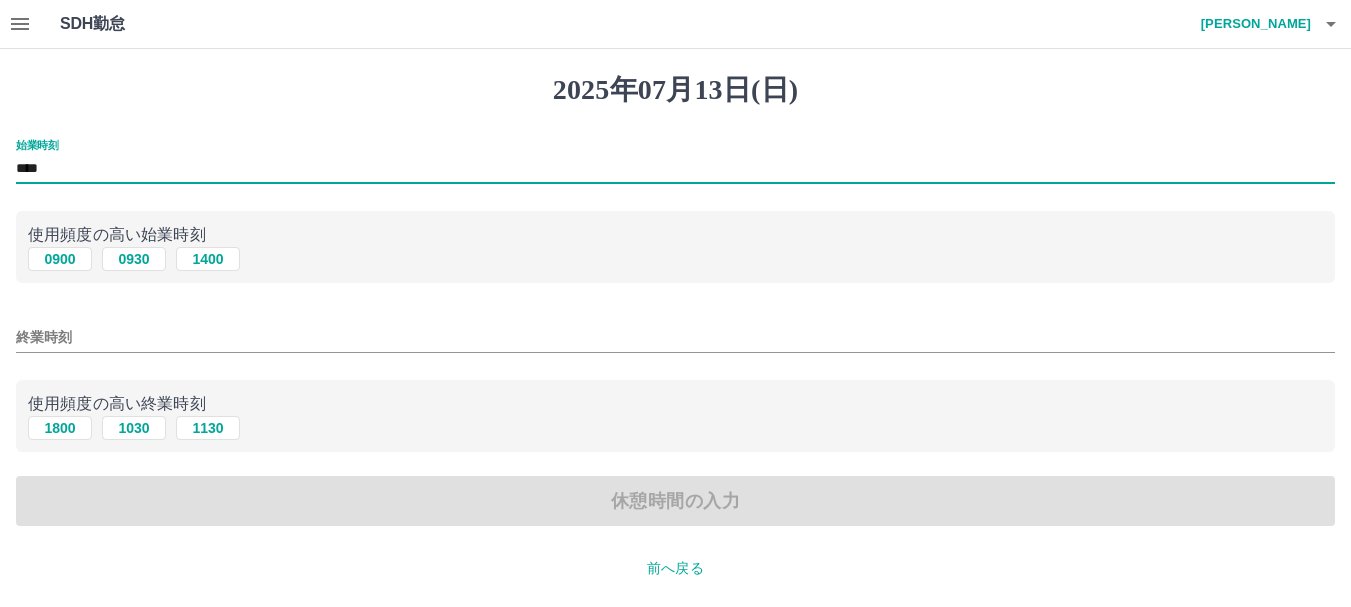 click on "終業時刻" at bounding box center [675, 337] 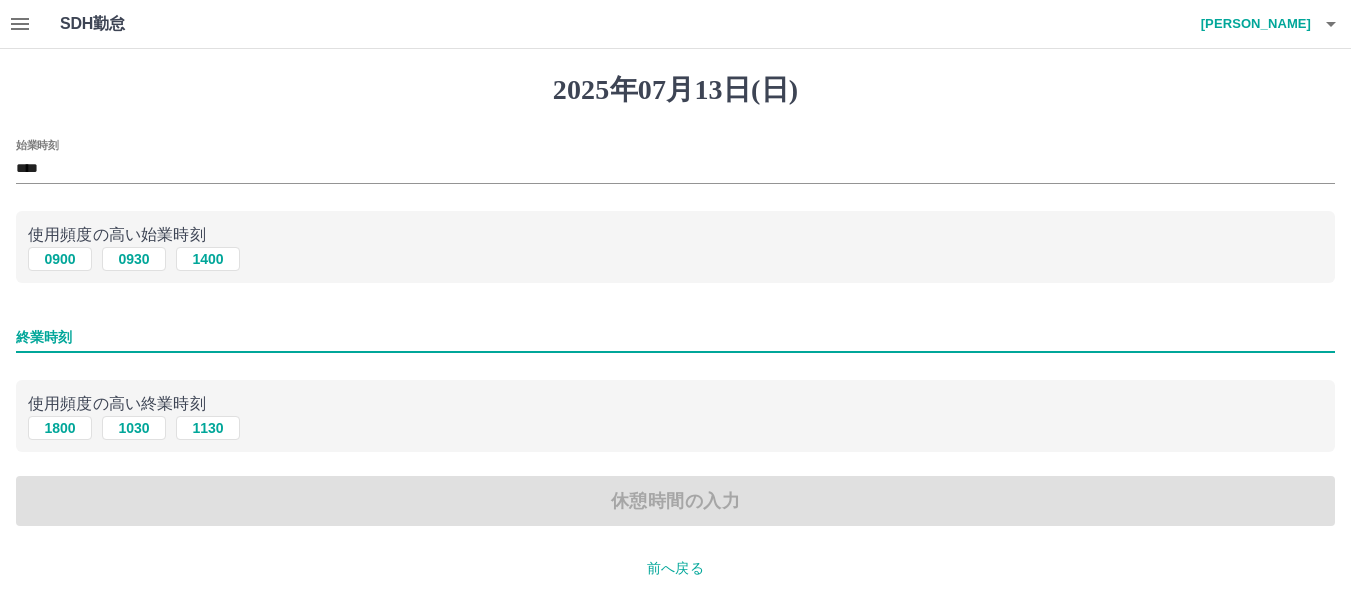 type on "****" 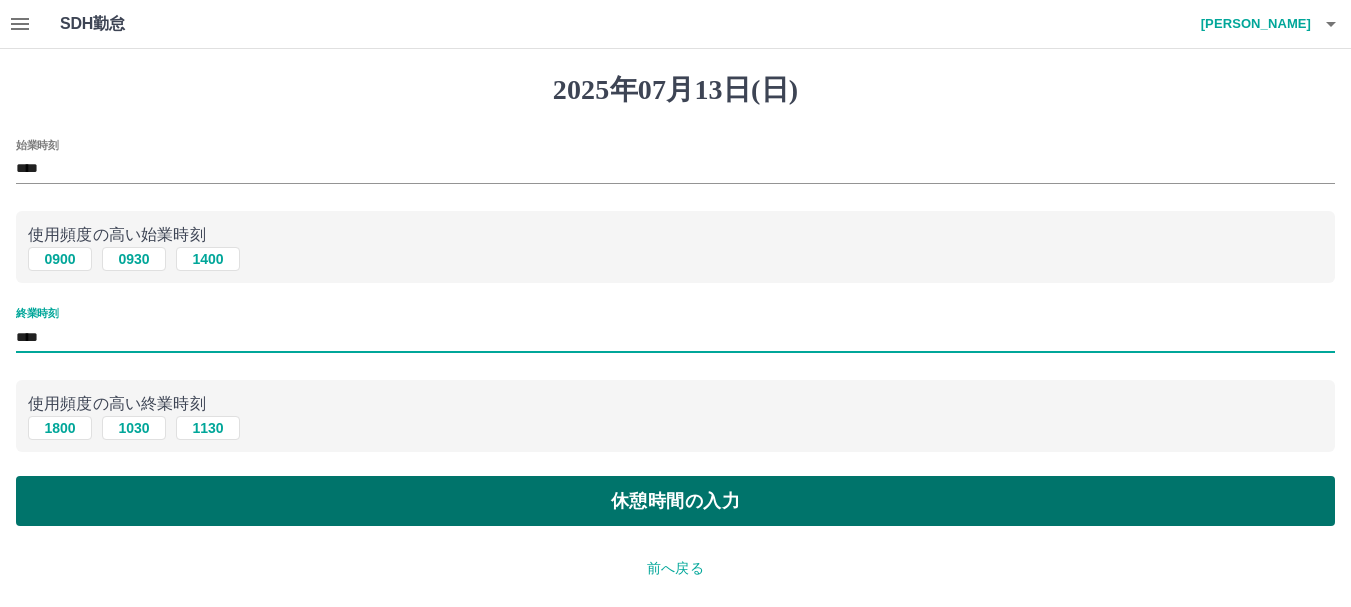 click on "休憩時間の入力" at bounding box center [675, 501] 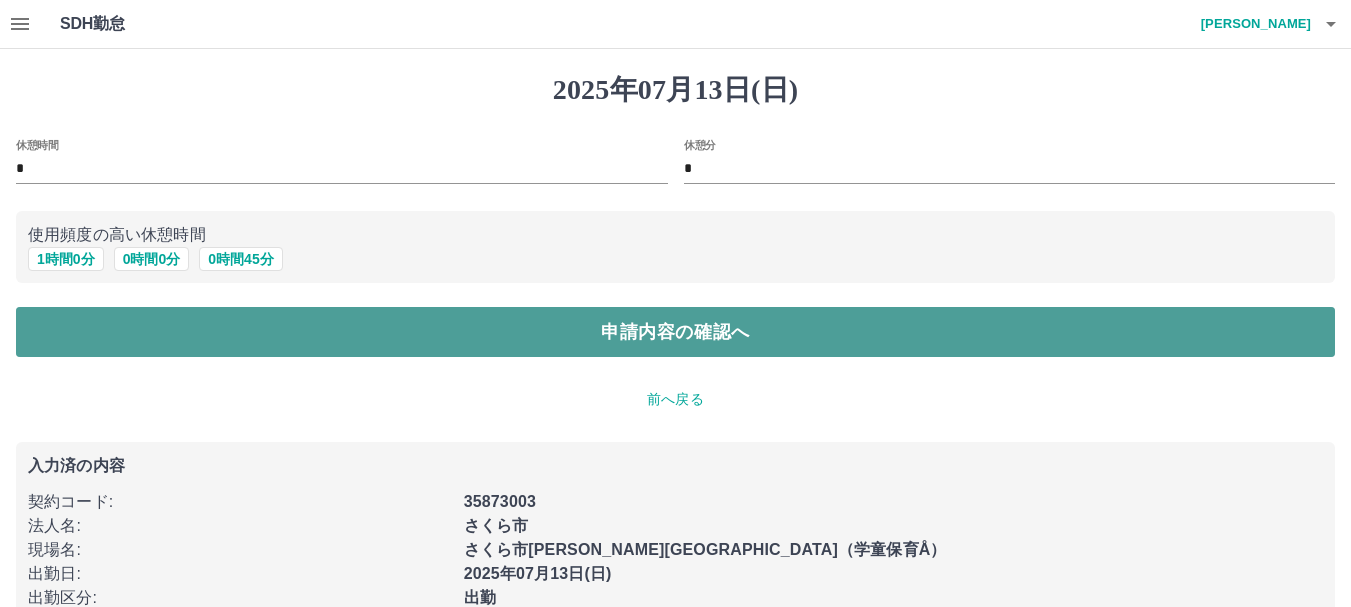 click on "申請内容の確認へ" at bounding box center (675, 332) 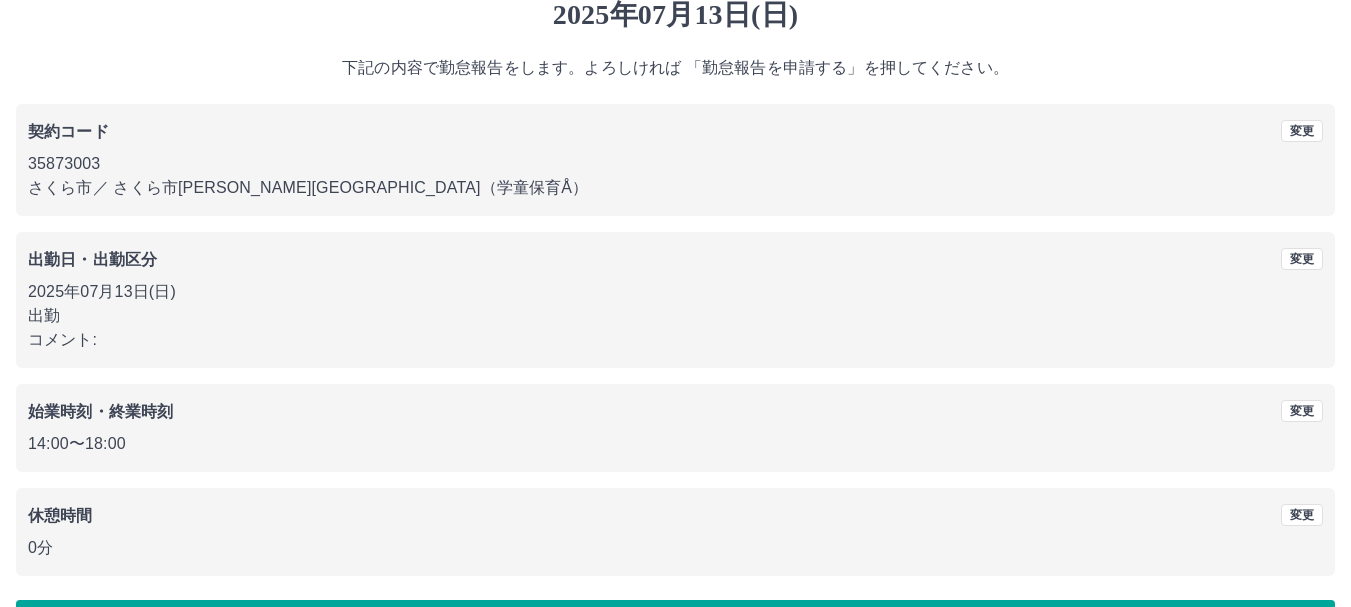 scroll, scrollTop: 142, scrollLeft: 0, axis: vertical 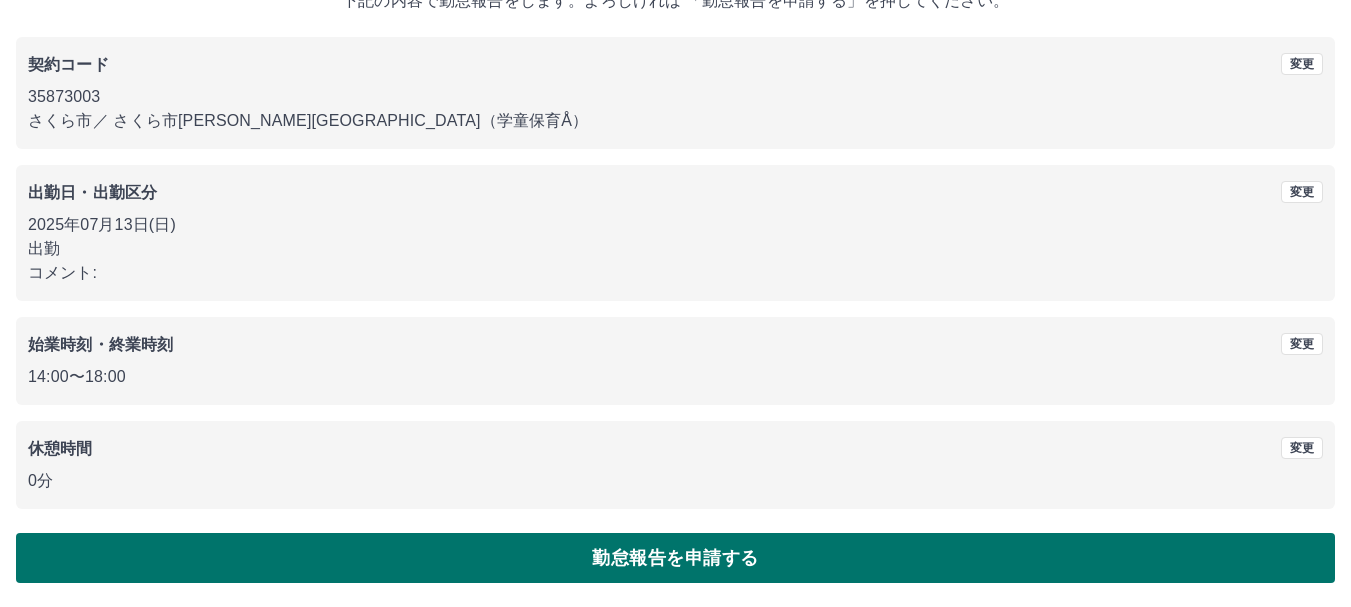 click on "勤怠報告を申請する" at bounding box center (675, 558) 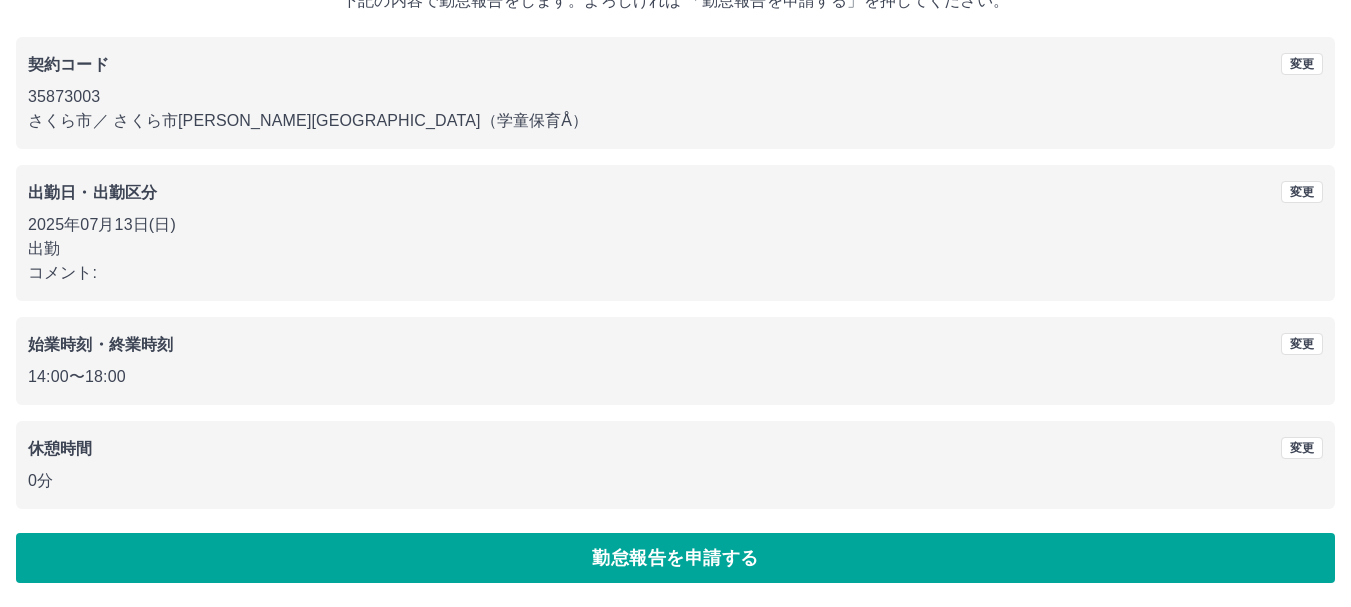 scroll, scrollTop: 0, scrollLeft: 0, axis: both 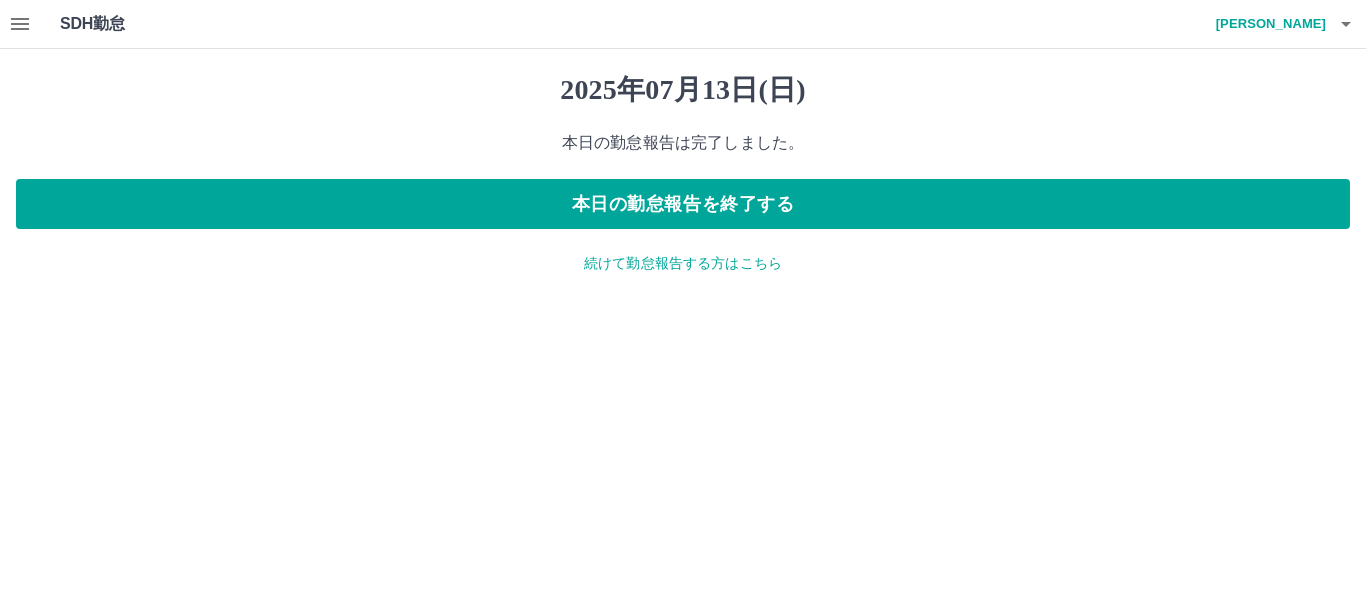 click on "続けて勤怠報告する方はこちら" at bounding box center (683, 263) 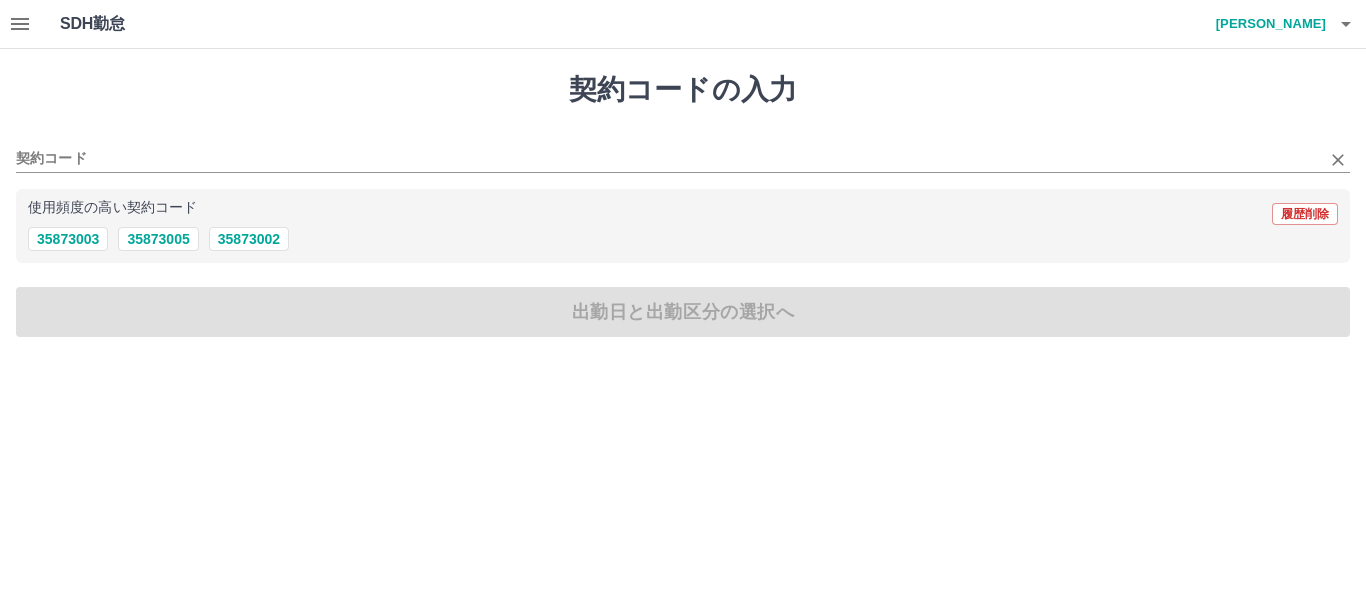 click on "契約コード" at bounding box center [683, 152] 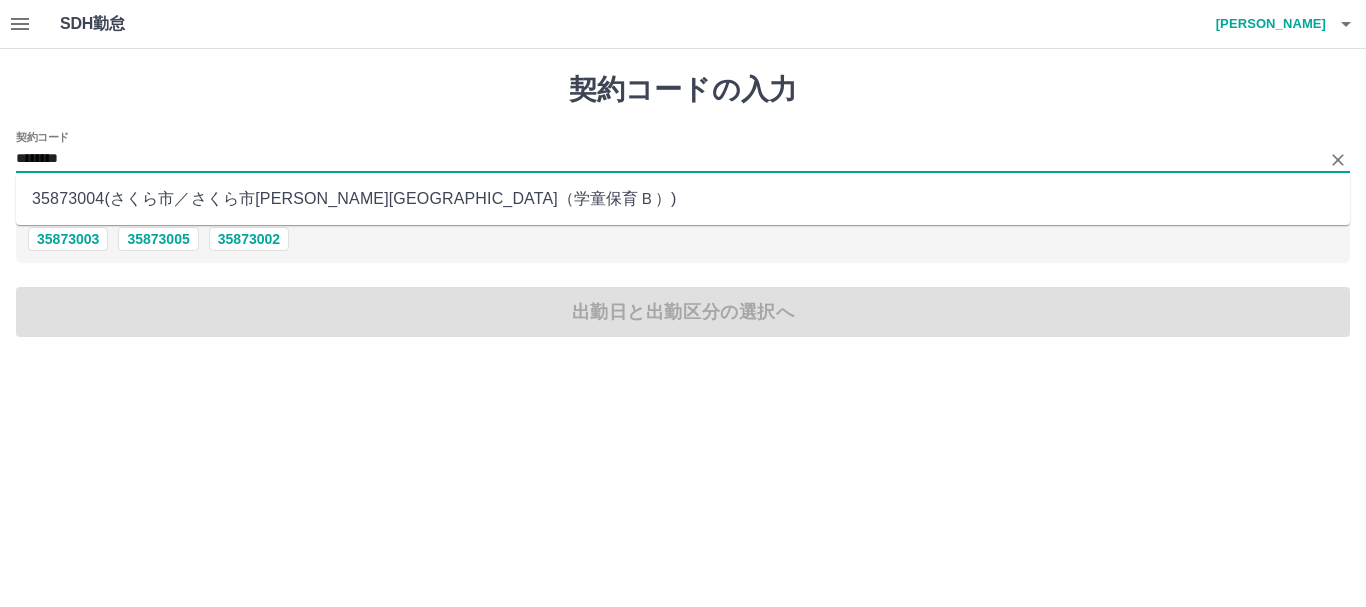 click on "35873004  ( さくら市 ／ さくら市喜連川児童センター（学童保育Ｂ） )" at bounding box center (683, 199) 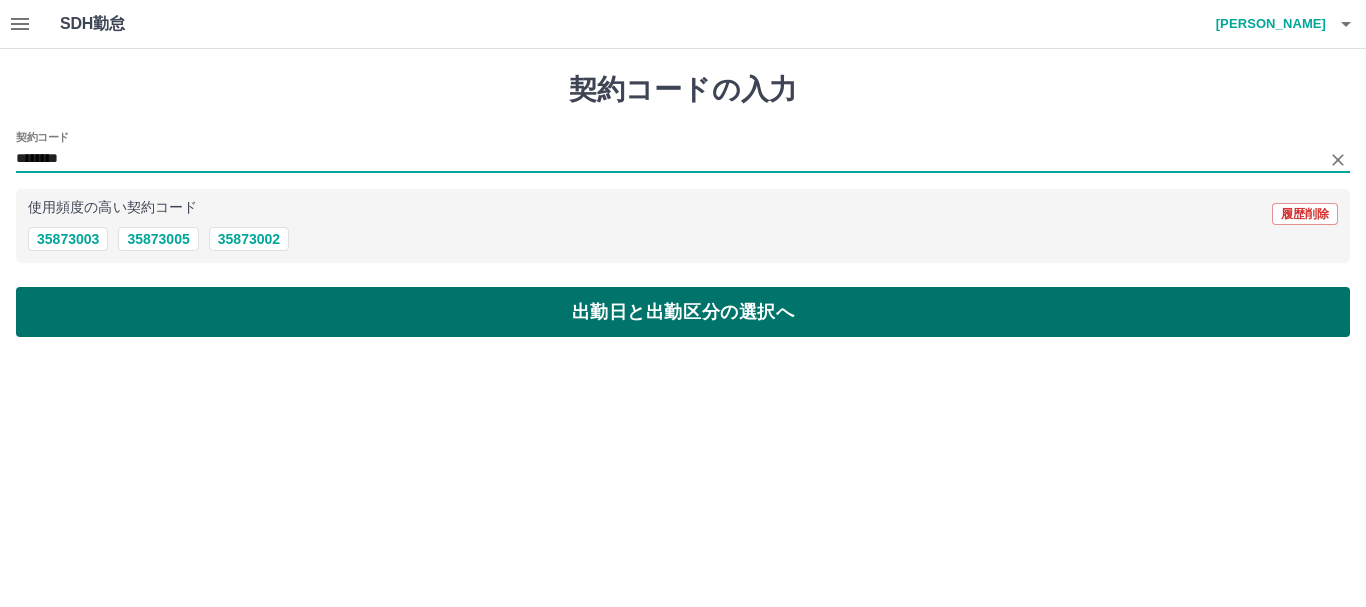 type on "********" 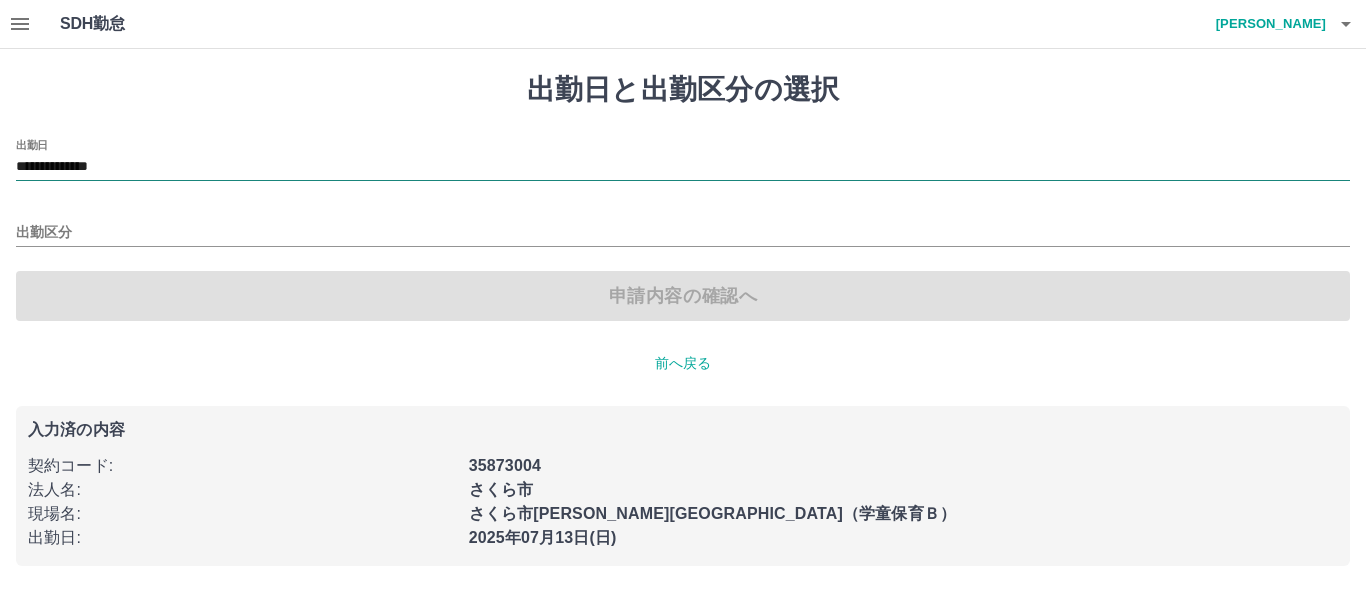 click on "**********" at bounding box center (683, 167) 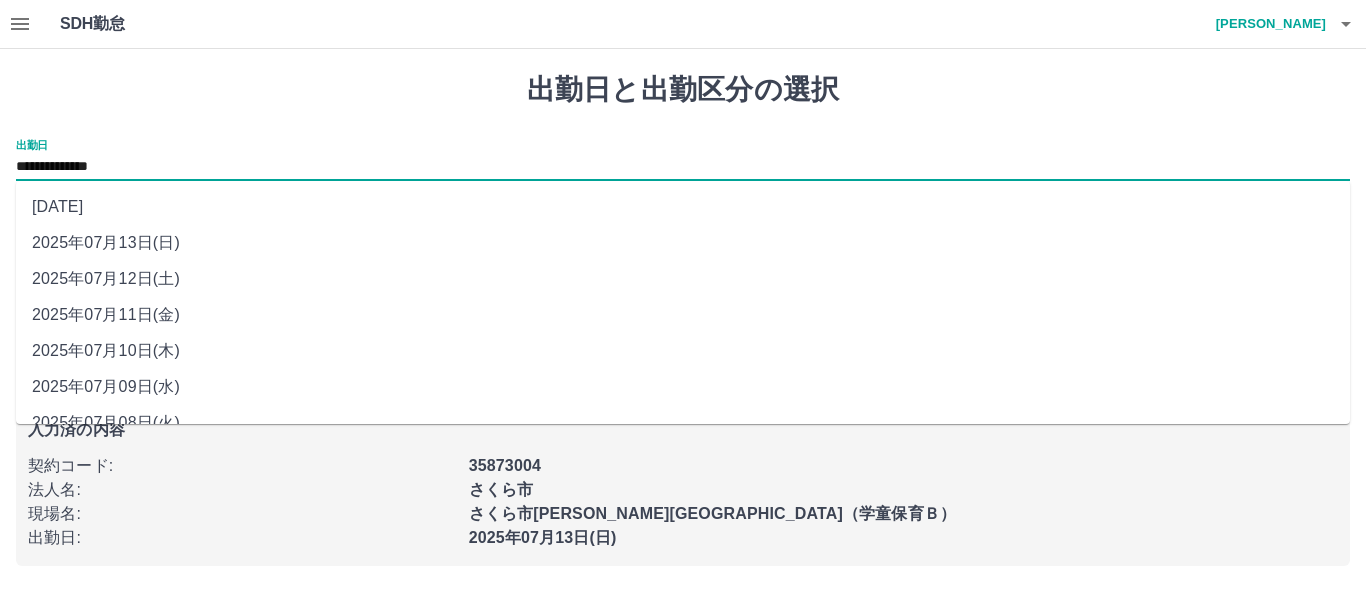click on "2025年07月12日(土)" at bounding box center [683, 279] 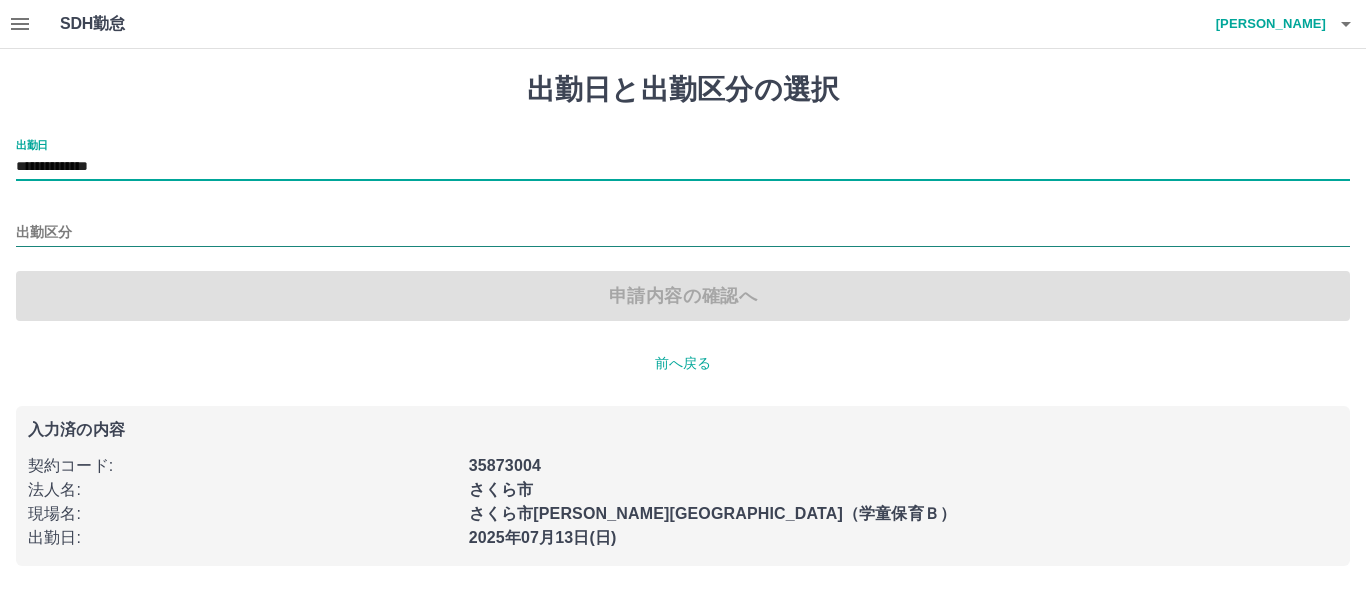 click on "出勤区分" at bounding box center [683, 233] 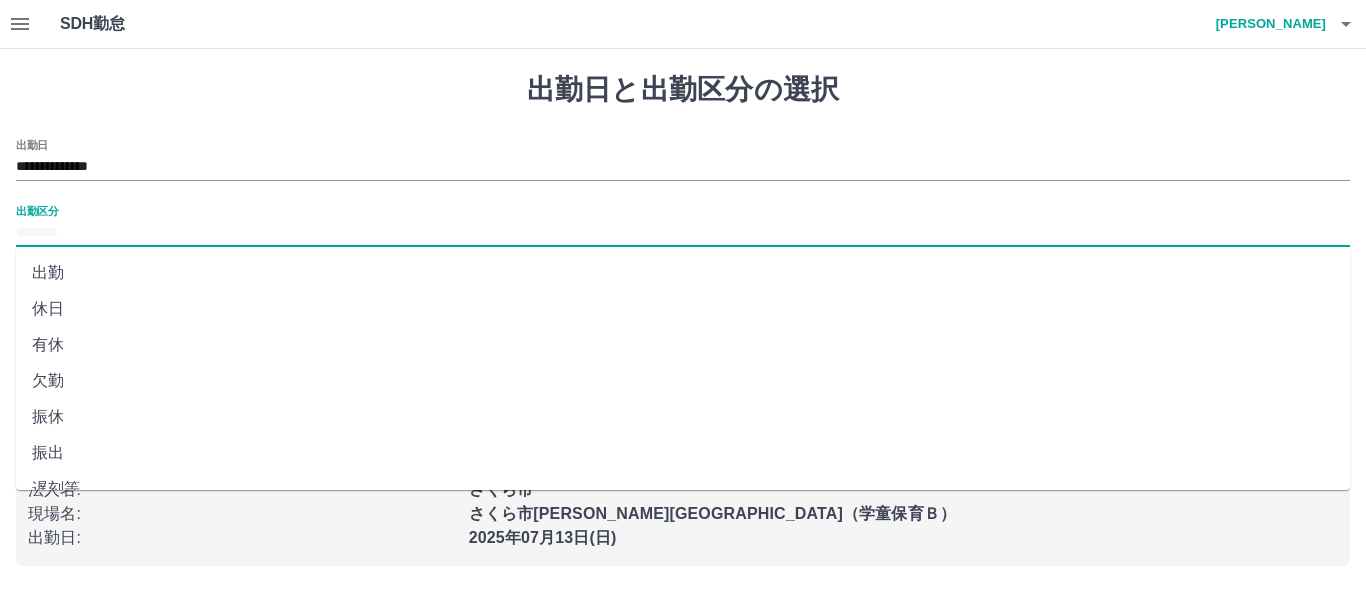 click on "出勤" at bounding box center [683, 273] 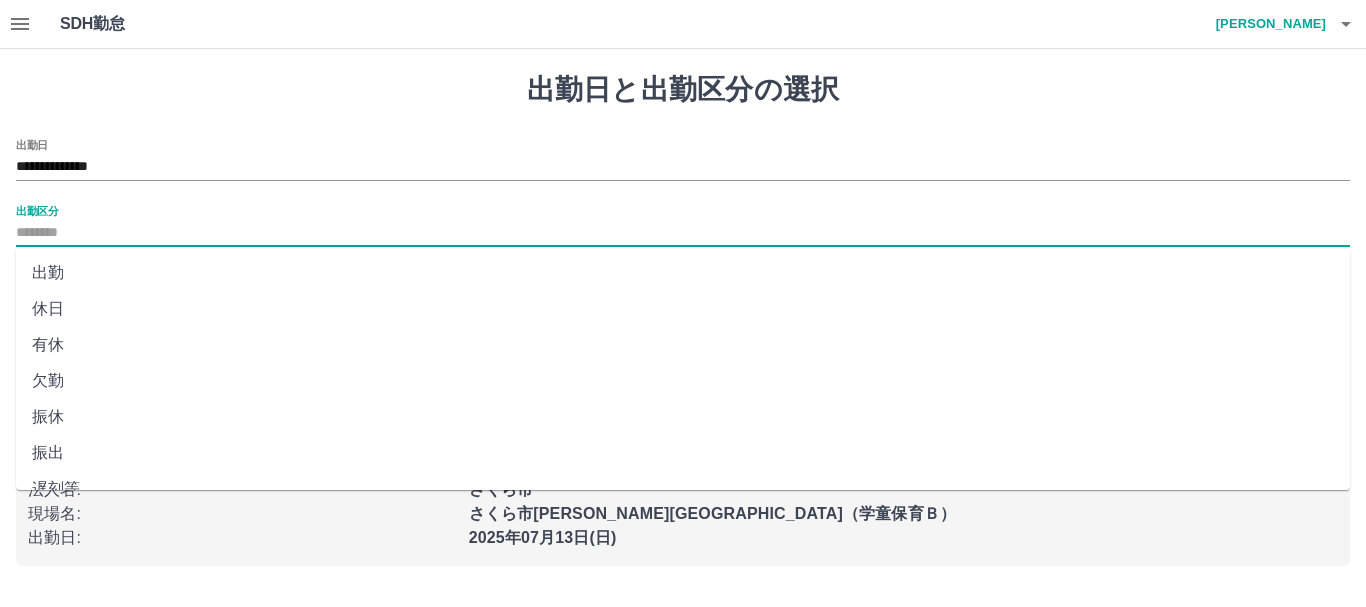 type on "**" 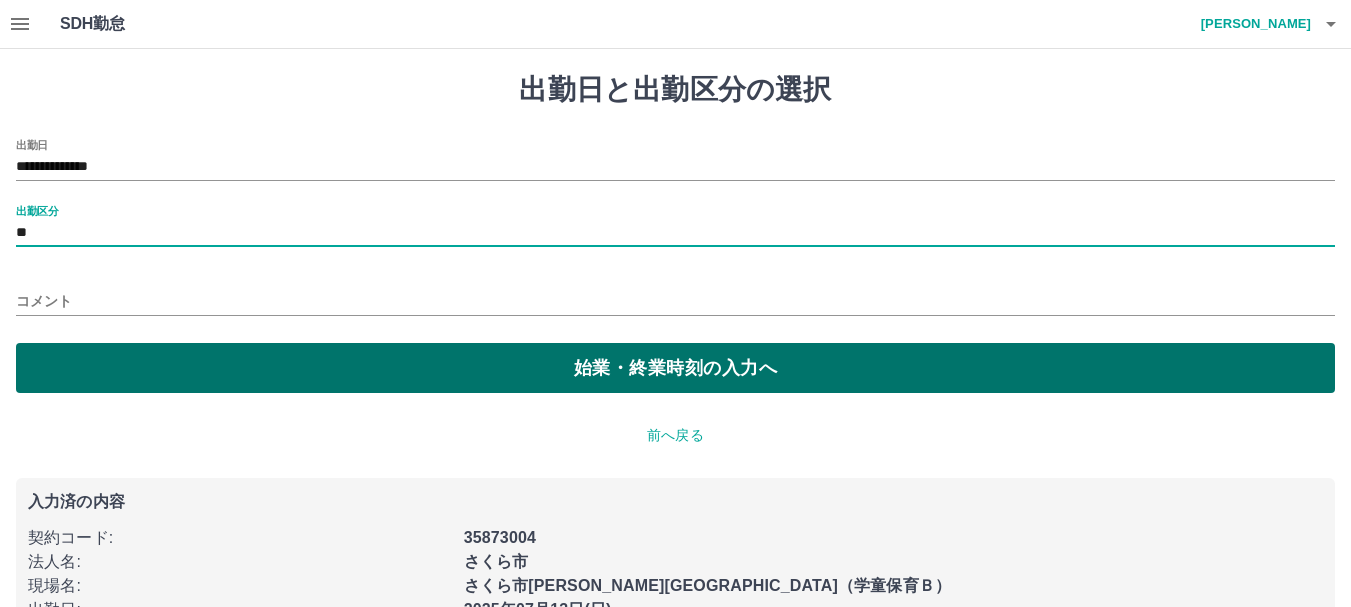 click on "始業・終業時刻の入力へ" at bounding box center [675, 368] 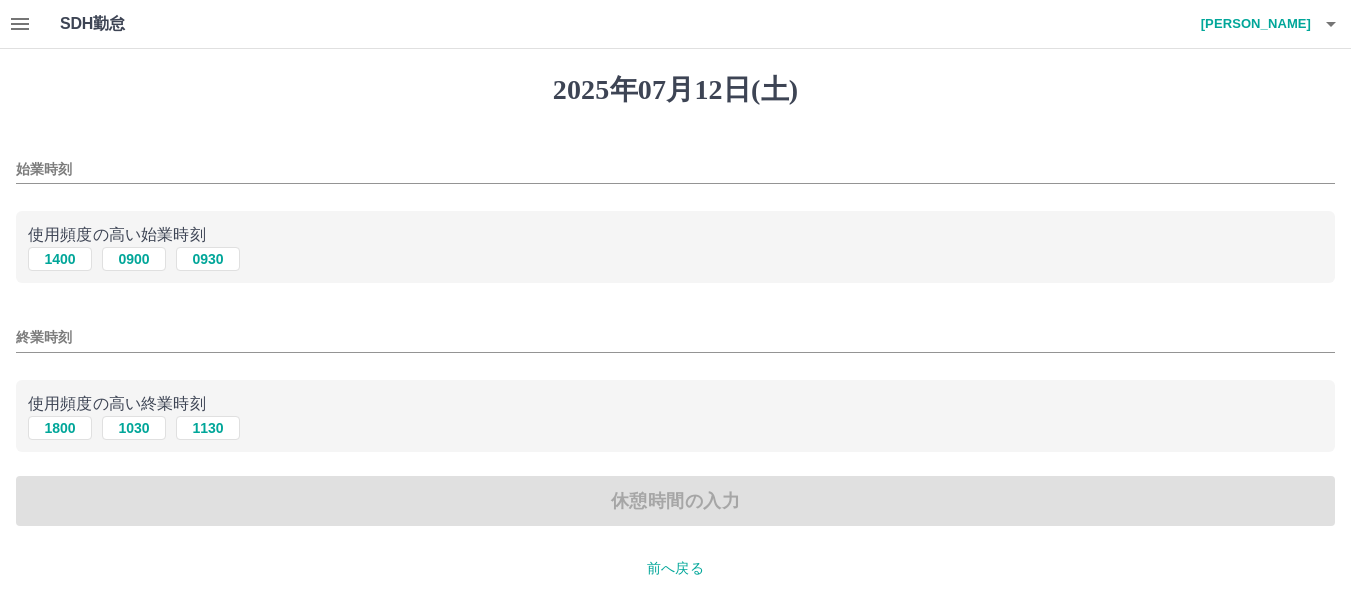 click on "始業時刻" at bounding box center [675, 163] 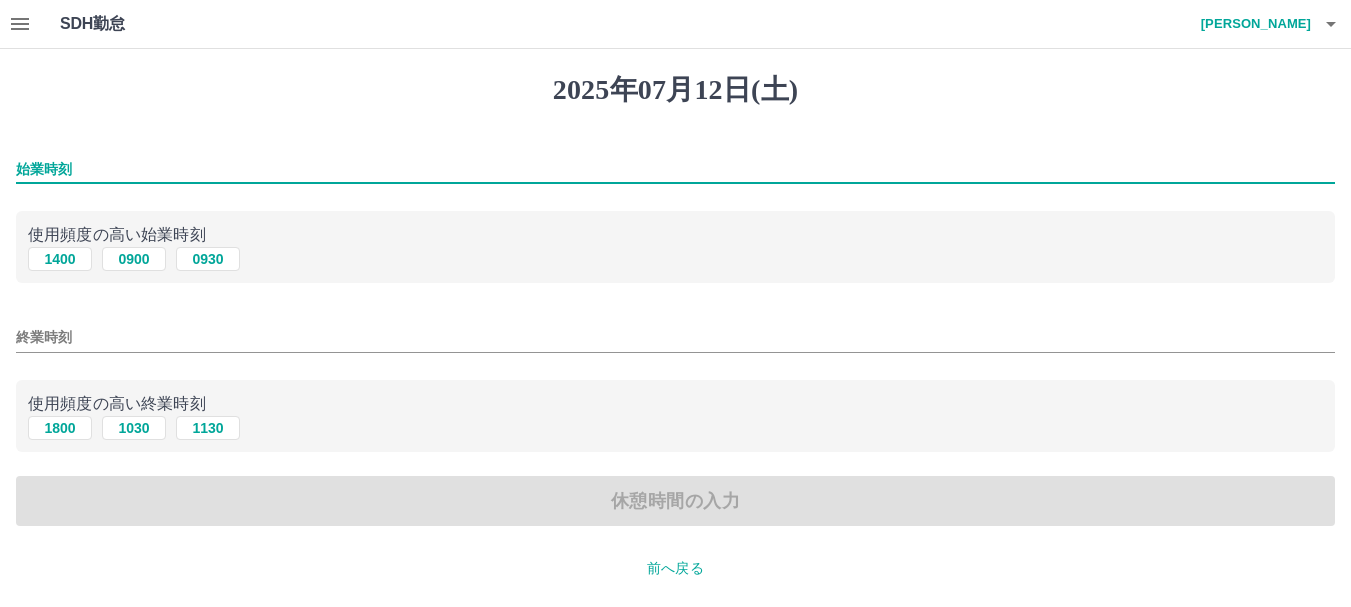 type on "****" 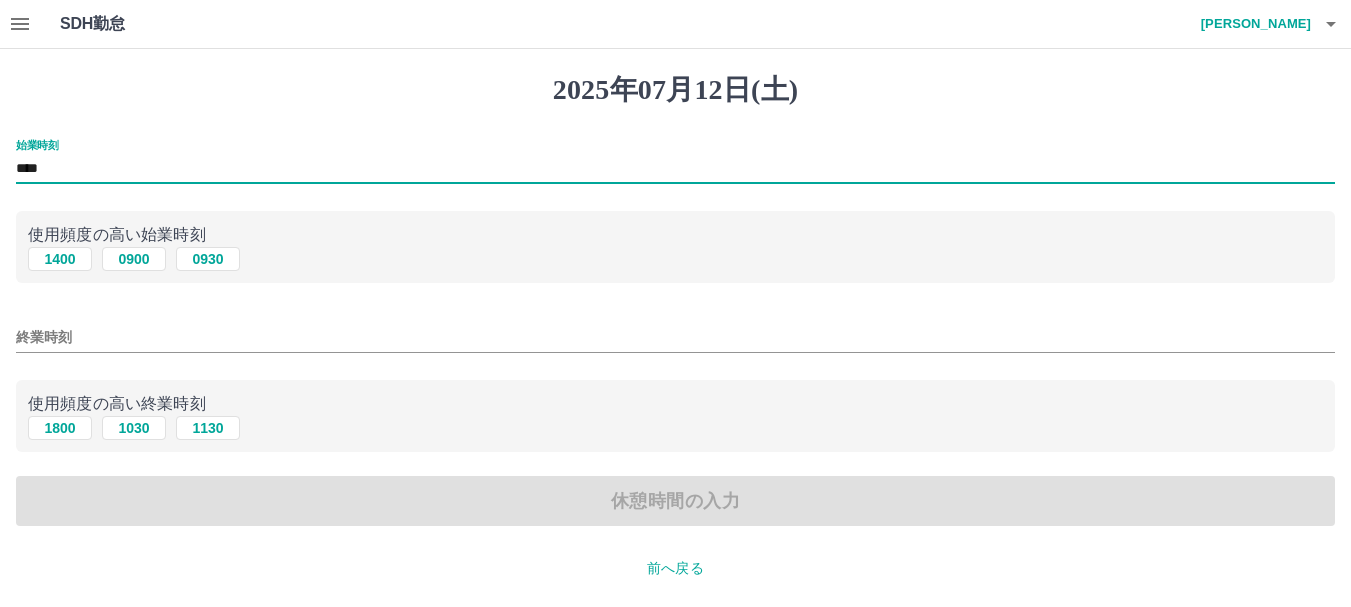 click on "終業時刻" at bounding box center [675, 337] 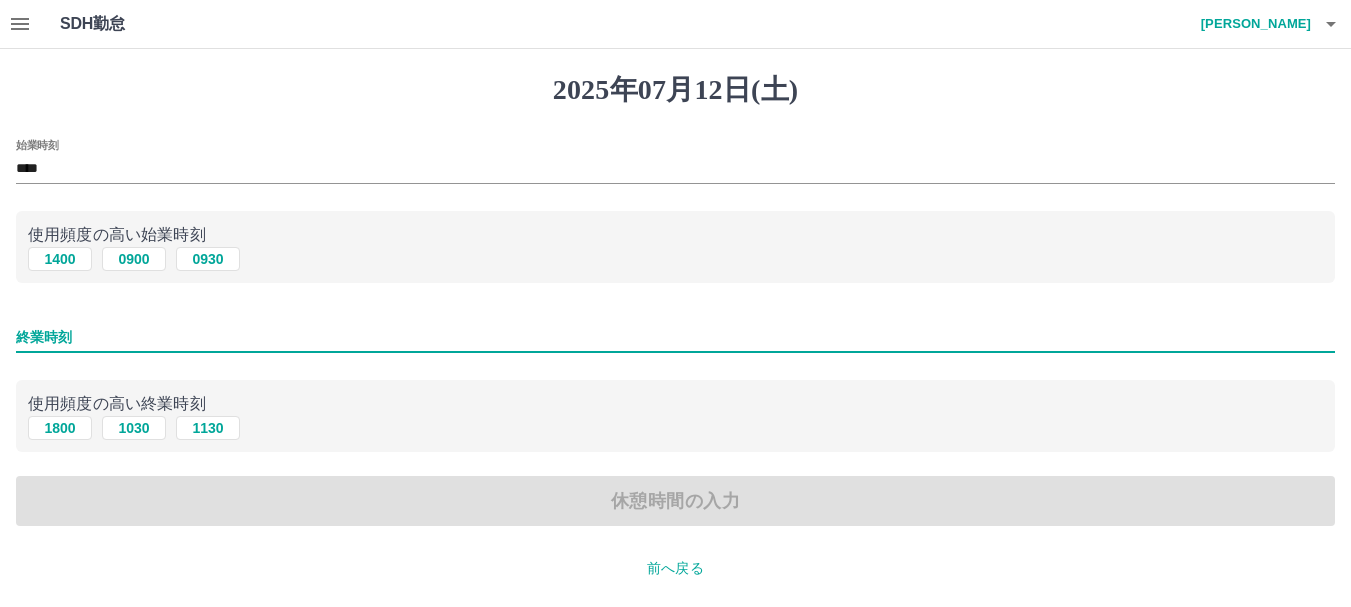 click on "終業時刻" at bounding box center (675, 337) 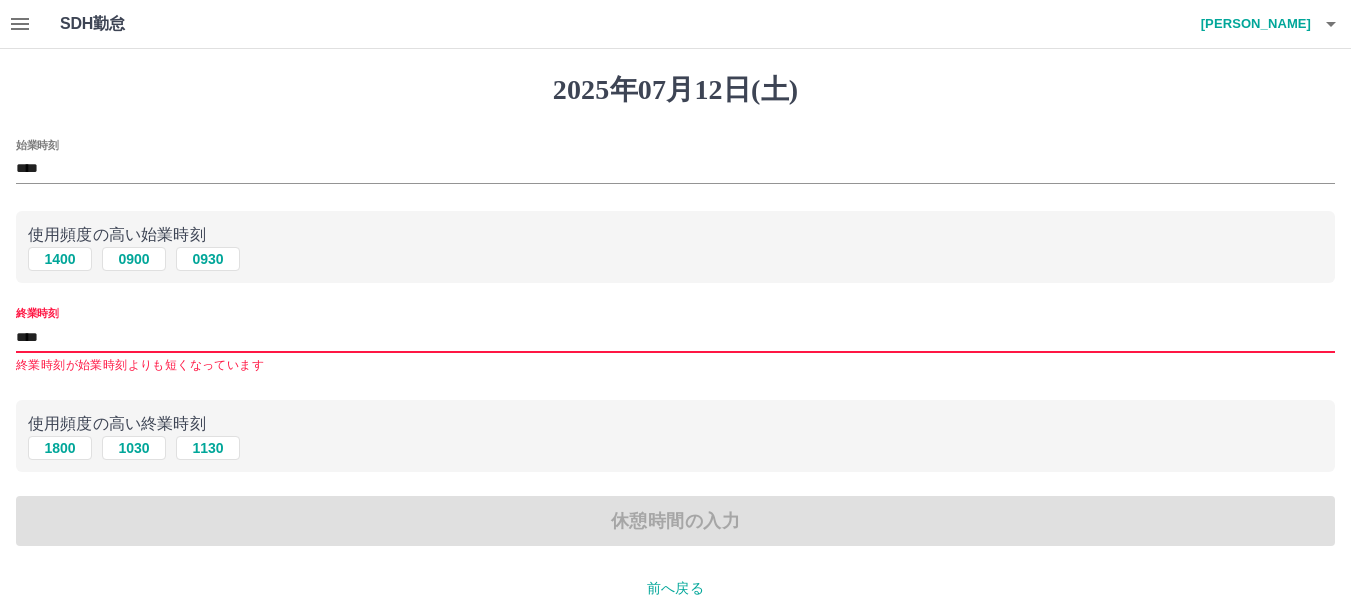 type on "****" 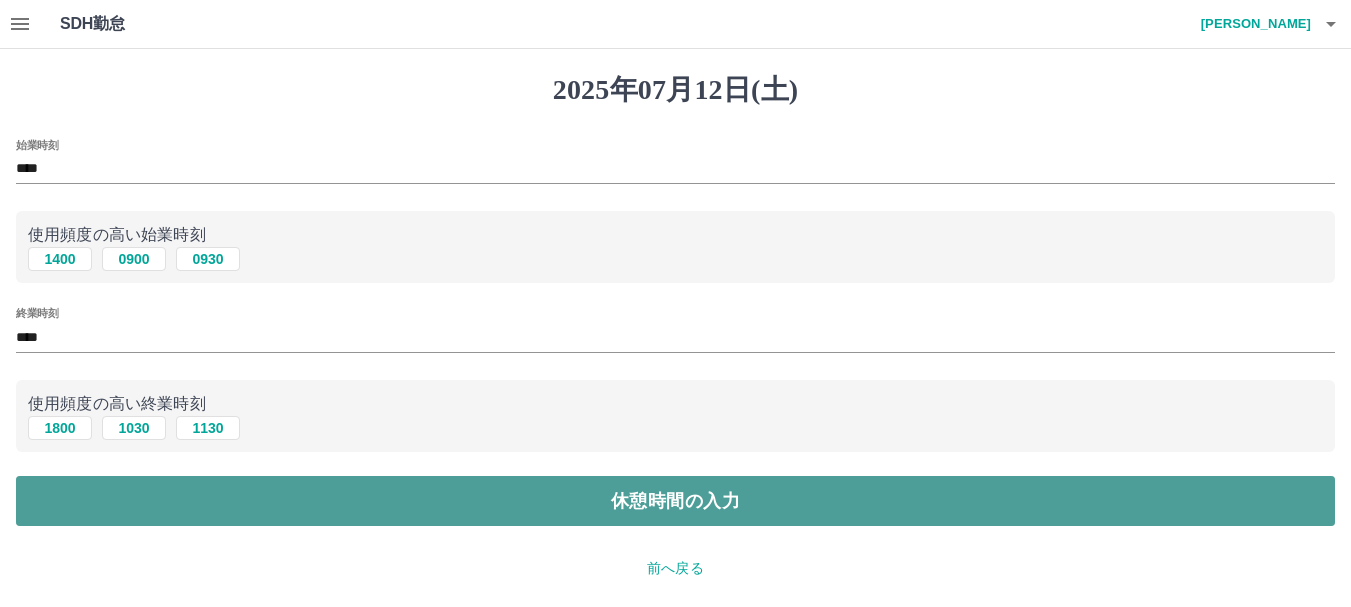 click on "休憩時間の入力" at bounding box center (675, 501) 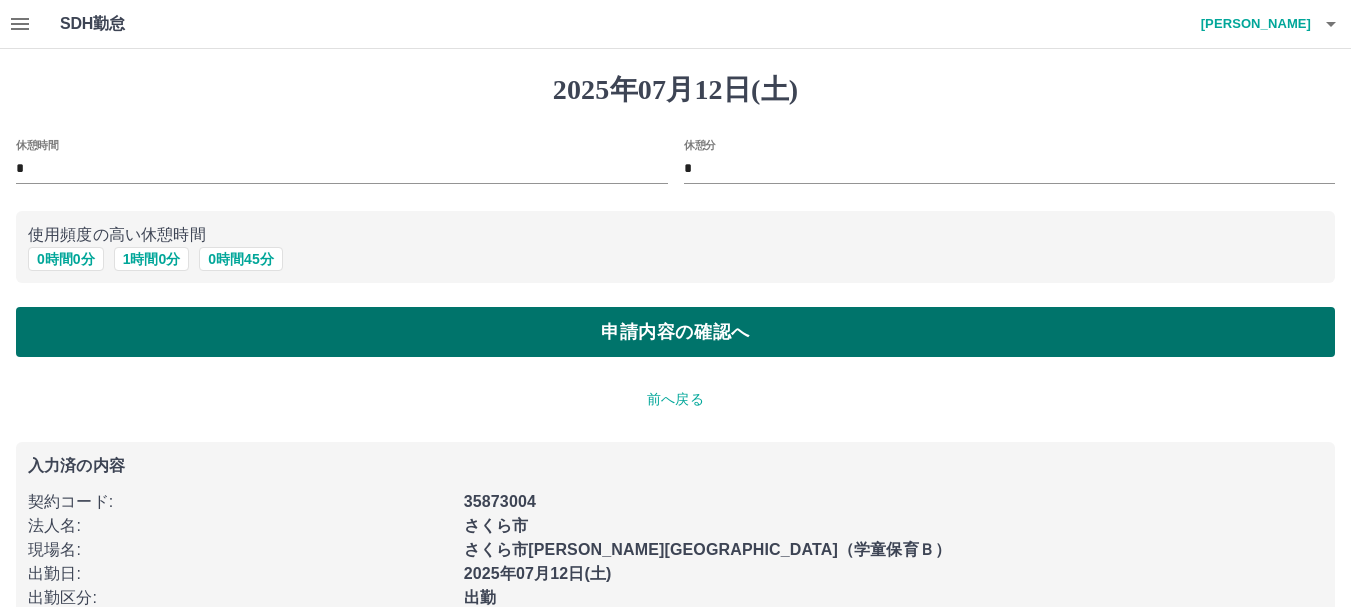click on "申請内容の確認へ" at bounding box center [675, 332] 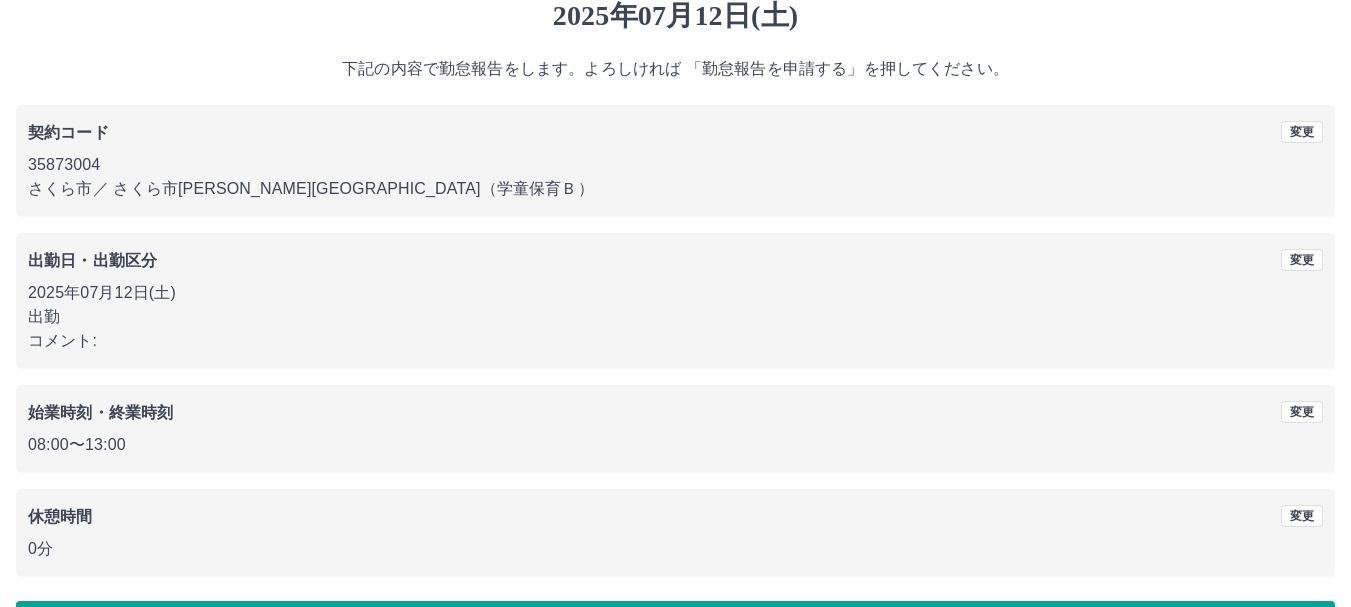scroll, scrollTop: 142, scrollLeft: 0, axis: vertical 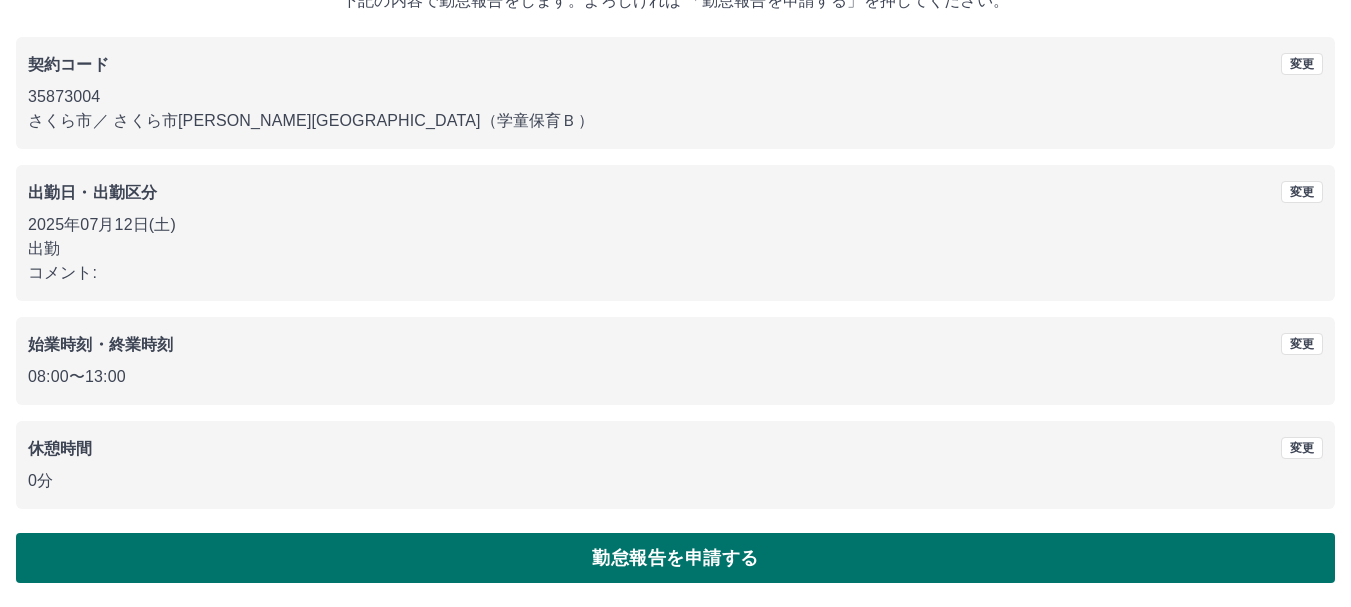 click on "勤怠報告を申請する" at bounding box center [675, 558] 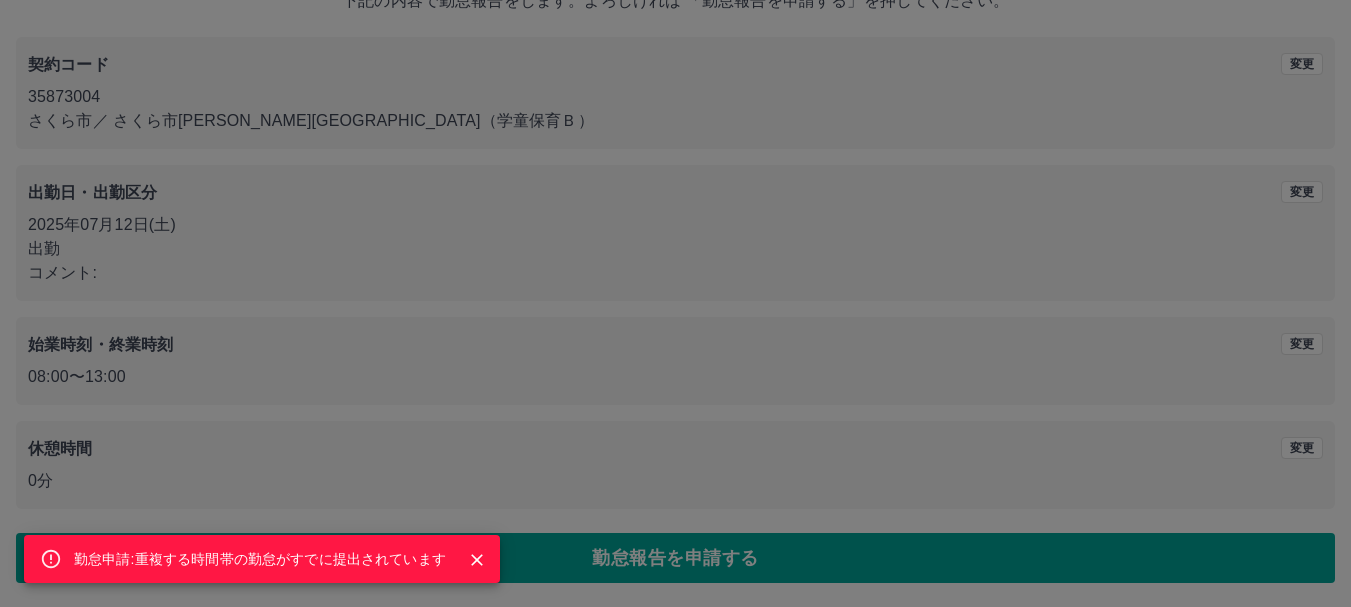 click 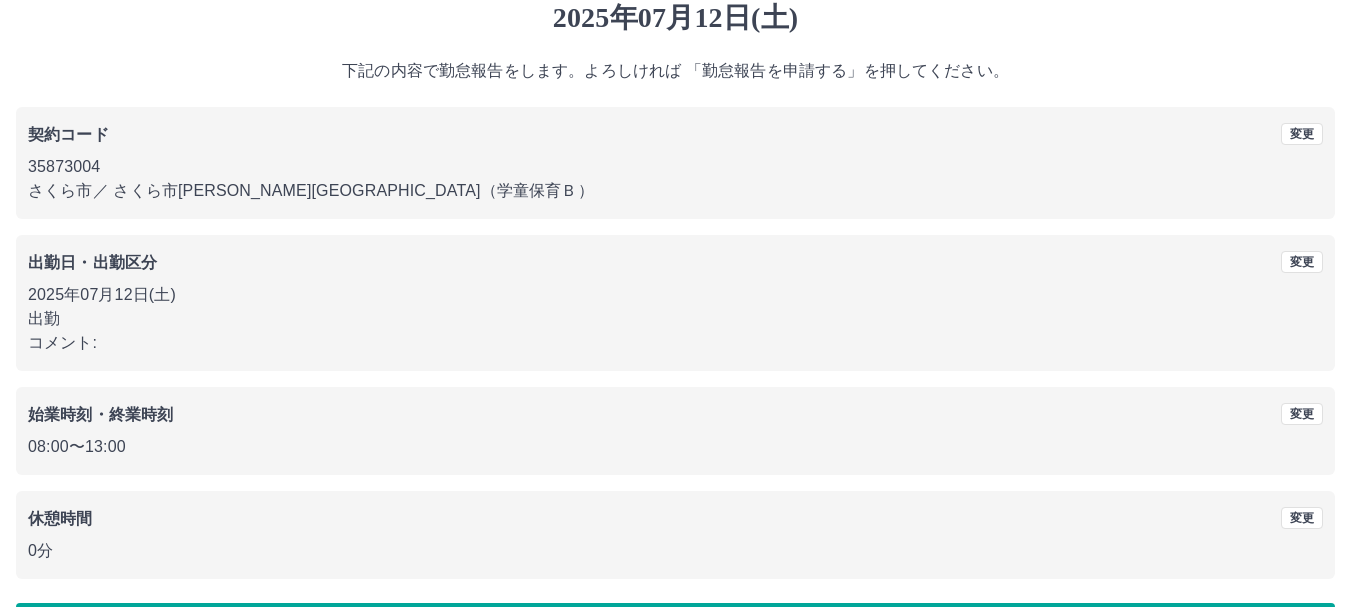 scroll, scrollTop: 0, scrollLeft: 0, axis: both 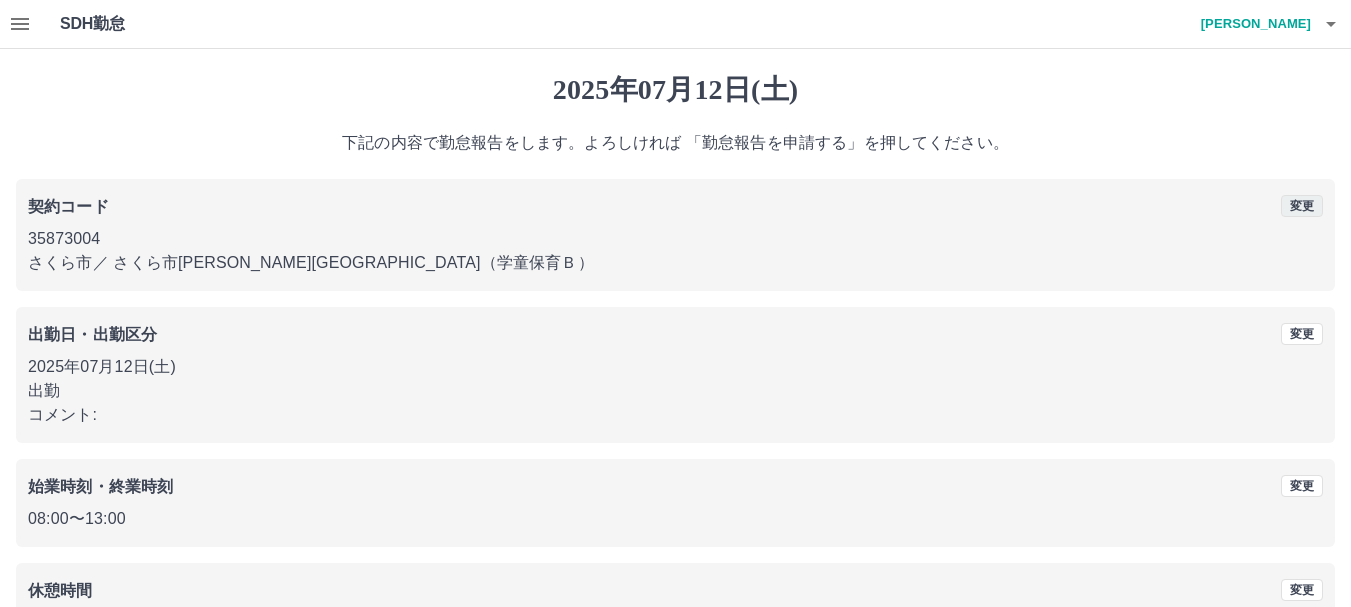 click on "変更" at bounding box center [1302, 206] 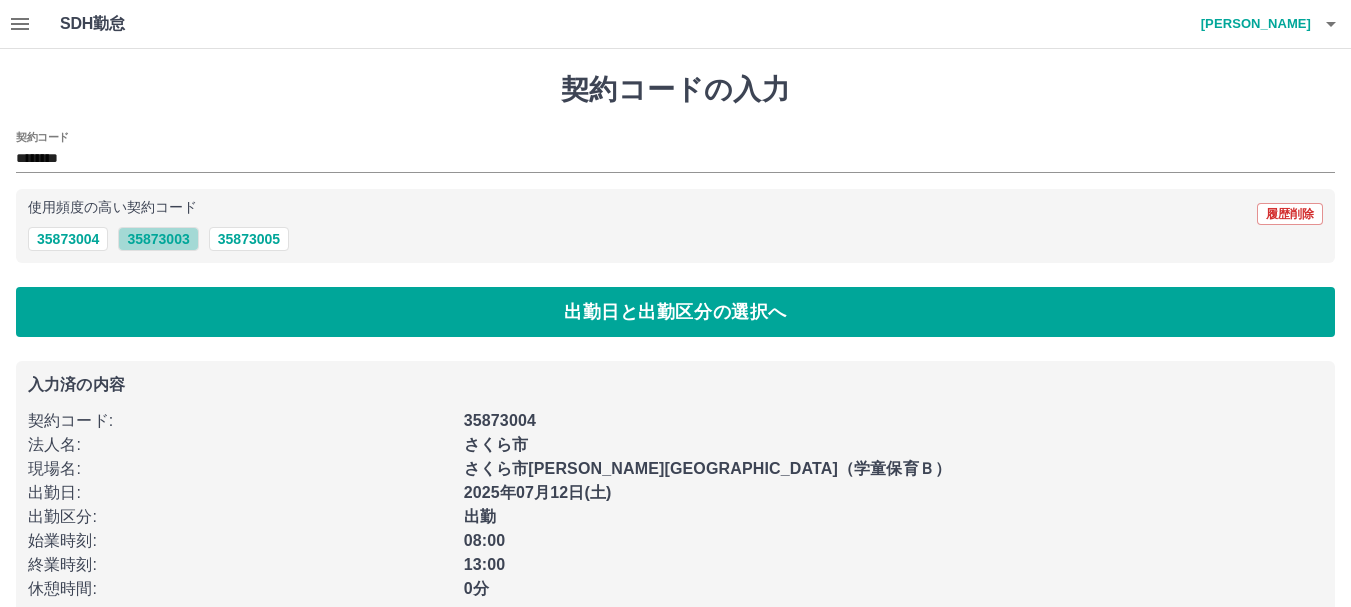 click on "35873003" at bounding box center [158, 239] 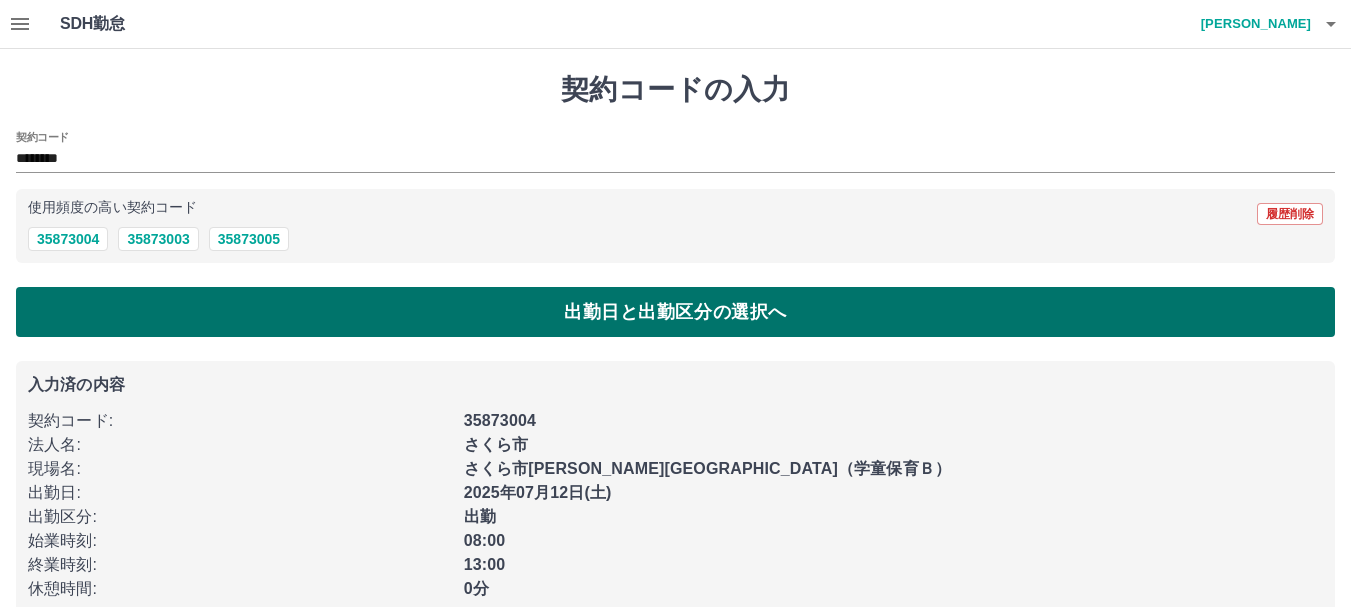 click on "出勤日と出勤区分の選択へ" at bounding box center [675, 312] 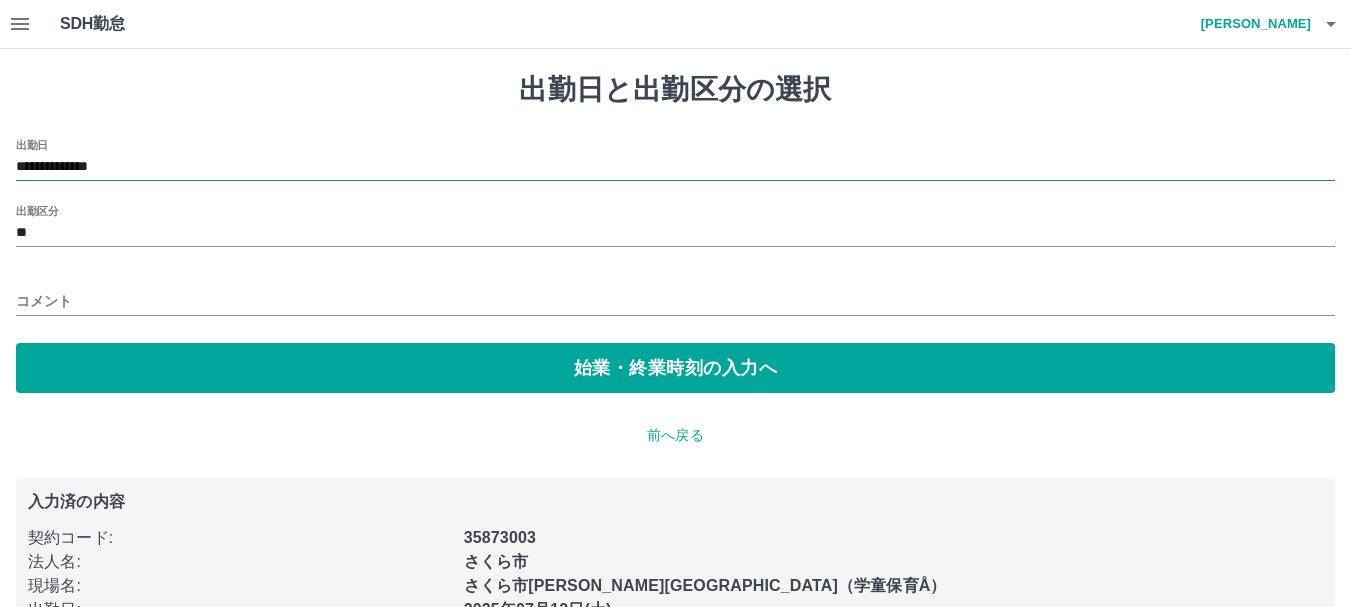 click on "**********" at bounding box center [675, 167] 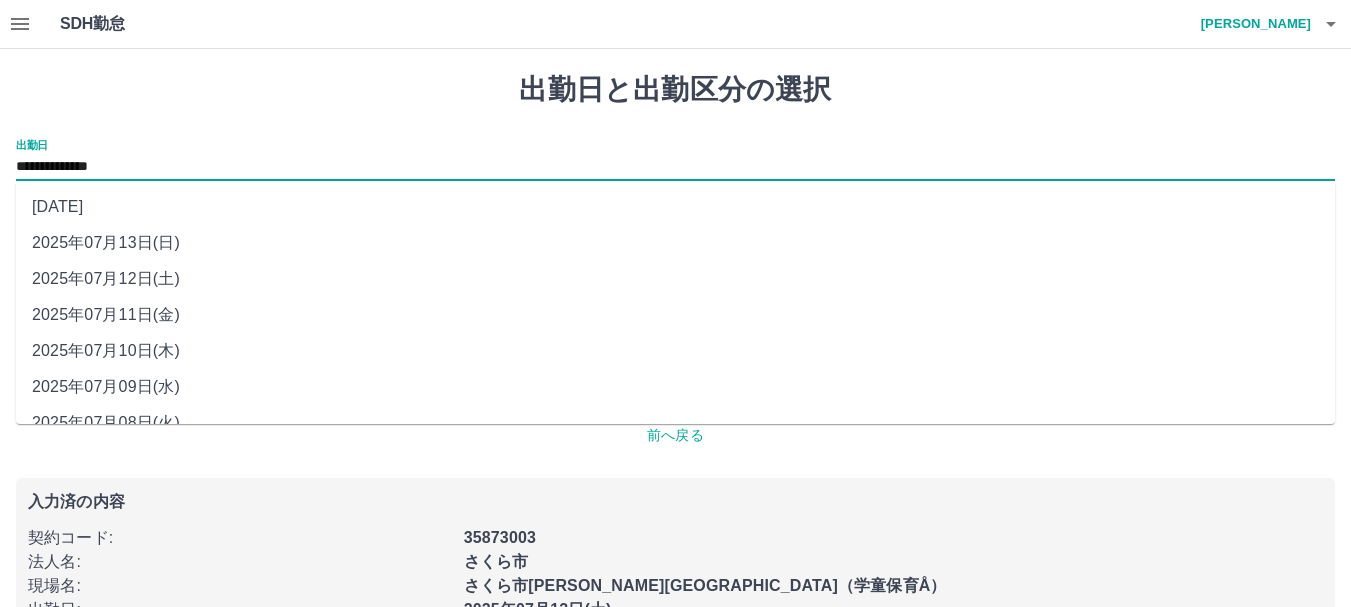 click on "2025年07月13日(日)" at bounding box center (675, 243) 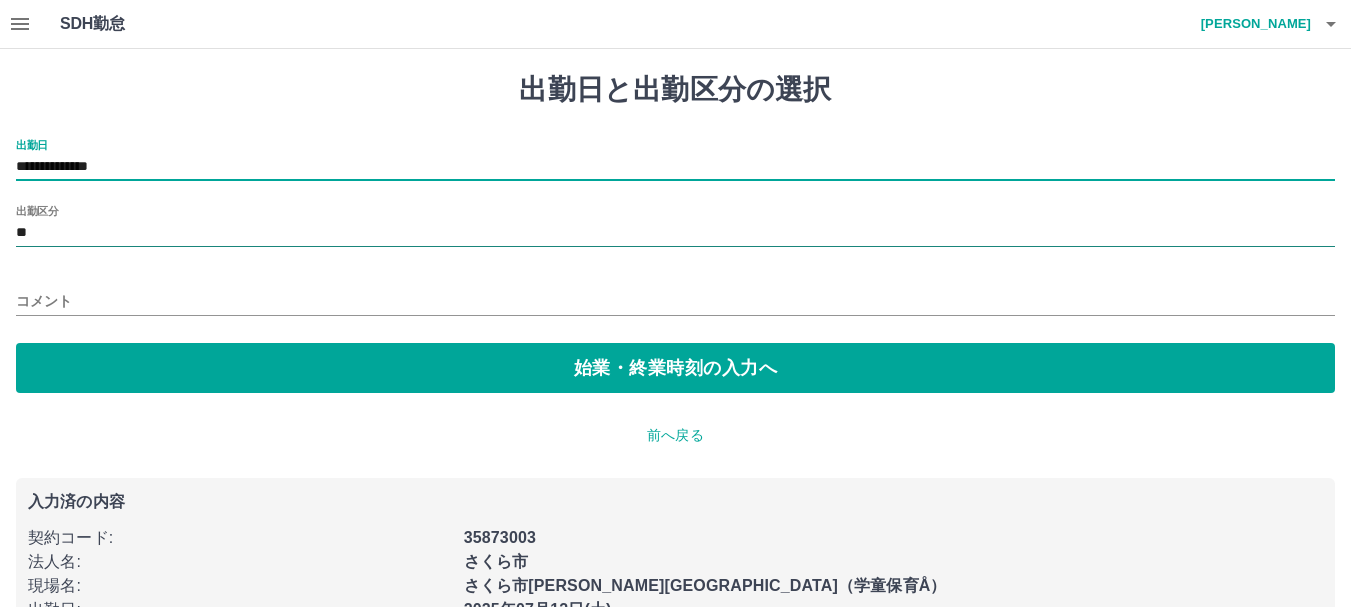click on "**" at bounding box center [675, 233] 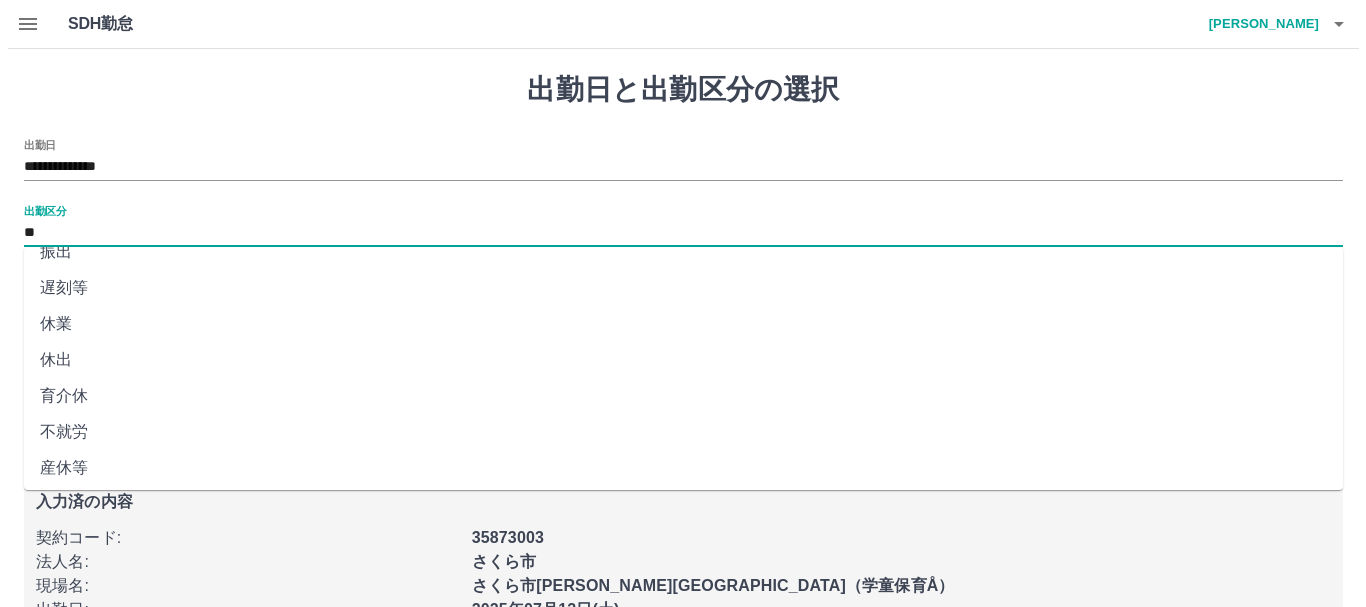 scroll, scrollTop: 421, scrollLeft: 0, axis: vertical 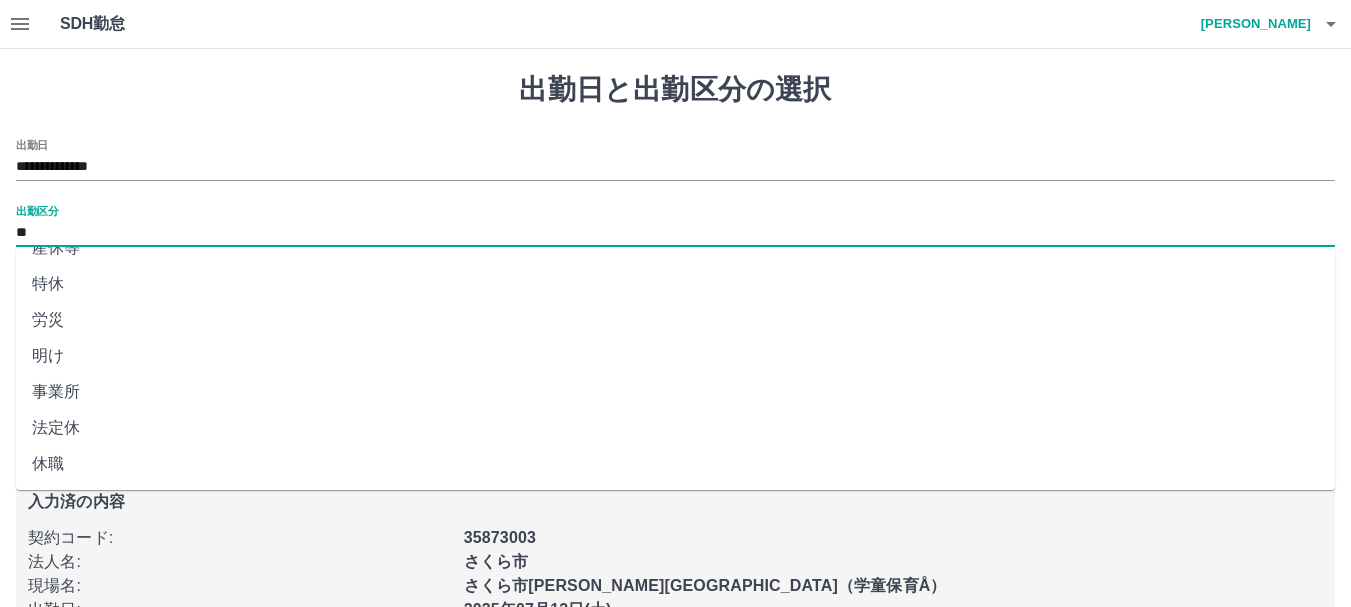 click on "法定休" at bounding box center (675, 428) 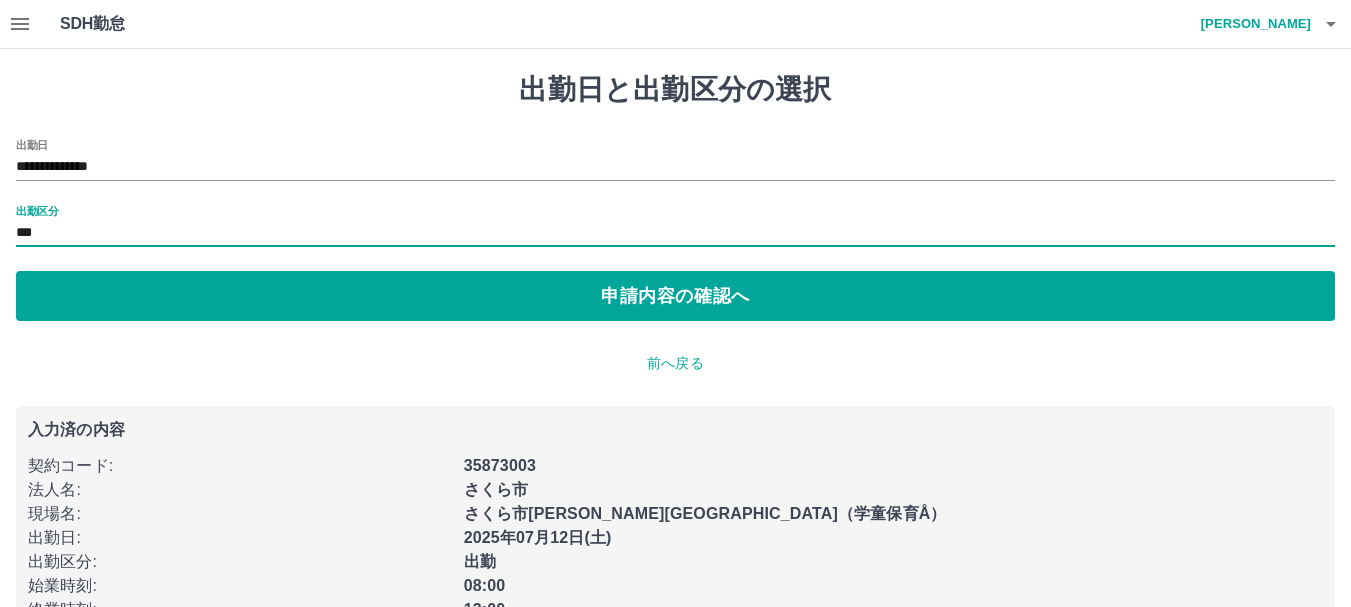 click on "**********" at bounding box center (675, 230) 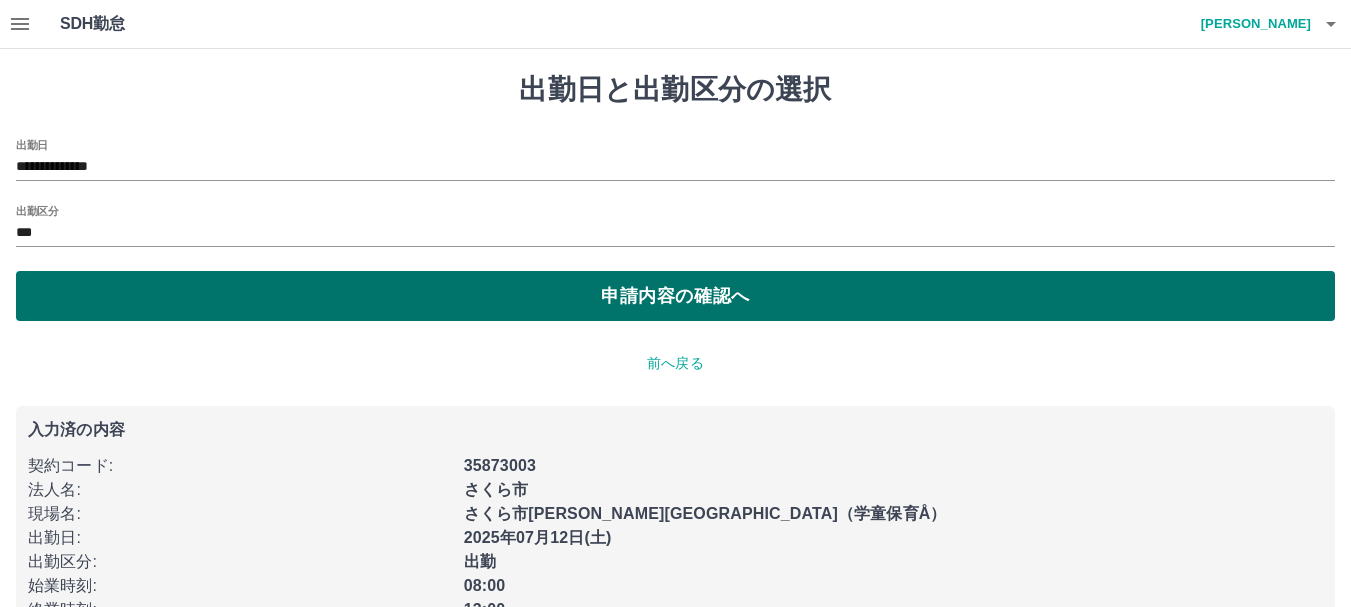 click on "申請内容の確認へ" at bounding box center (675, 296) 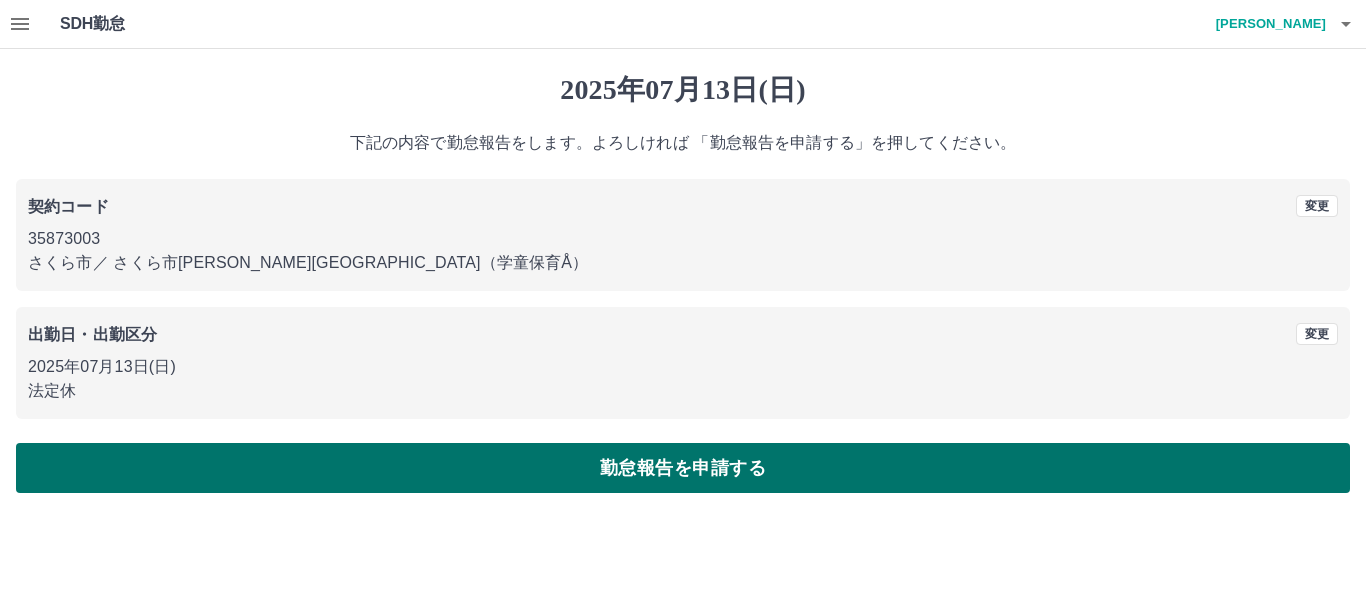click on "勤怠報告を申請する" at bounding box center [683, 468] 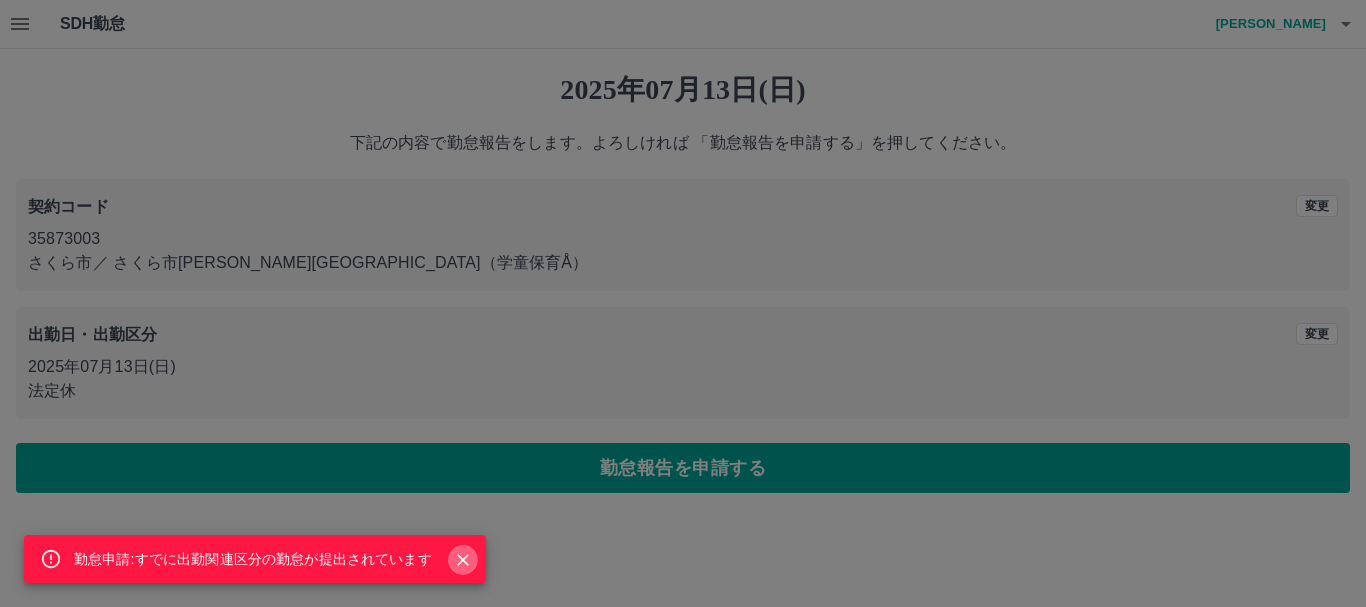 click 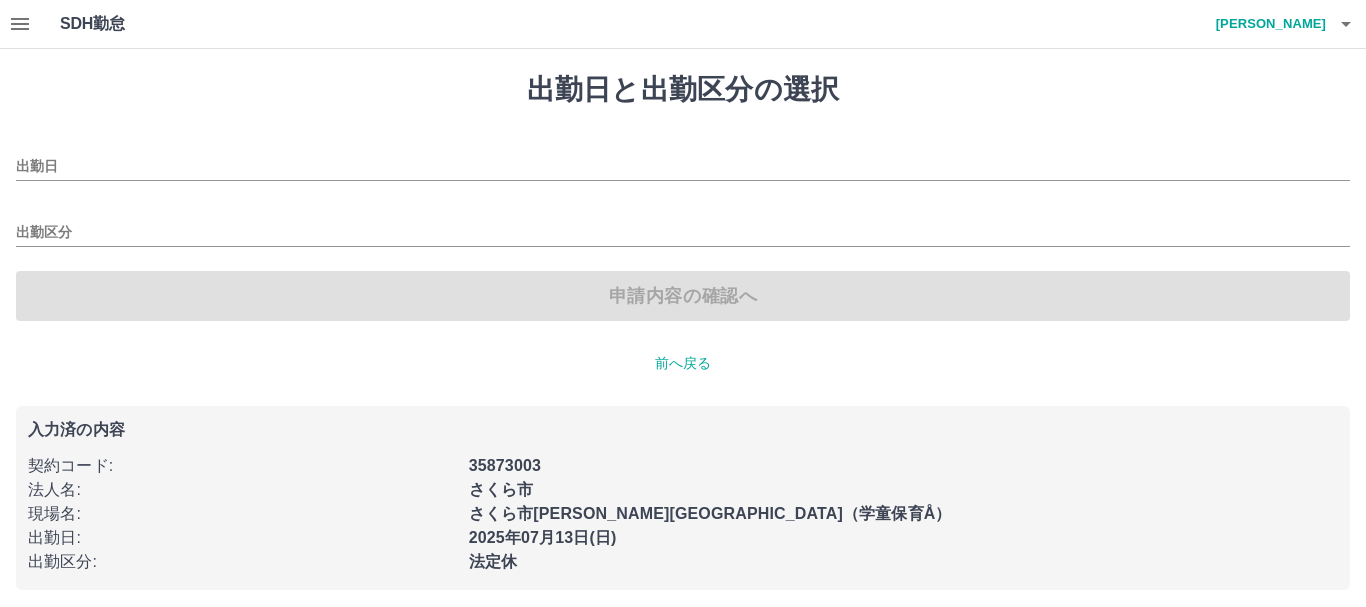 type on "**********" 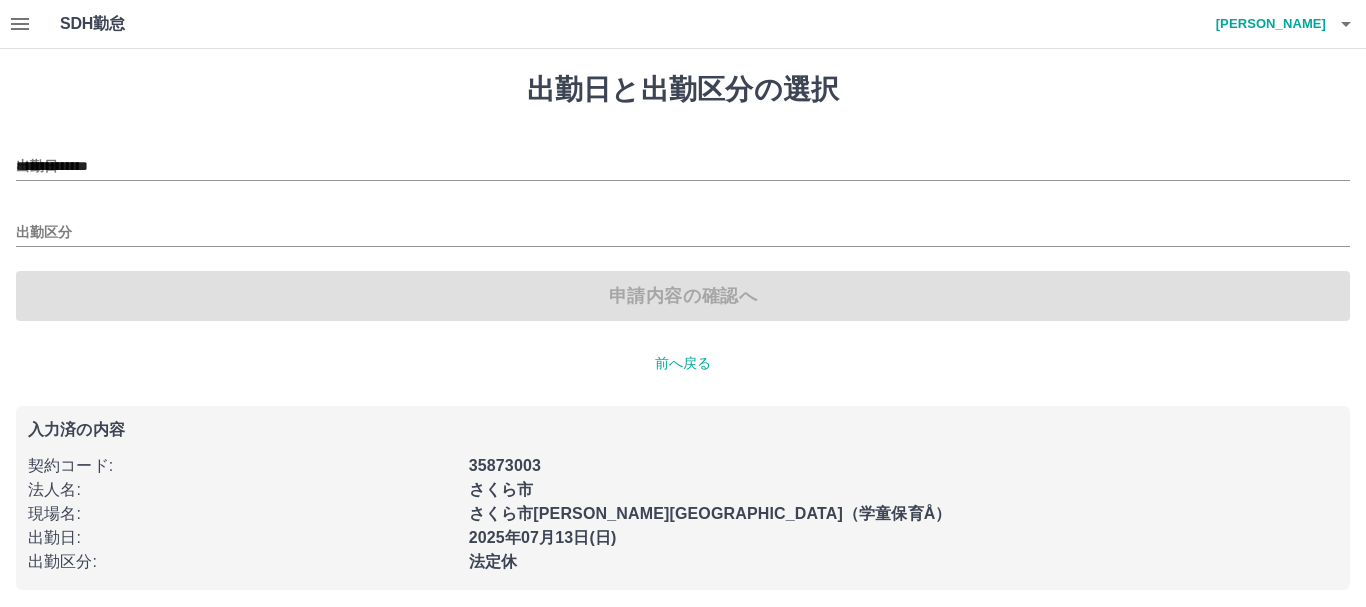 type on "***" 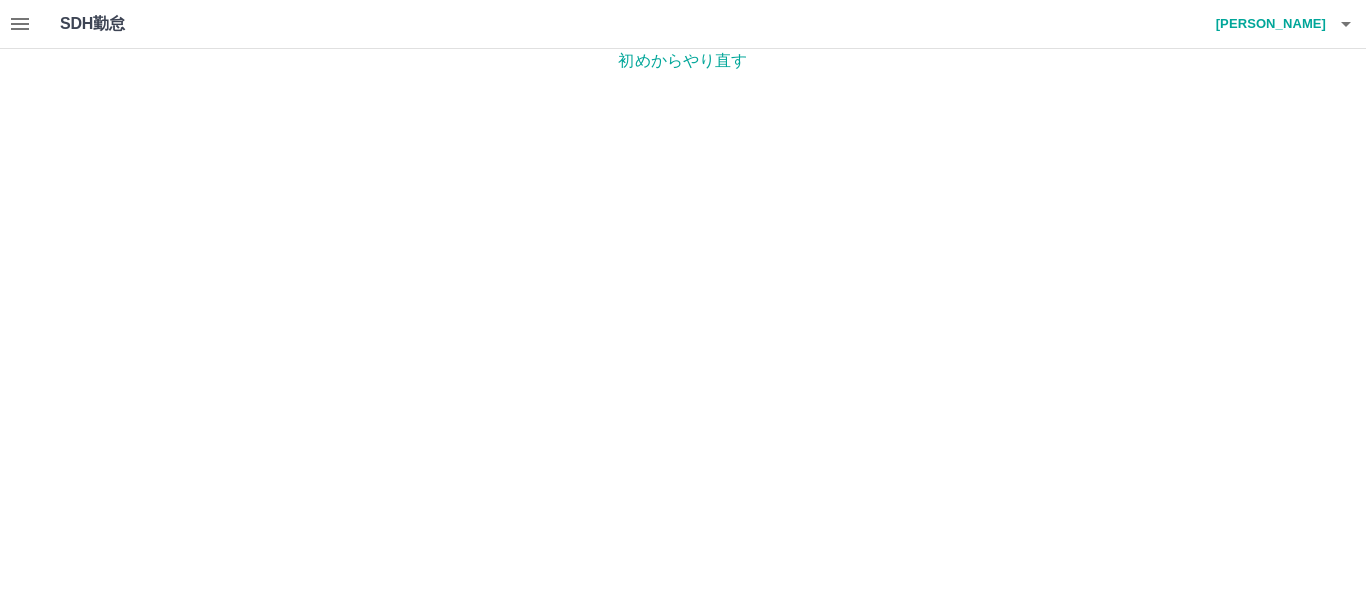 click 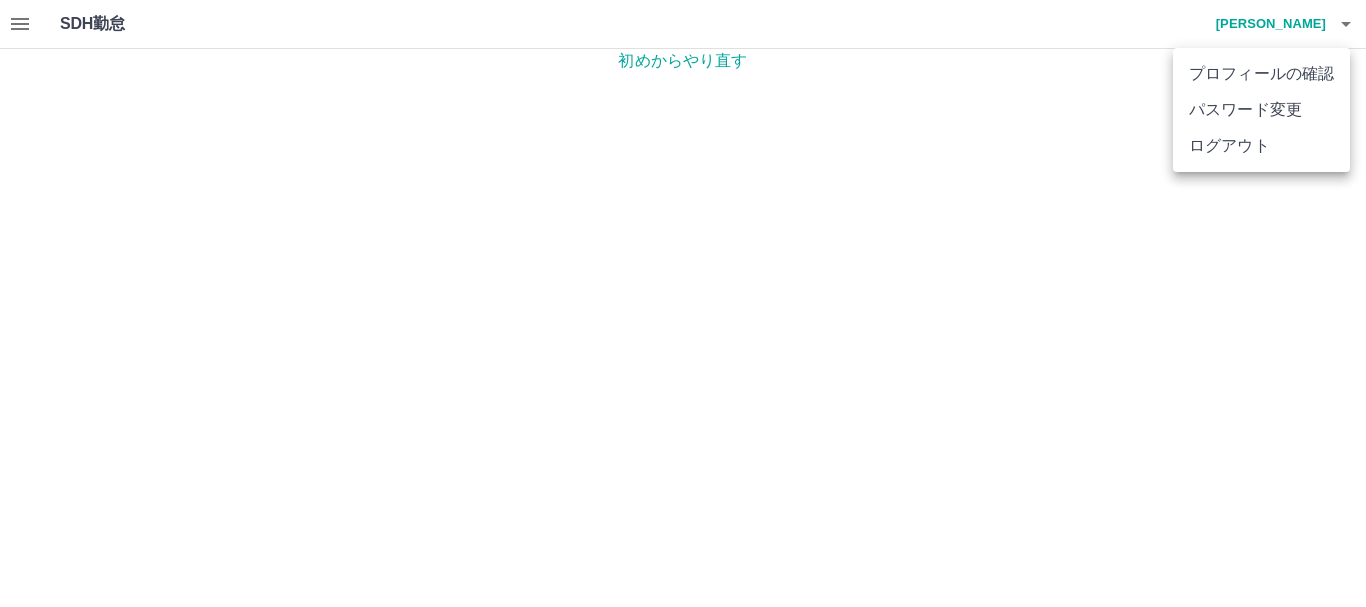 click on "ログアウト" at bounding box center (1261, 146) 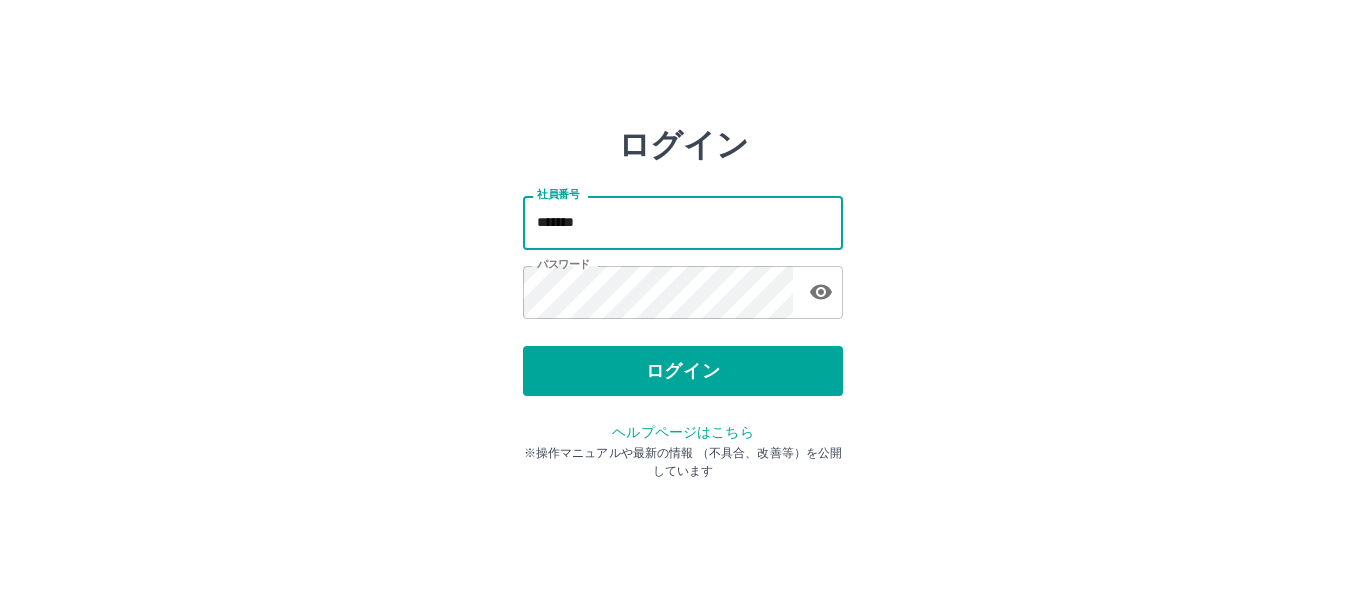 scroll, scrollTop: 0, scrollLeft: 0, axis: both 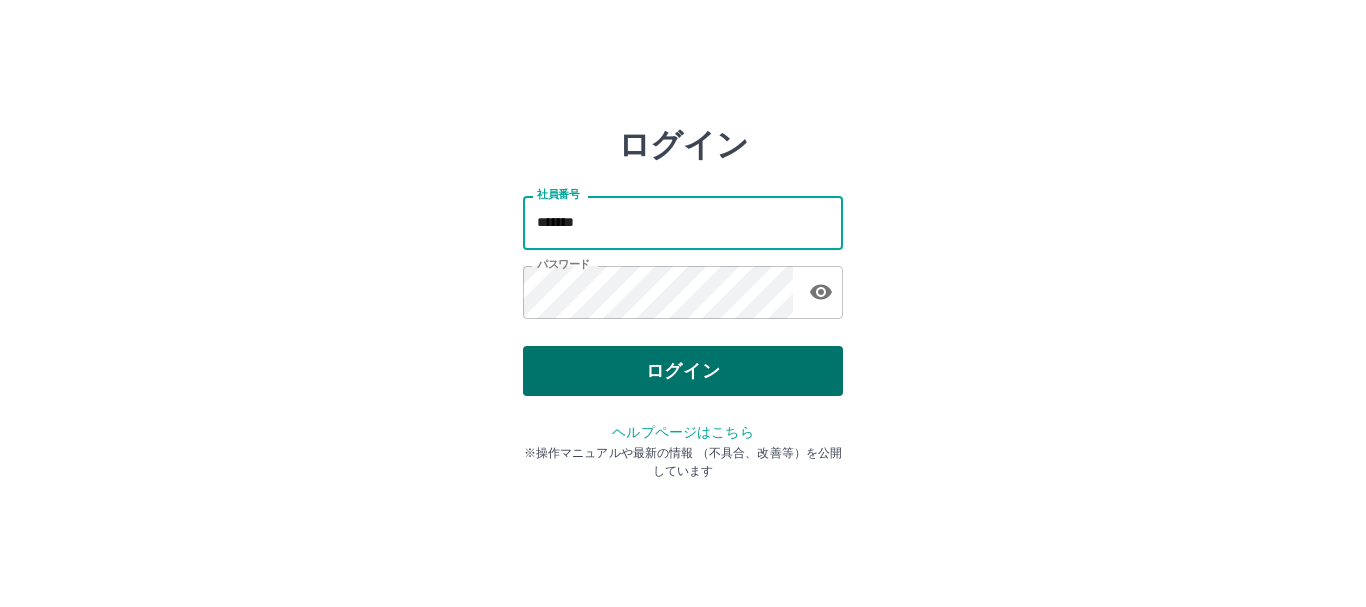 click on "ログイン" at bounding box center [683, 371] 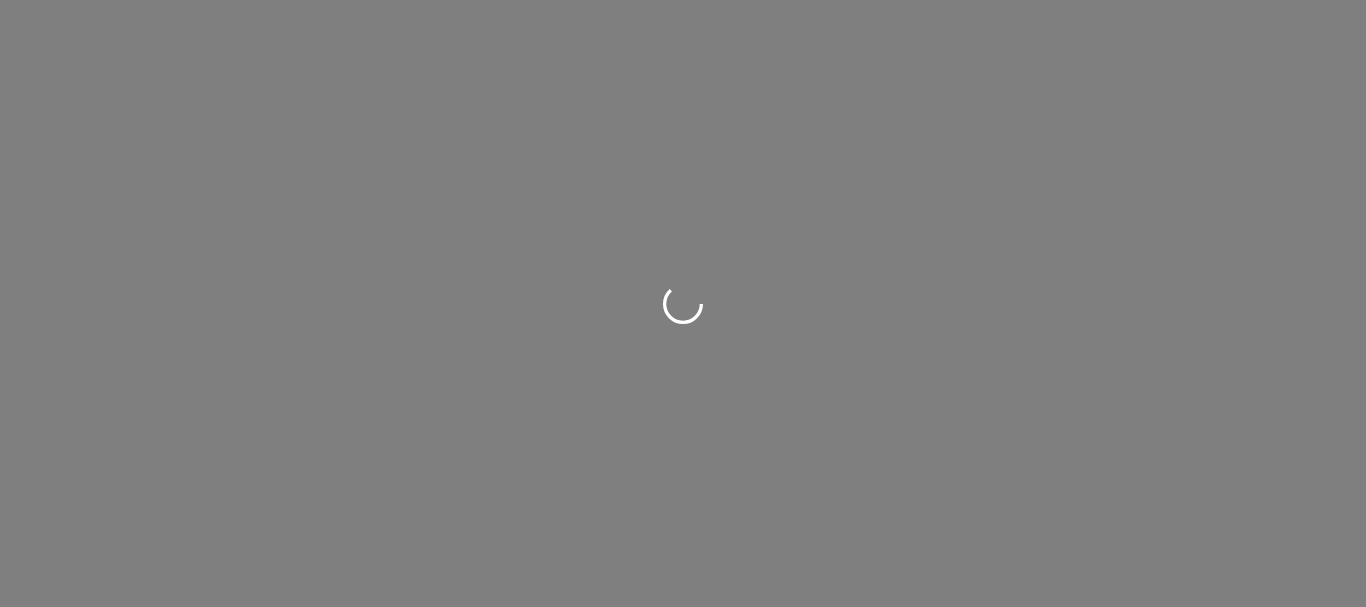 scroll, scrollTop: 0, scrollLeft: 0, axis: both 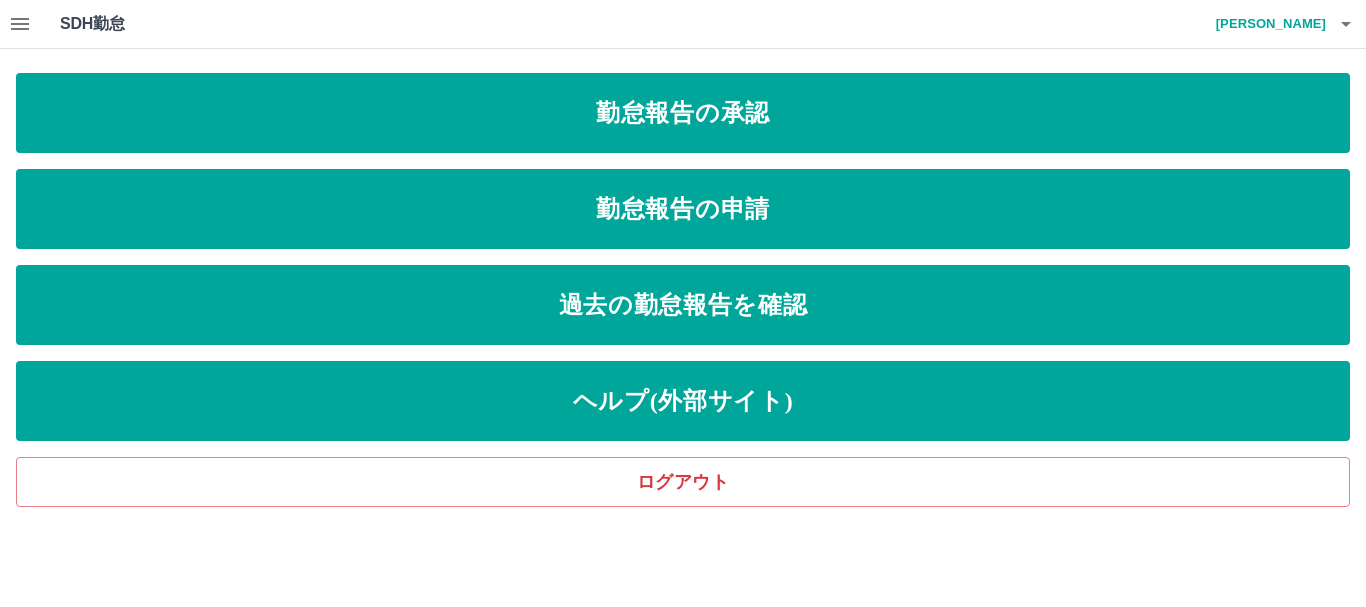 click 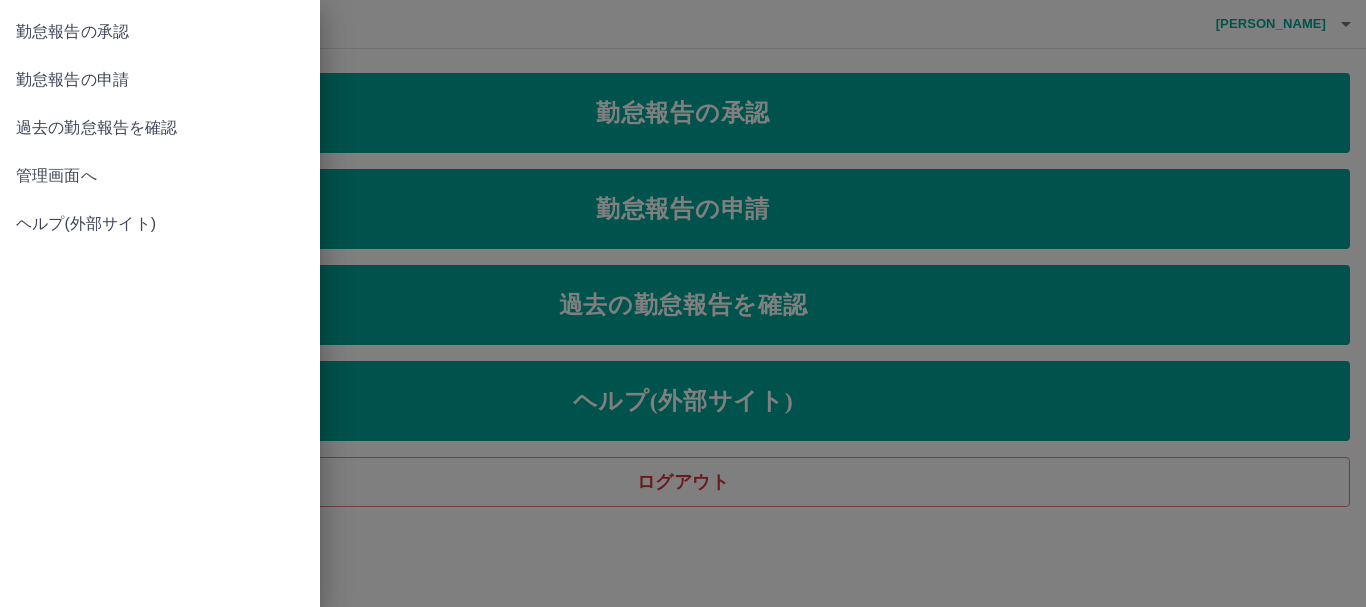 click on "管理画面へ" at bounding box center [160, 176] 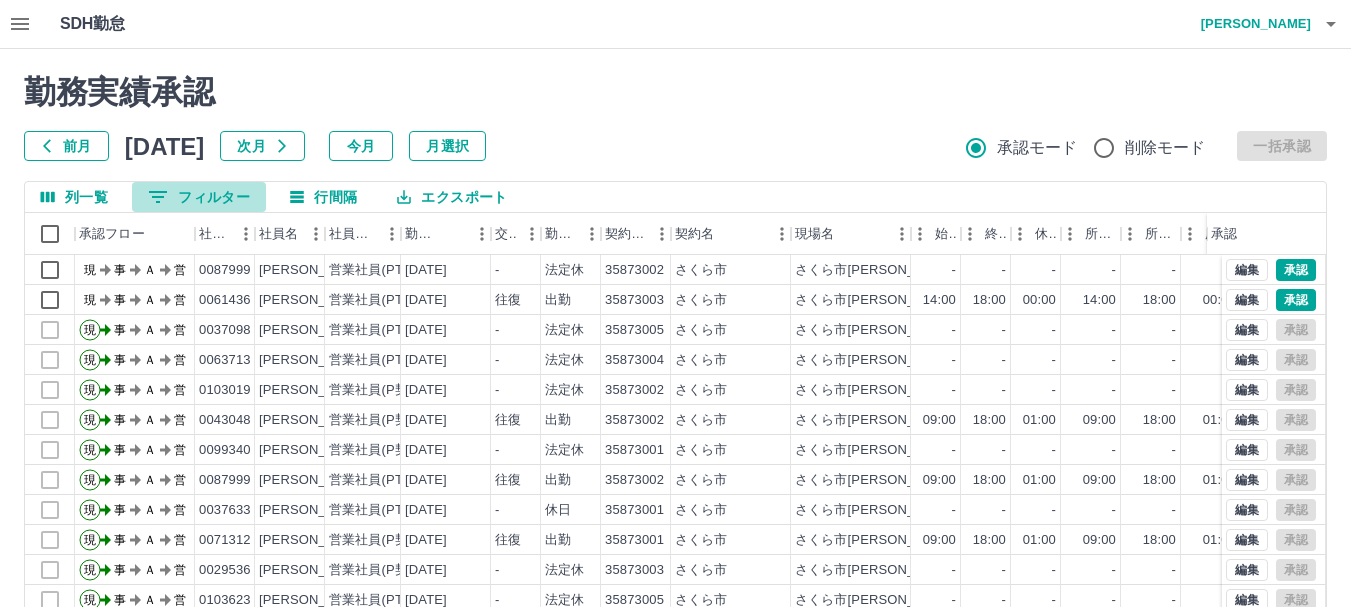 click on "0 フィルター" at bounding box center [199, 197] 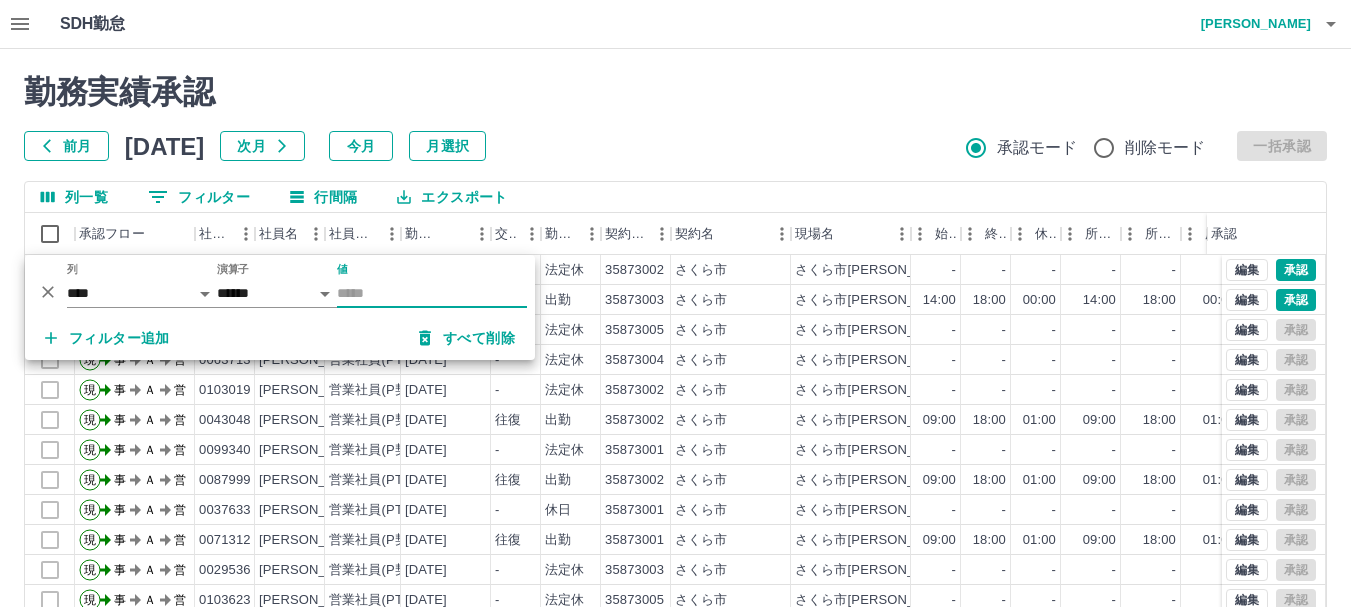 click on "値" at bounding box center (432, 293) 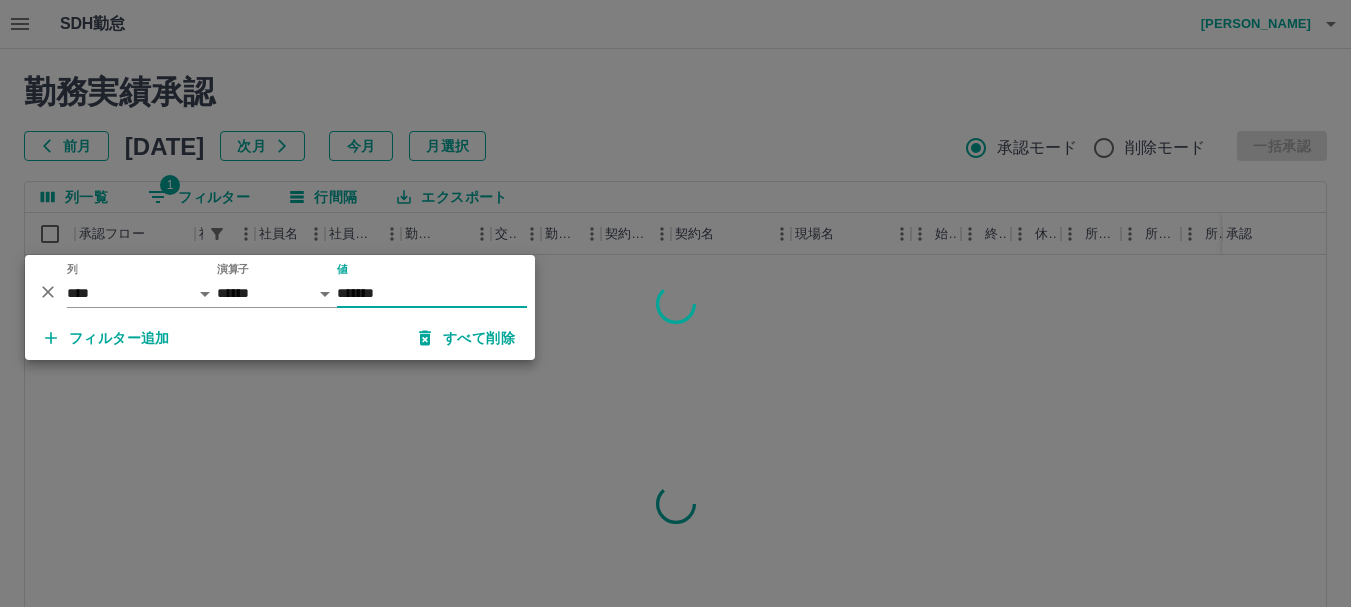 type on "*******" 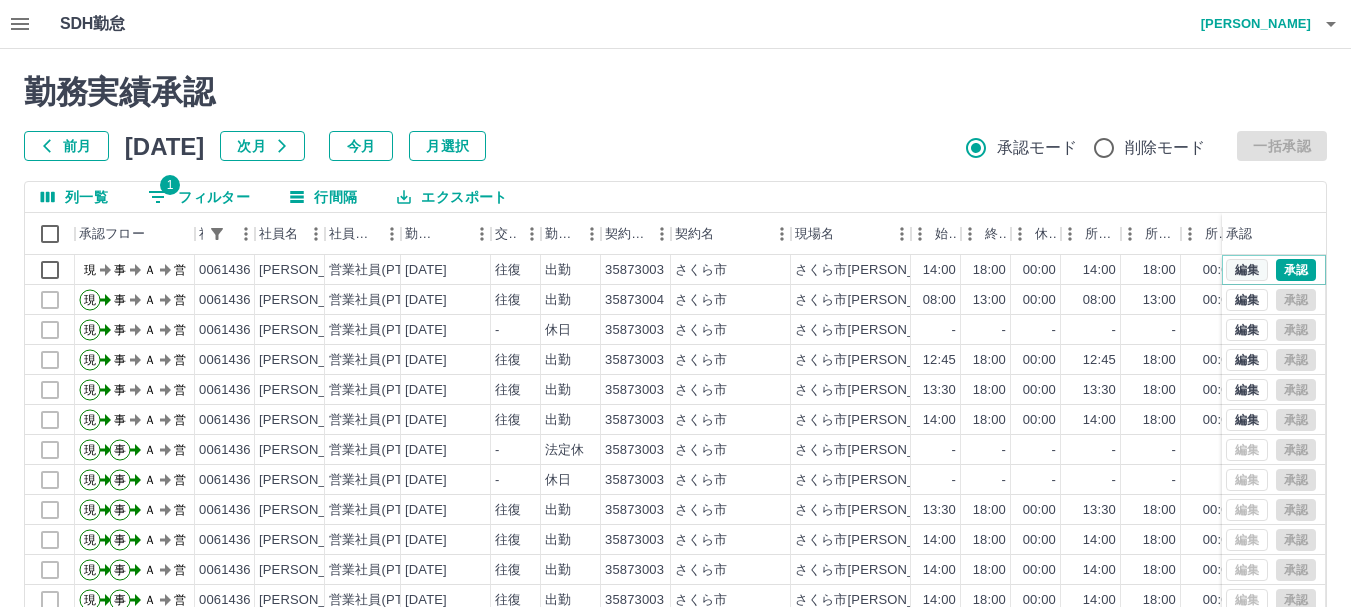 click on "編集" at bounding box center [1247, 270] 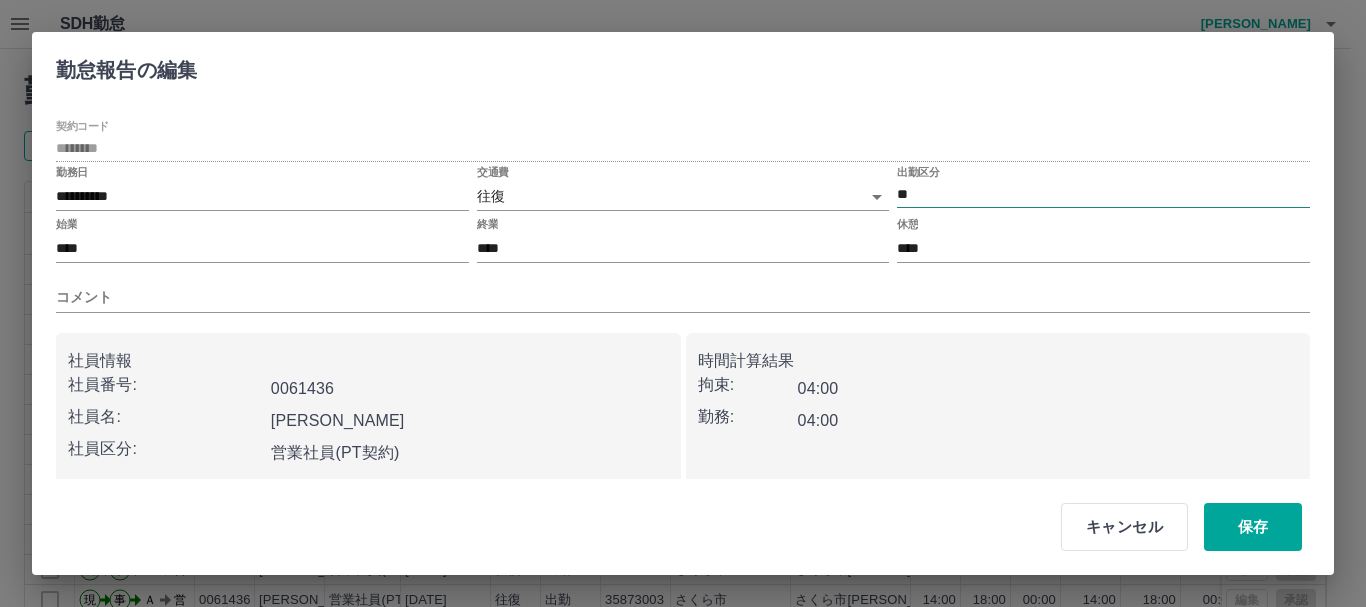 click on "**" at bounding box center (1103, 194) 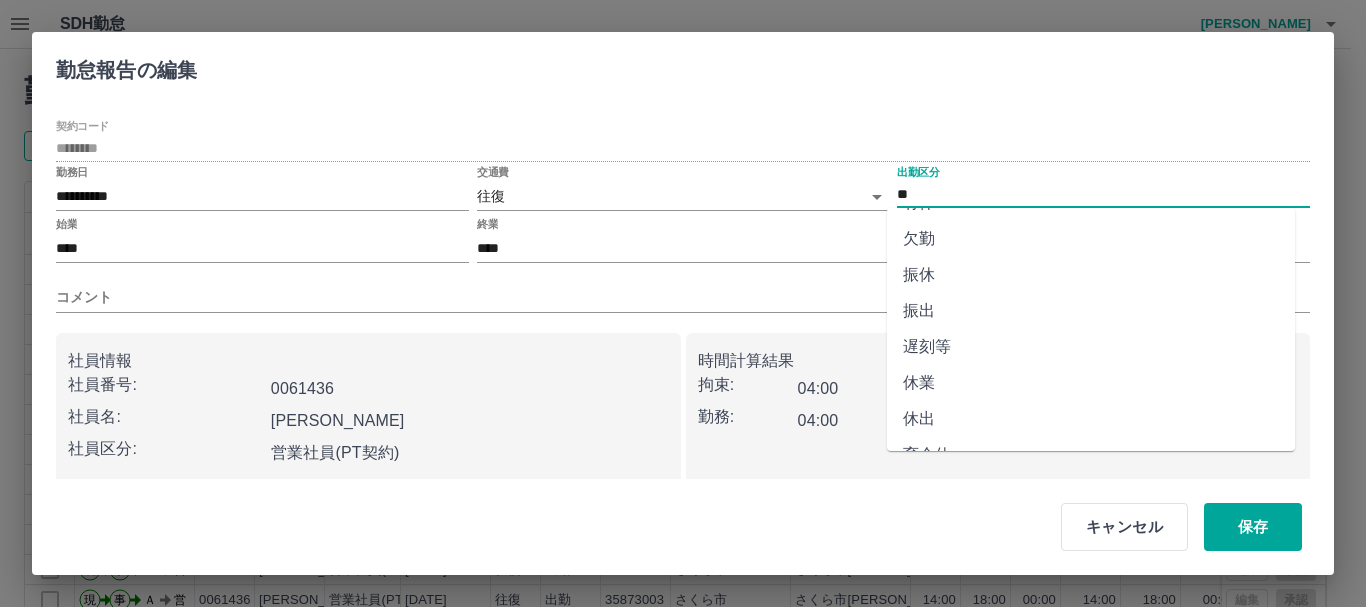 scroll, scrollTop: 400, scrollLeft: 0, axis: vertical 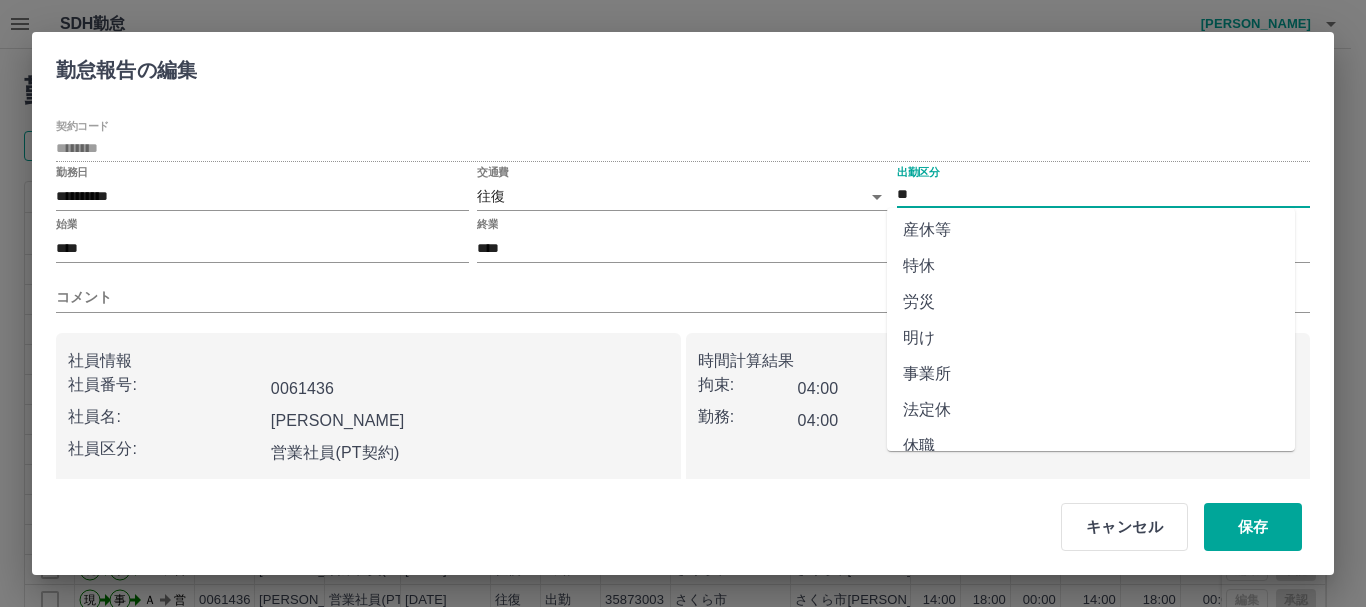click on "法定休" at bounding box center (1091, 410) 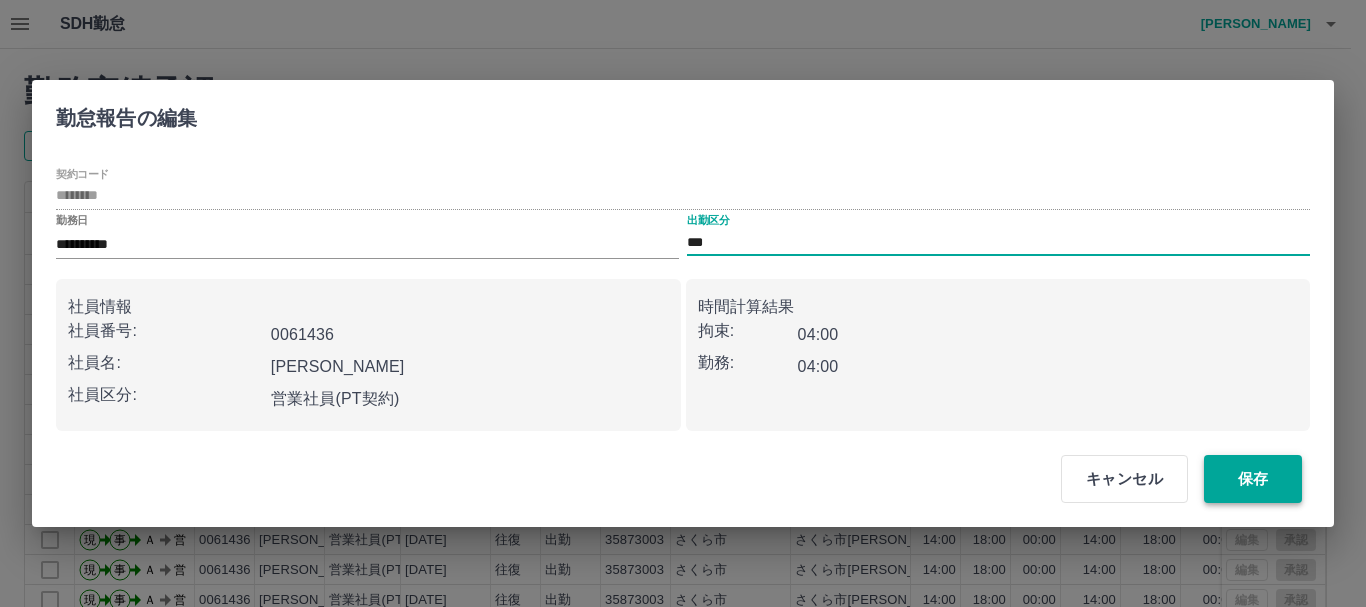 click on "保存" at bounding box center [1253, 479] 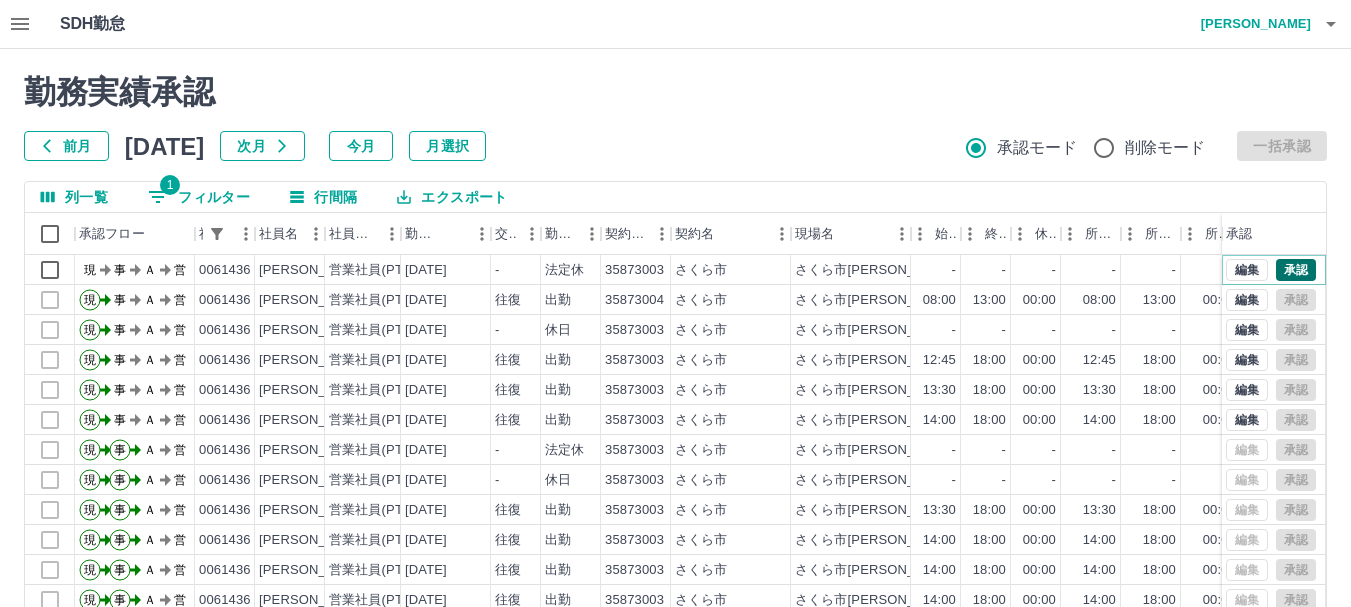 click on "承認" at bounding box center (1296, 270) 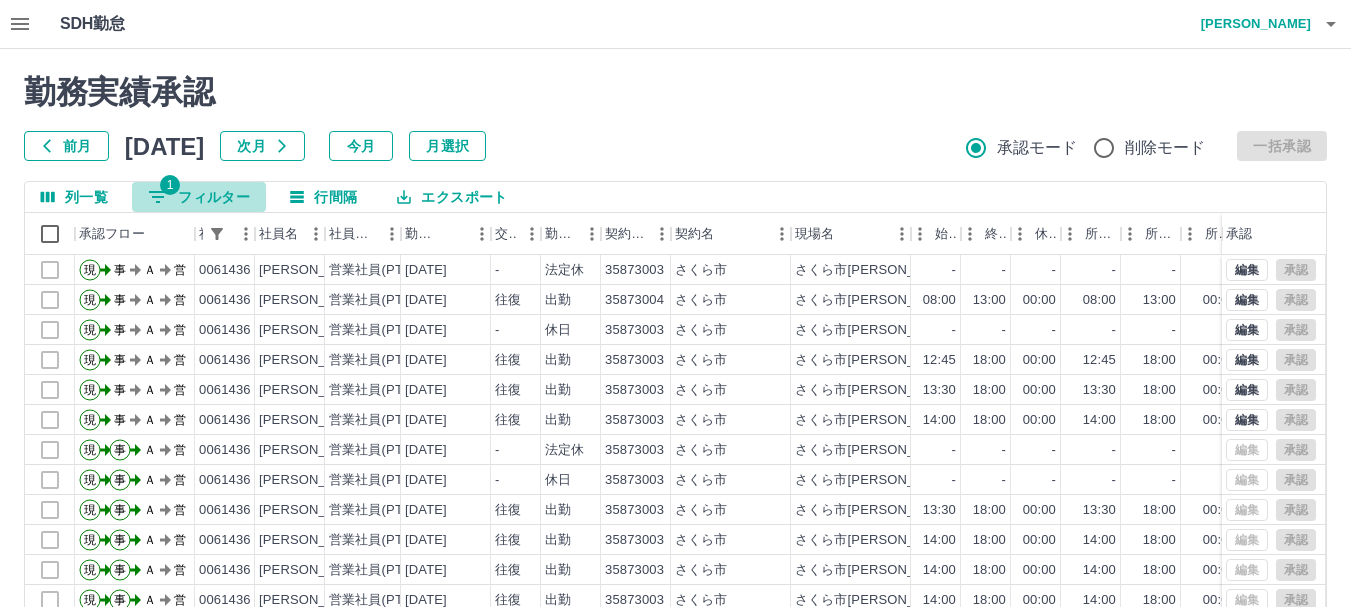 click on "1 フィルター" at bounding box center (199, 197) 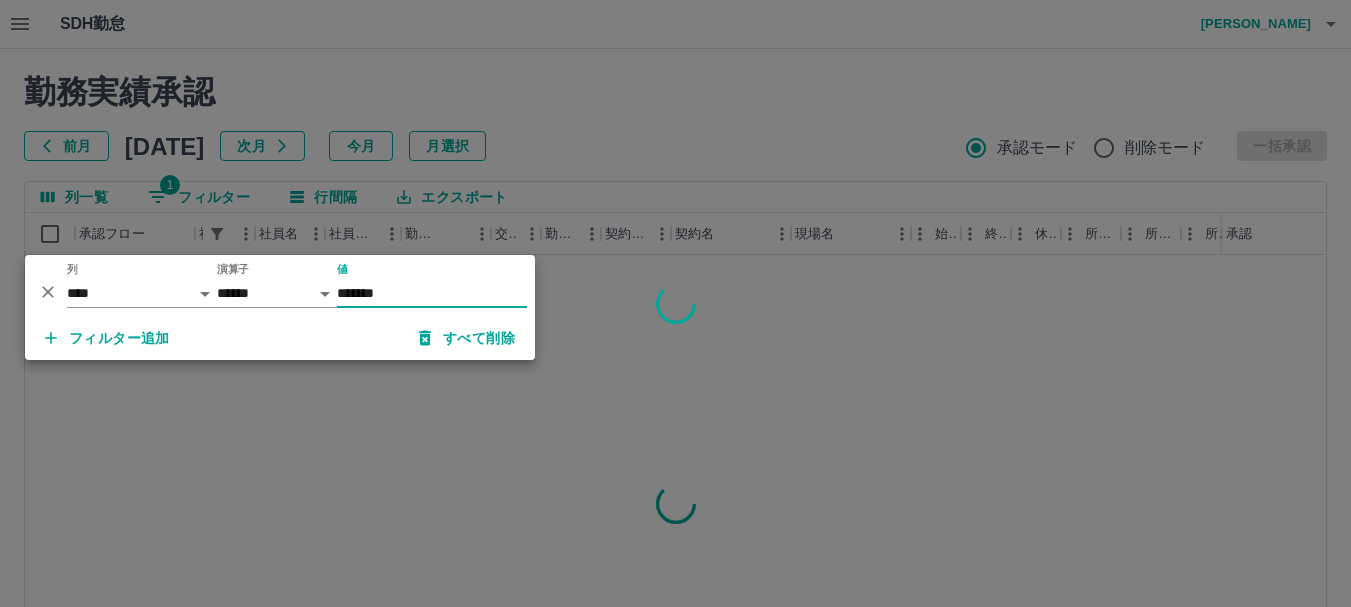 type on "*******" 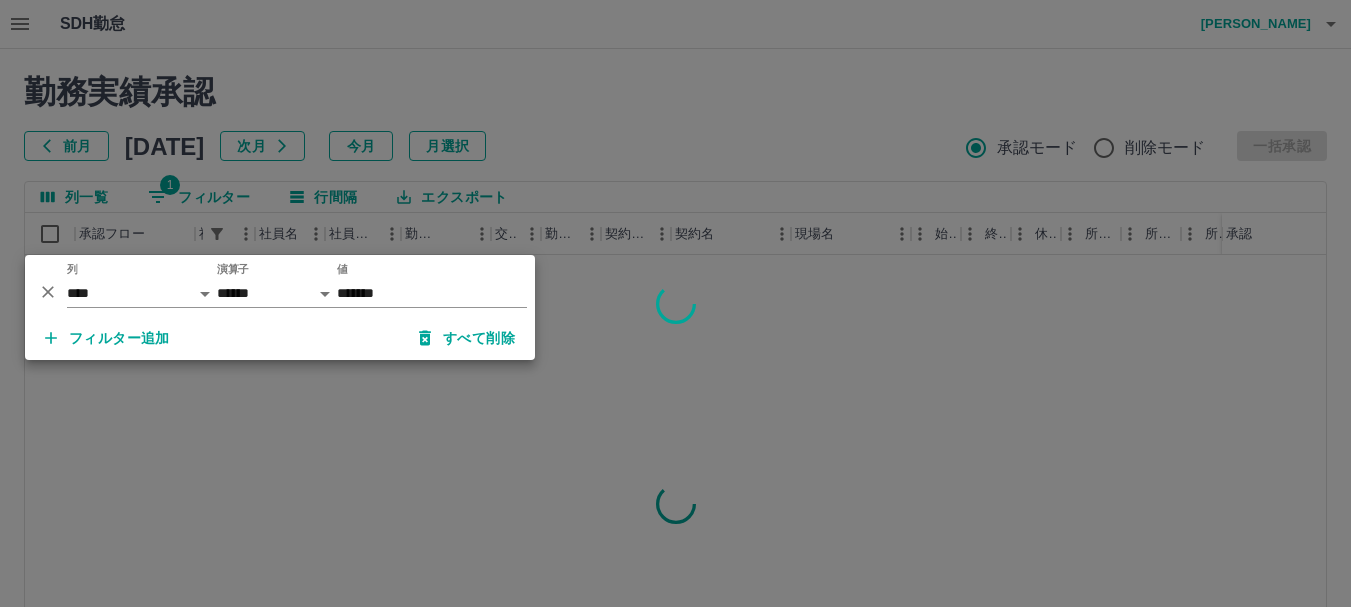 click at bounding box center [675, 303] 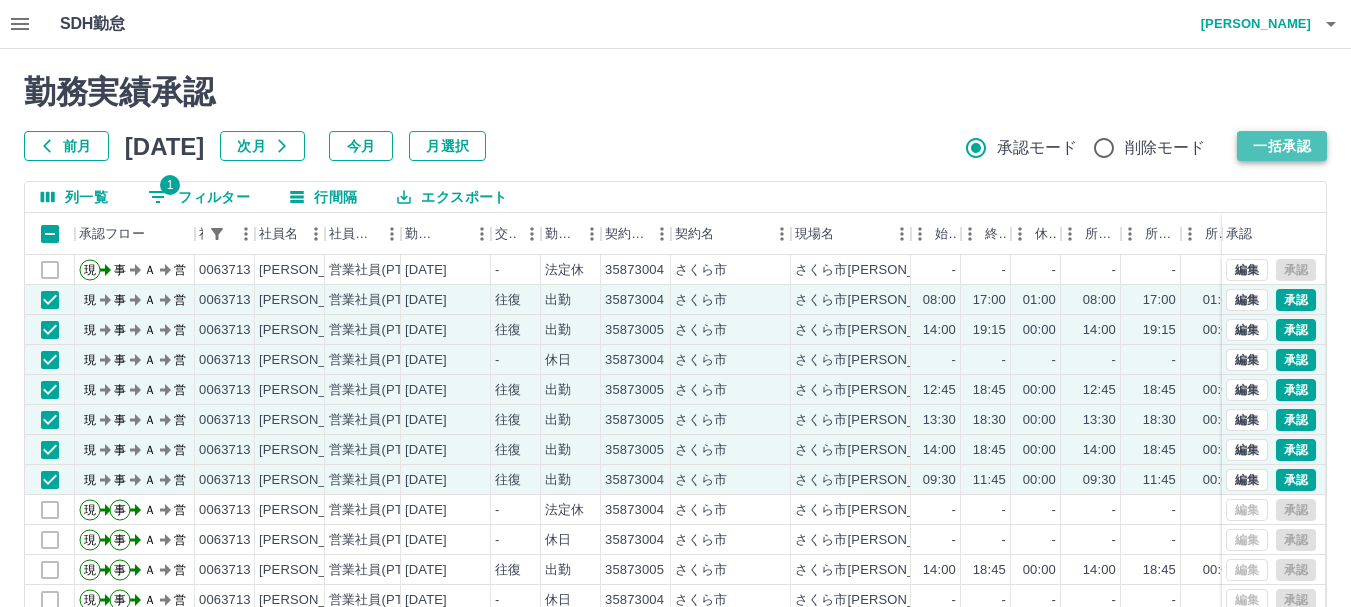 click on "一括承認" at bounding box center (1282, 146) 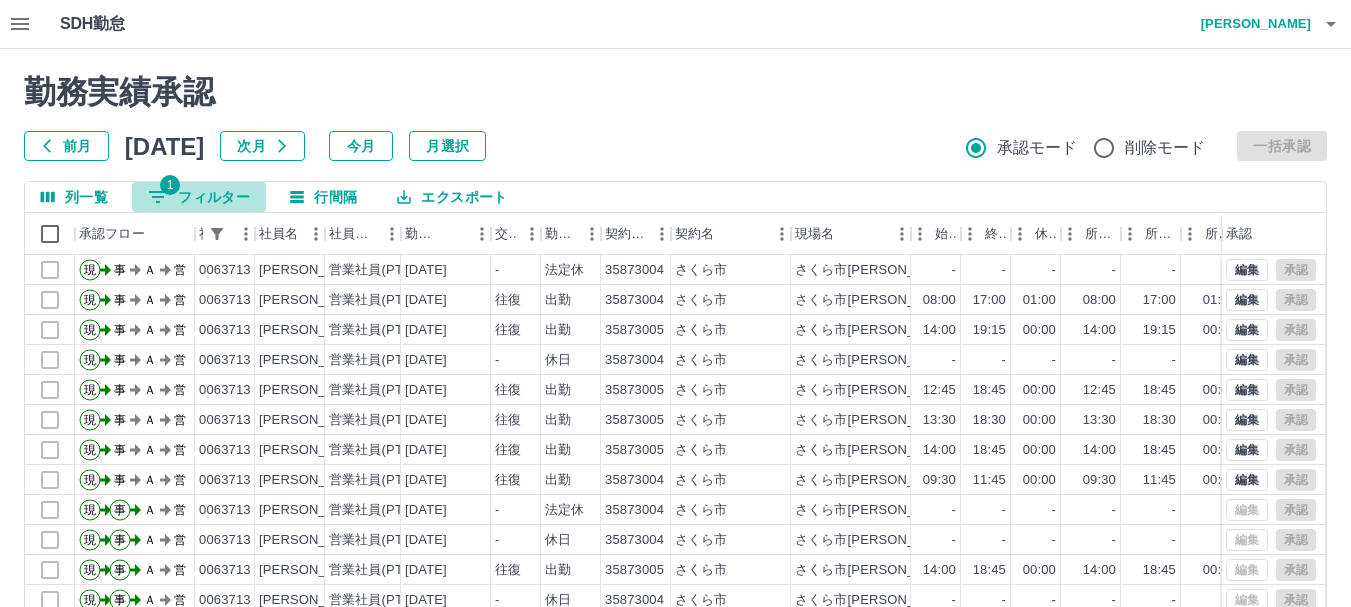 click on "1" at bounding box center (170, 185) 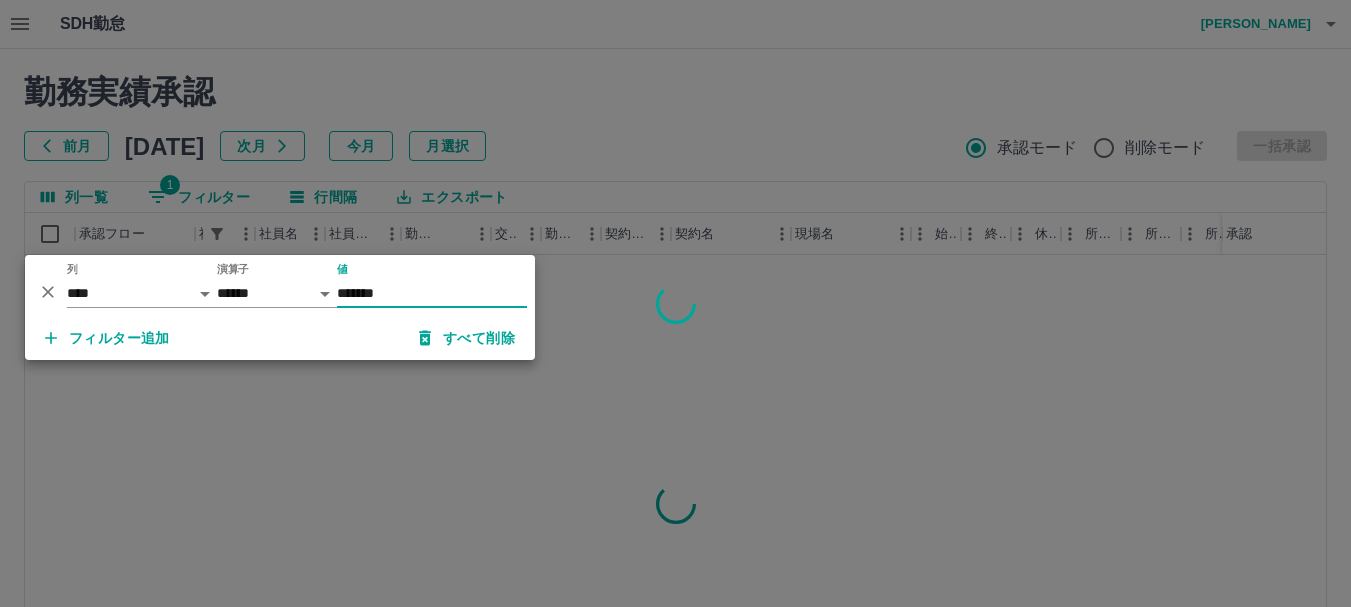 type on "*******" 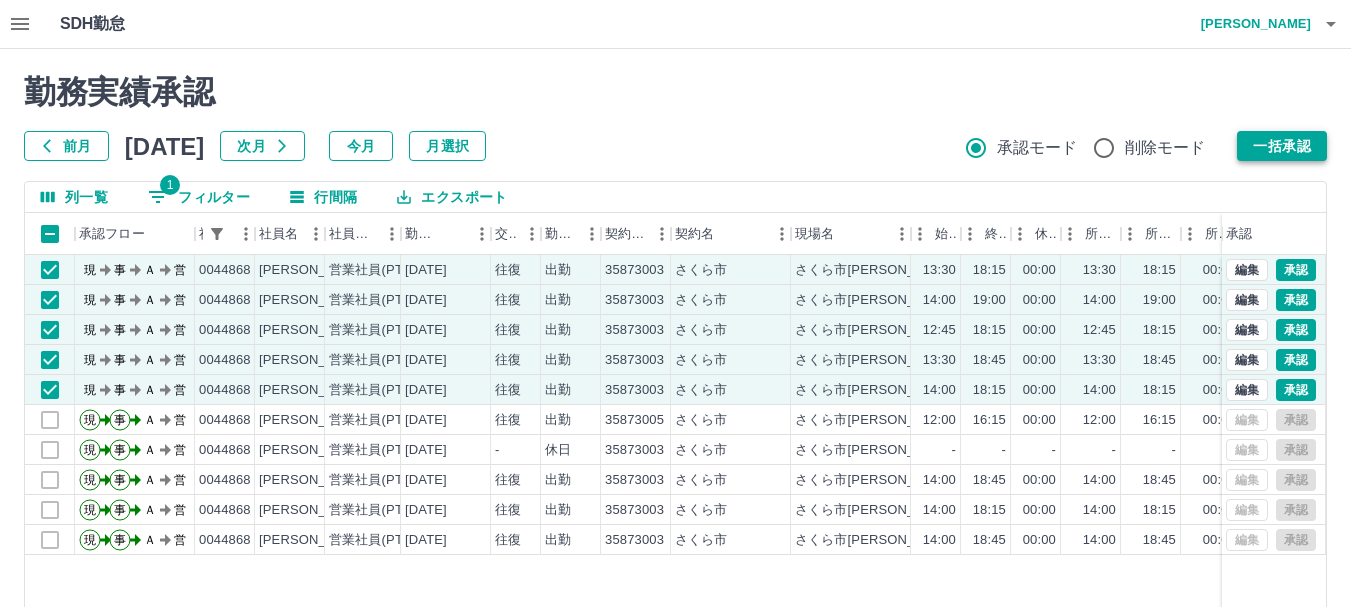 click on "一括承認" at bounding box center (1282, 146) 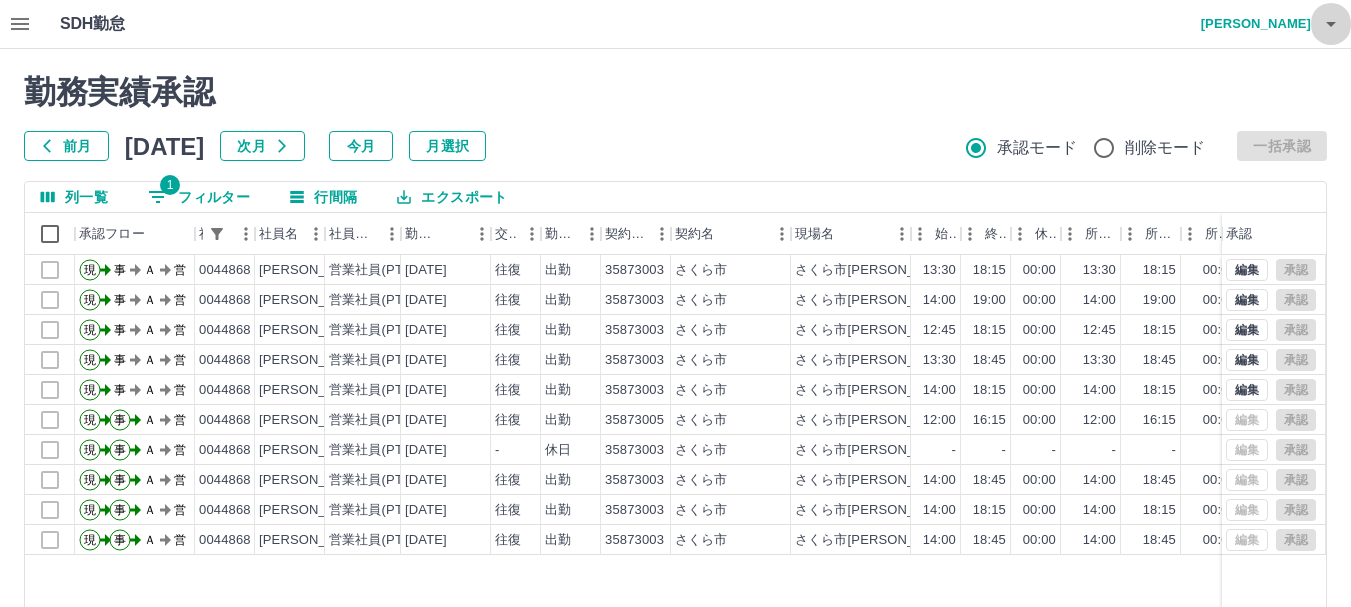 click 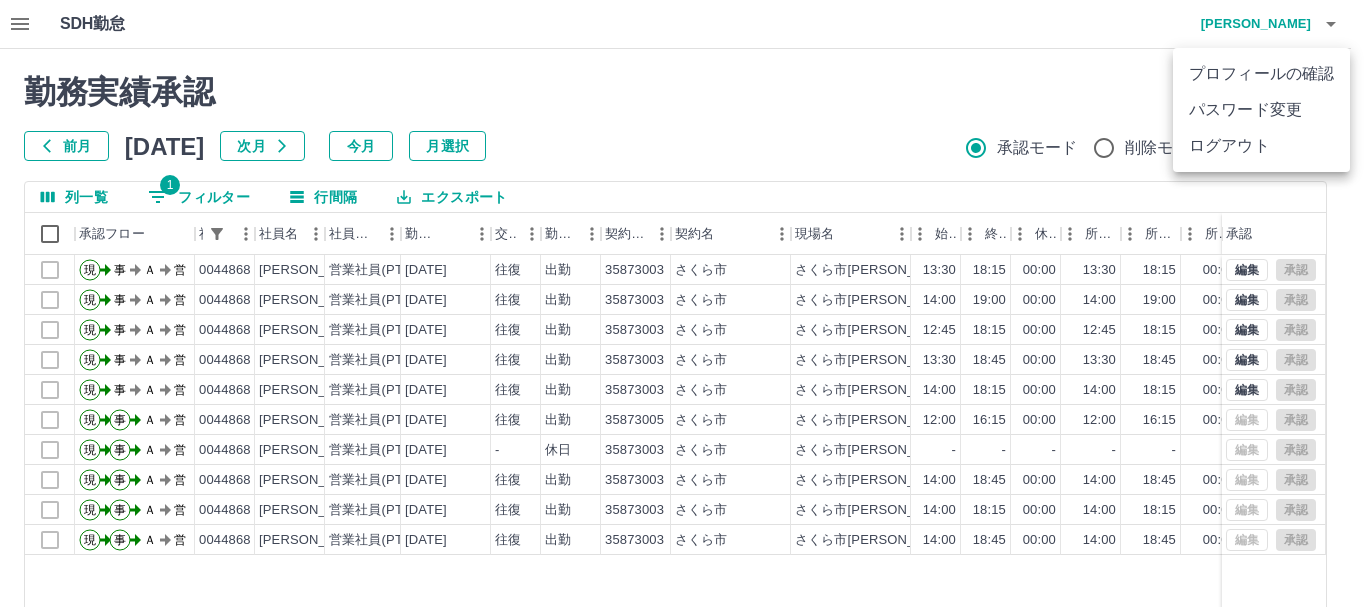 click on "ログアウト" at bounding box center (1261, 146) 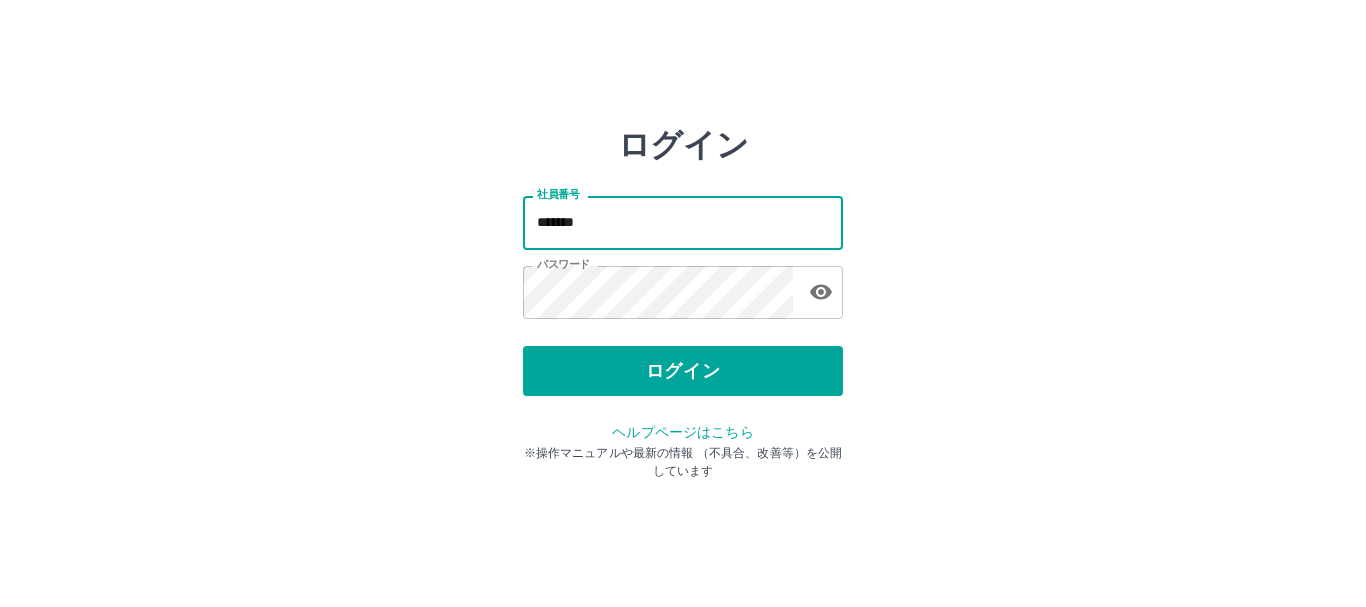 scroll, scrollTop: 0, scrollLeft: 0, axis: both 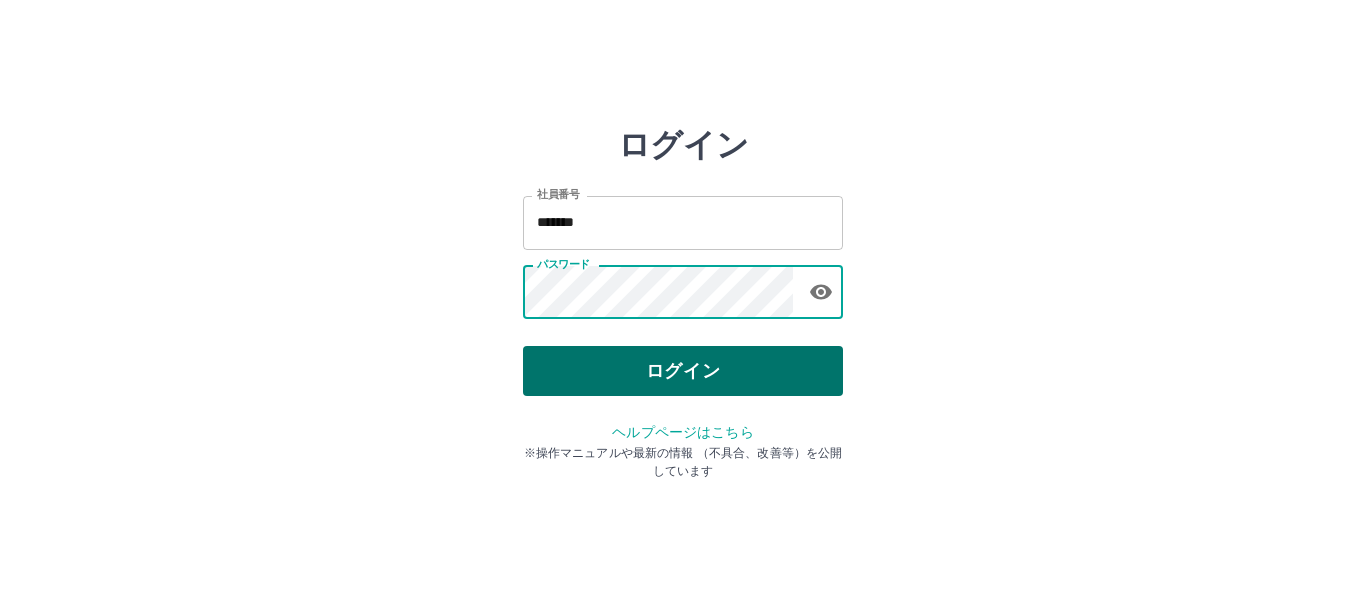 click on "ログイン" at bounding box center [683, 371] 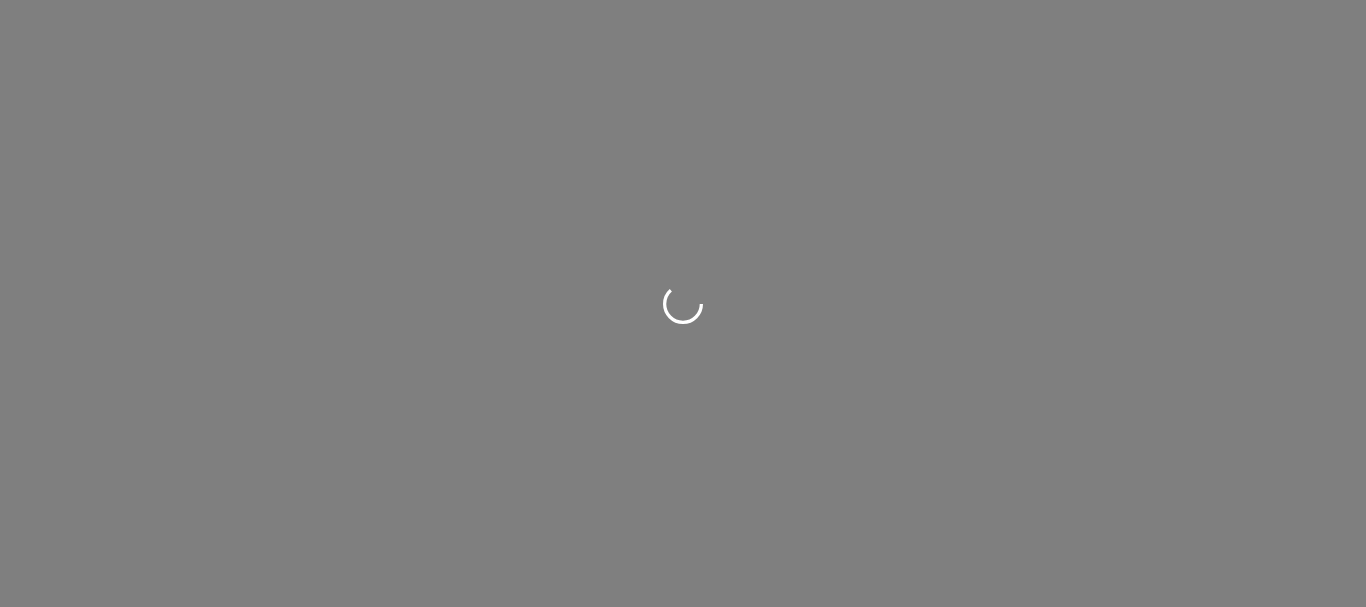 scroll, scrollTop: 0, scrollLeft: 0, axis: both 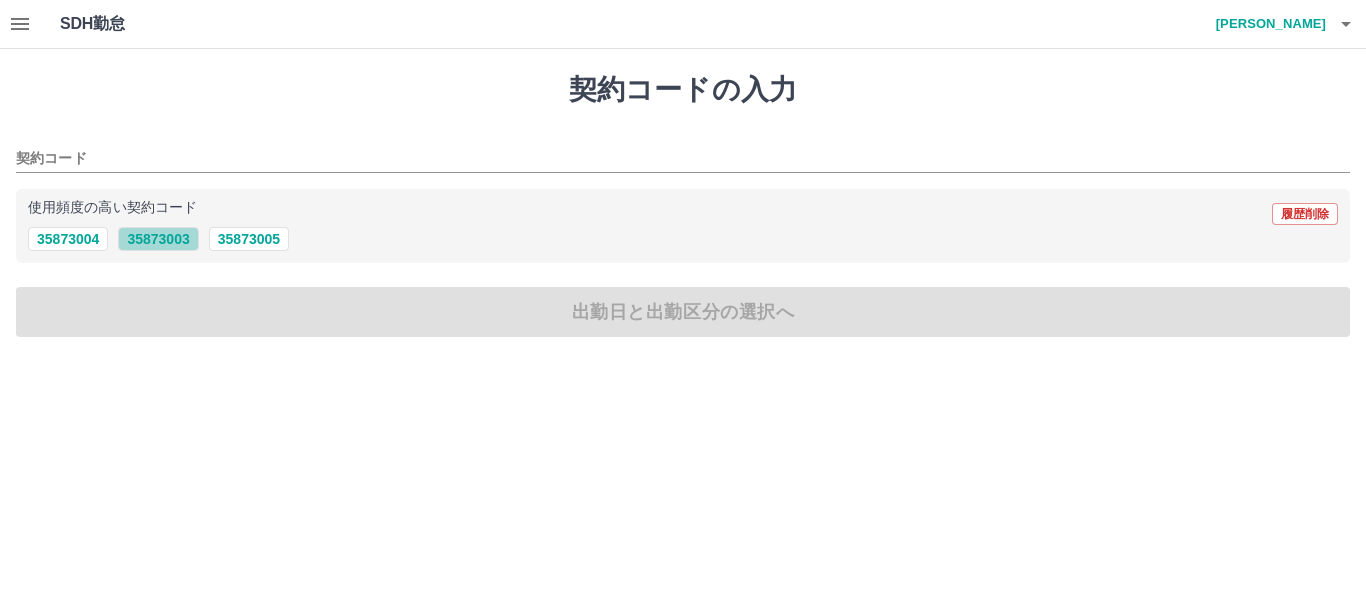 click on "35873003" at bounding box center [158, 239] 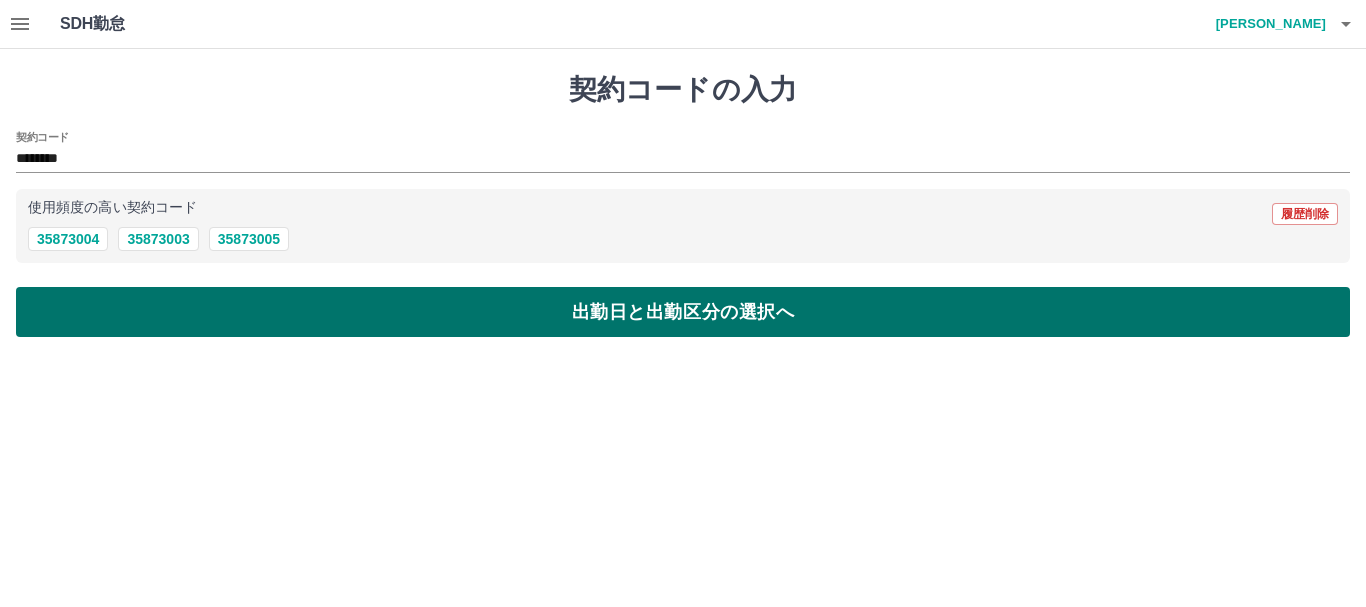 click on "出勤日と出勤区分の選択へ" at bounding box center [683, 312] 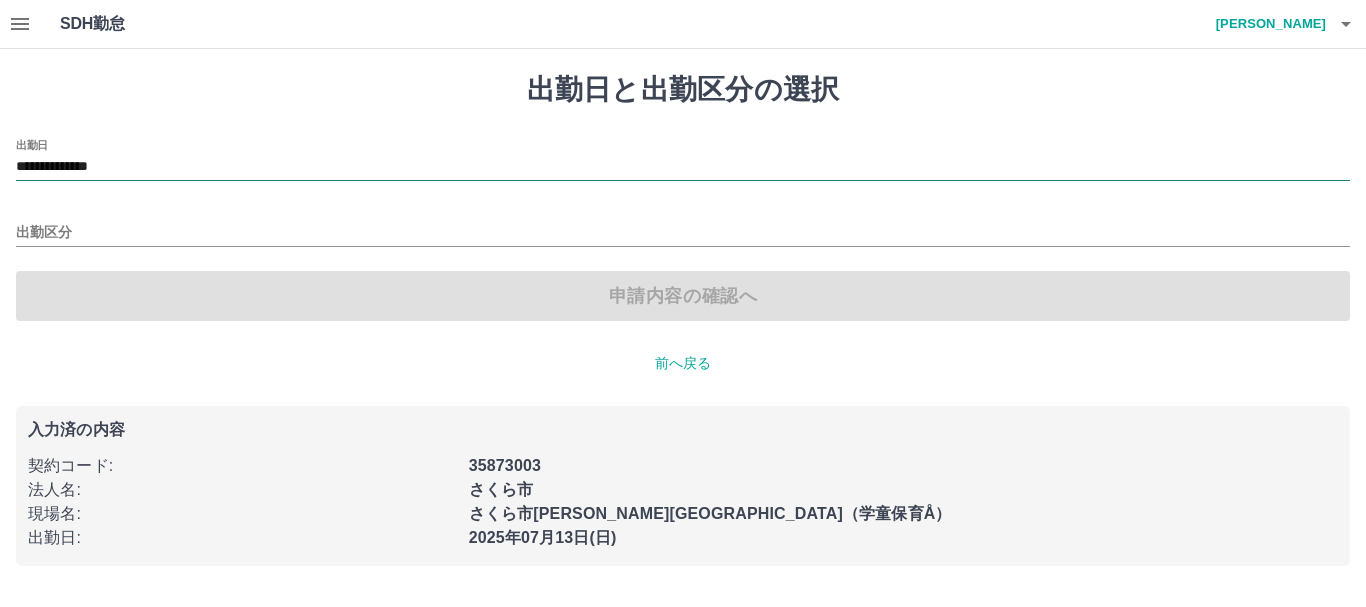 click on "**********" at bounding box center (683, 167) 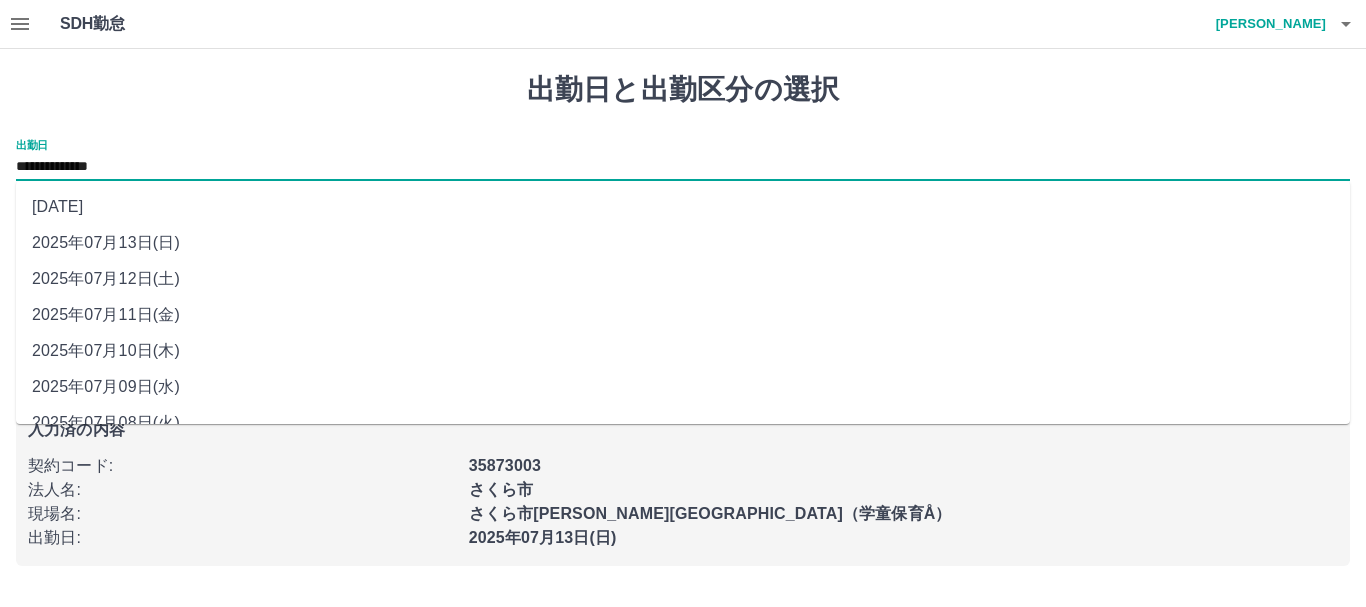 click on "2025年07月12日(土)" at bounding box center [683, 279] 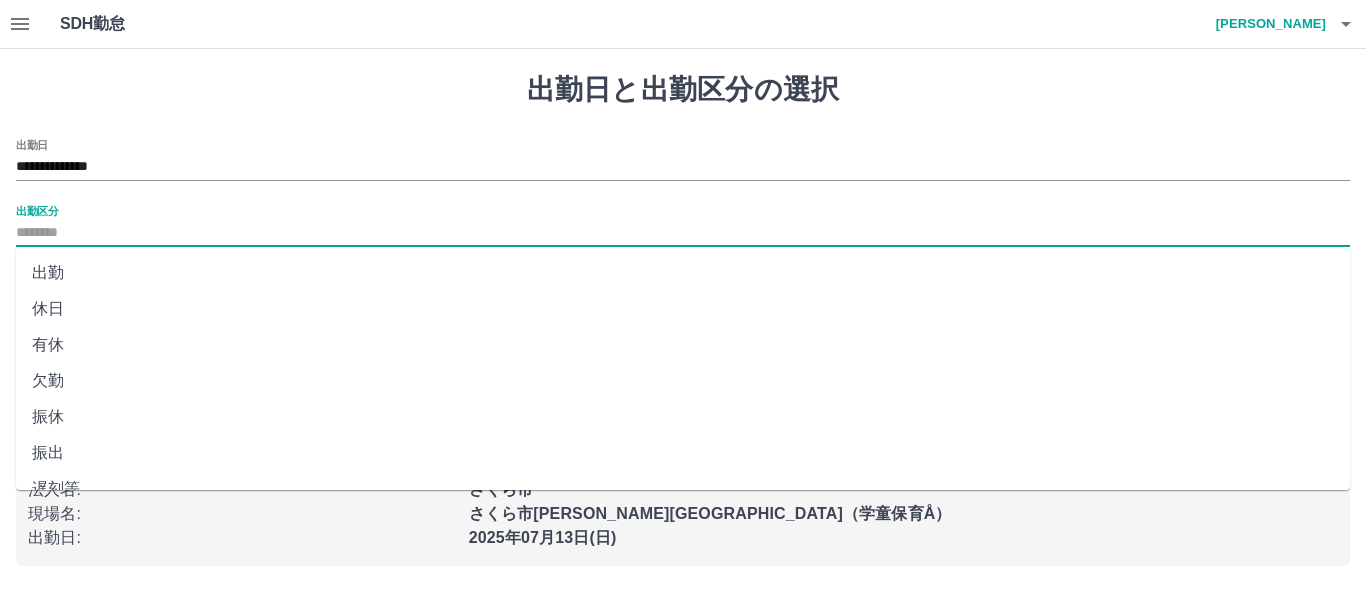 click on "出勤区分" at bounding box center [683, 233] 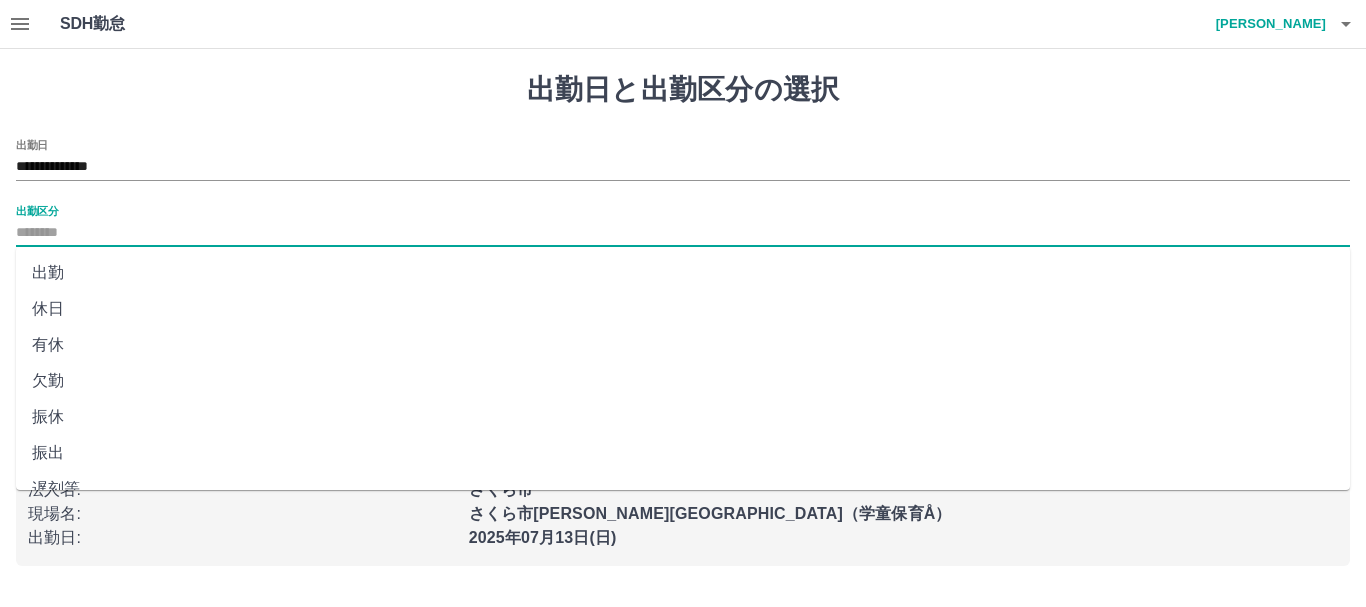 click on "休日" at bounding box center [683, 309] 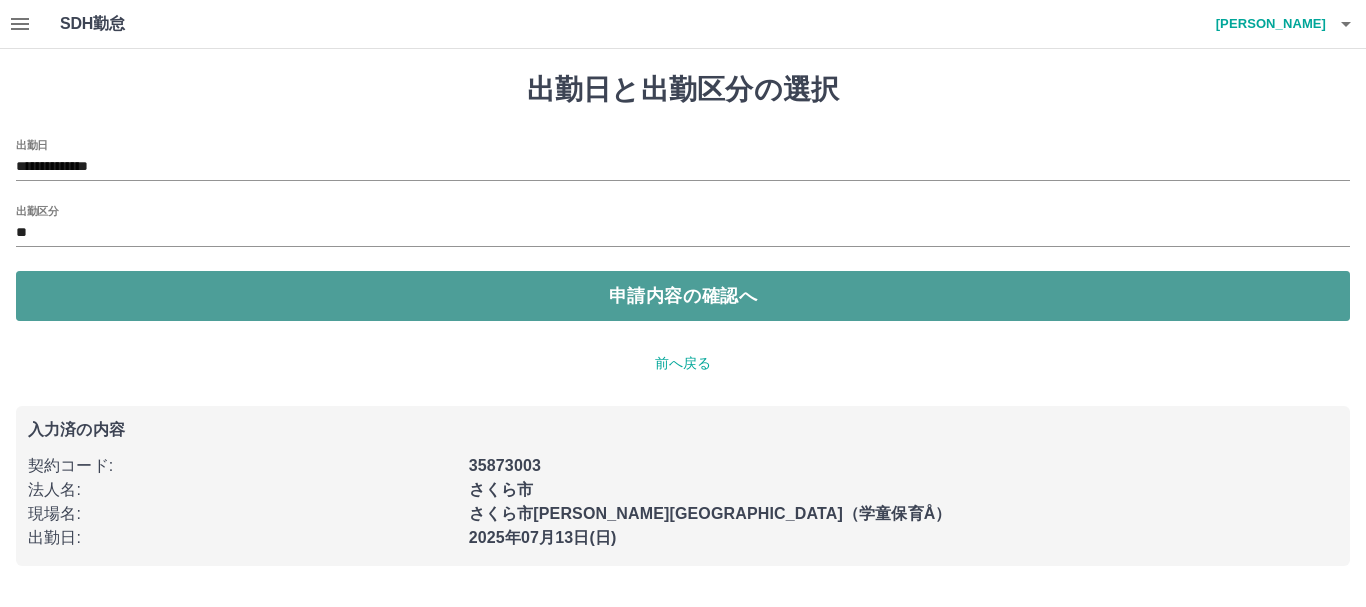 click on "申請内容の確認へ" at bounding box center (683, 296) 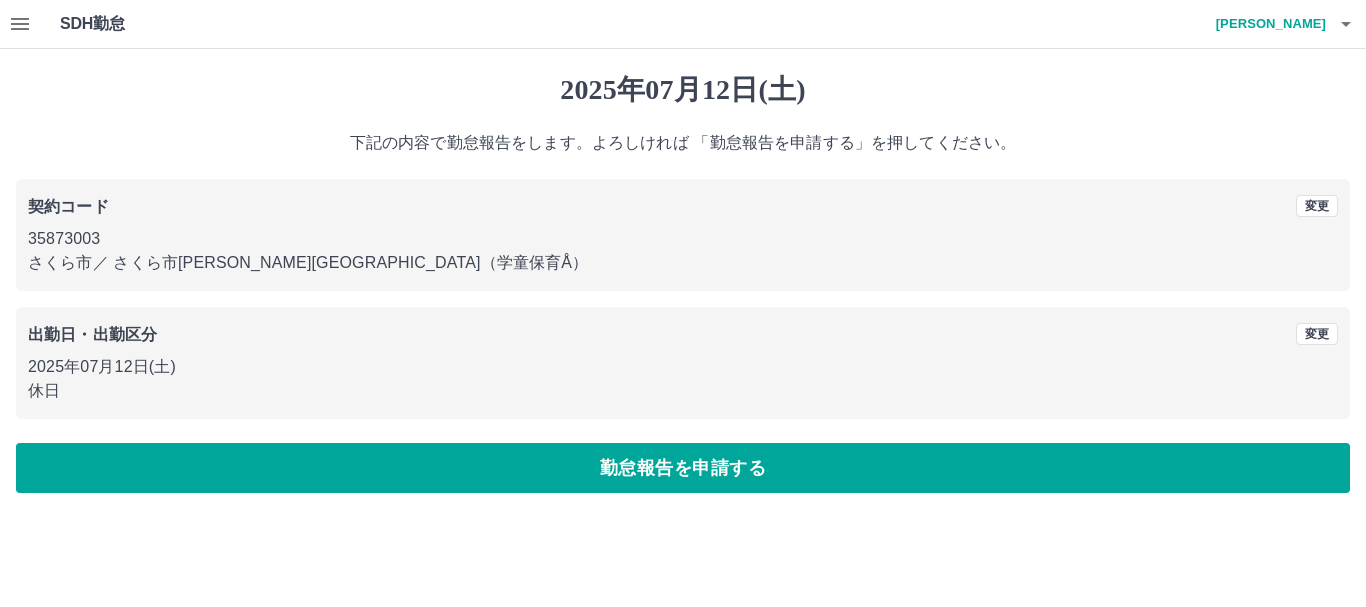 click on "勤怠報告を申請する" at bounding box center (683, 468) 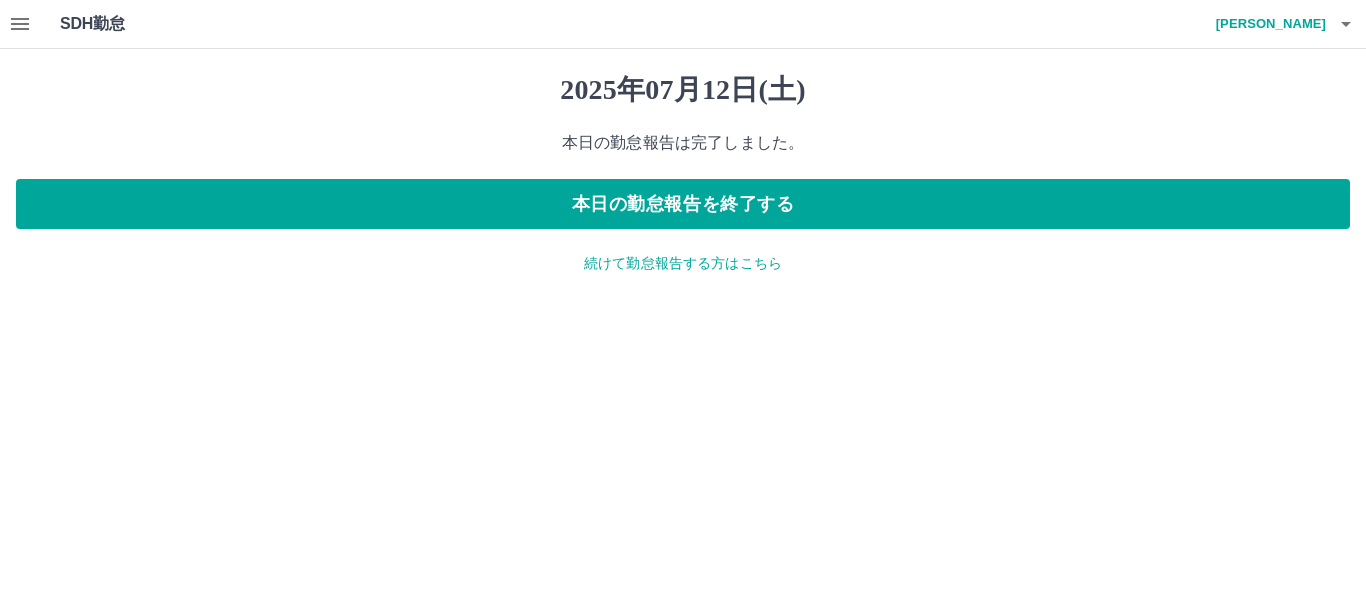 click on "続けて勤怠報告する方はこちら" at bounding box center [683, 263] 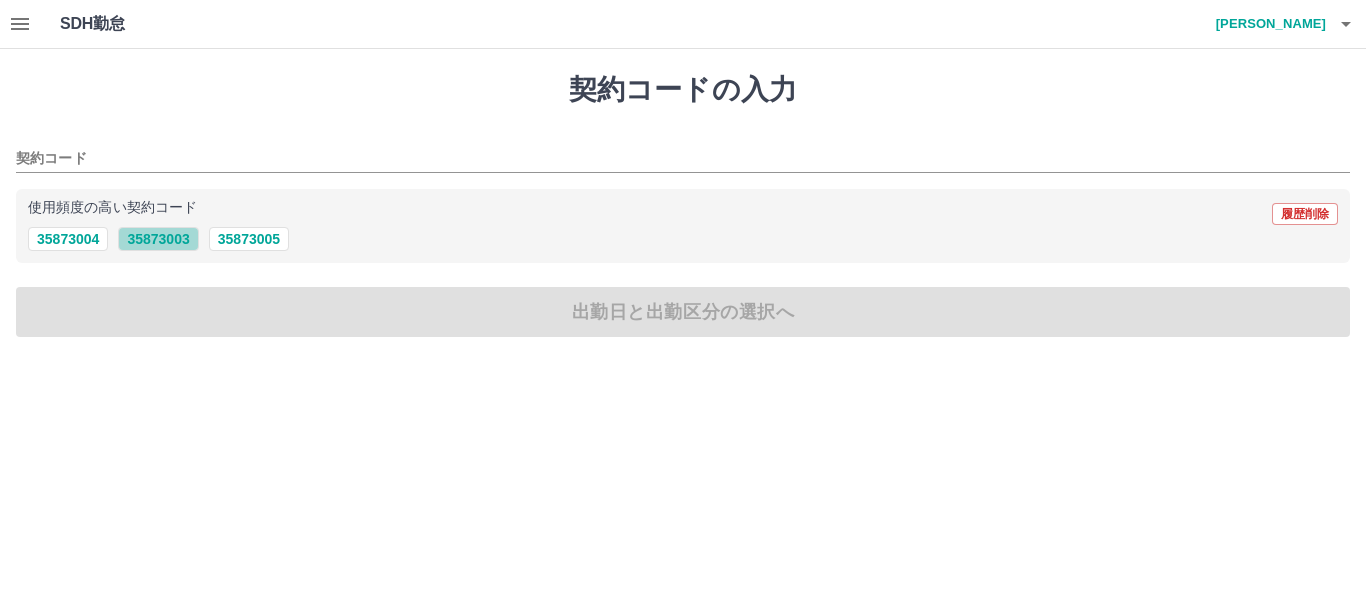 click on "35873003" at bounding box center [158, 239] 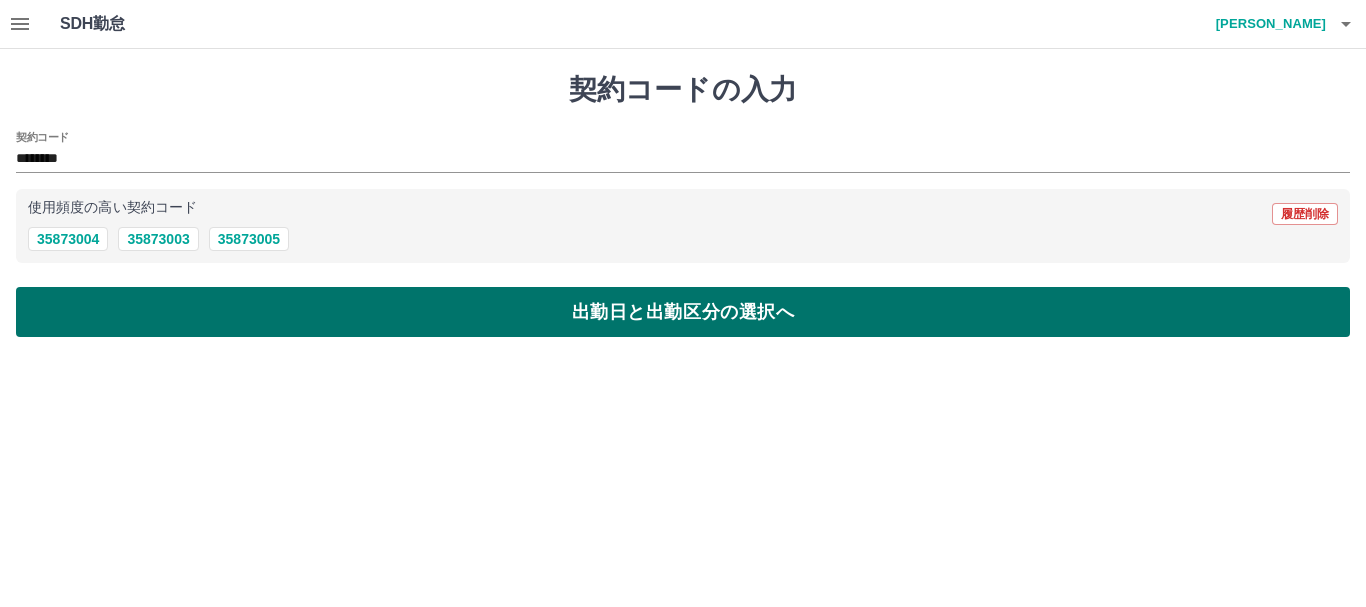 click on "出勤日と出勤区分の選択へ" at bounding box center [683, 312] 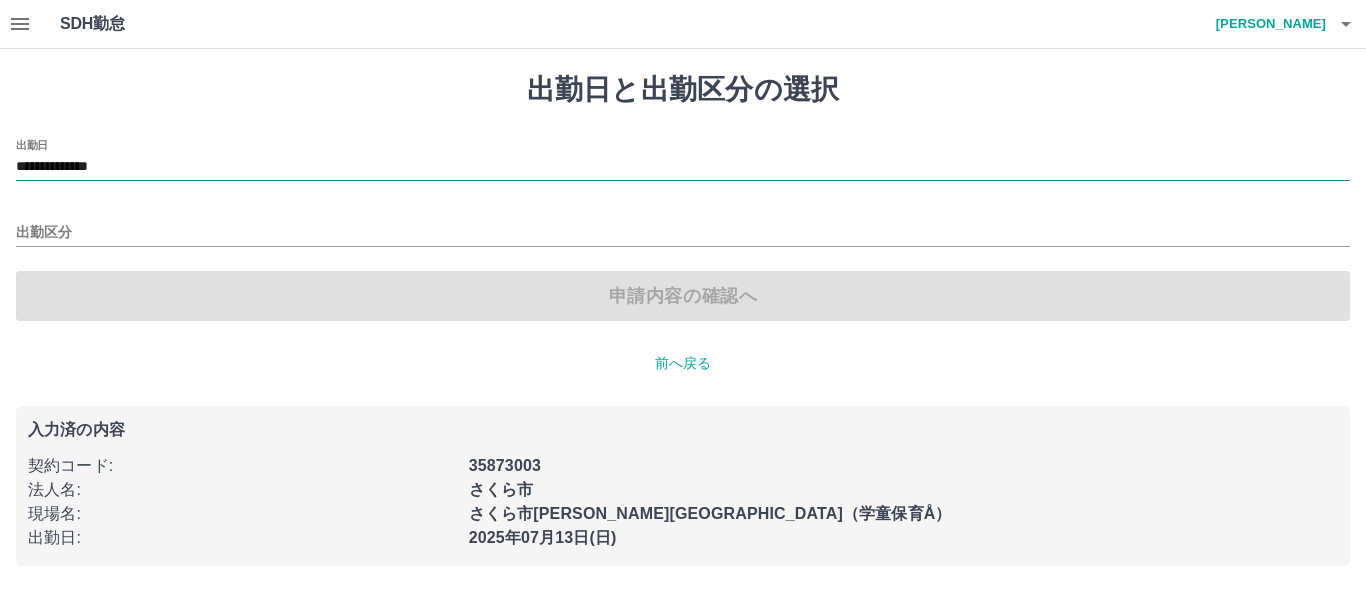 click on "**********" at bounding box center [683, 167] 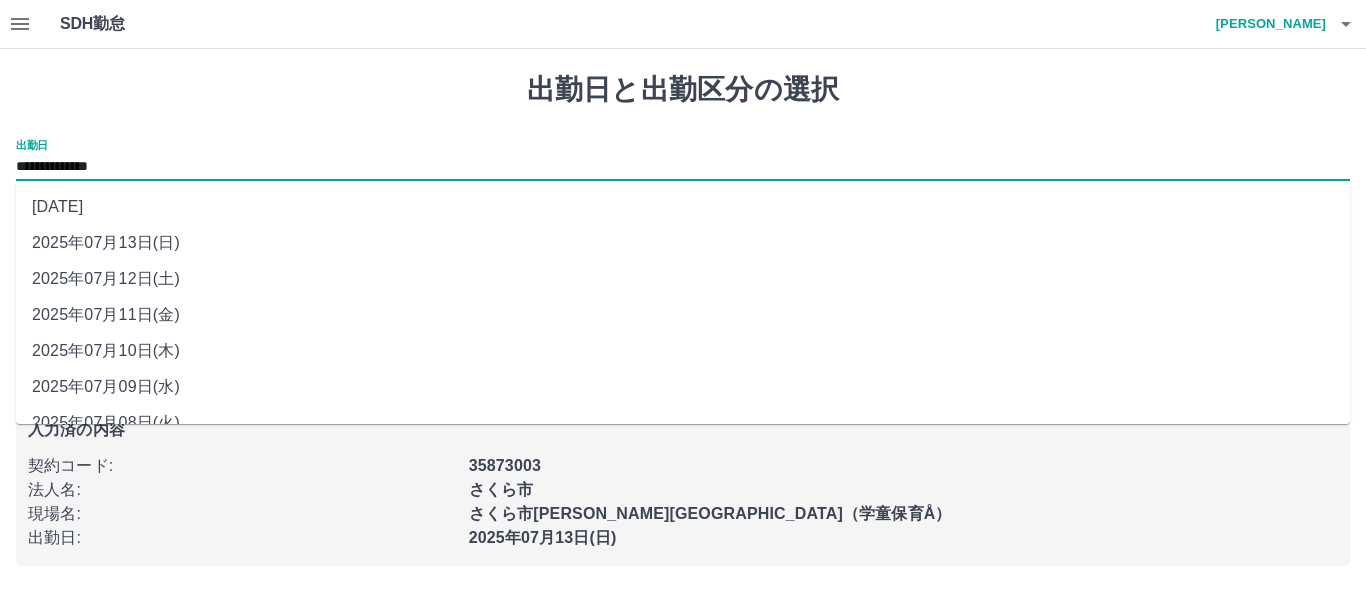 click on "**********" at bounding box center [683, 167] 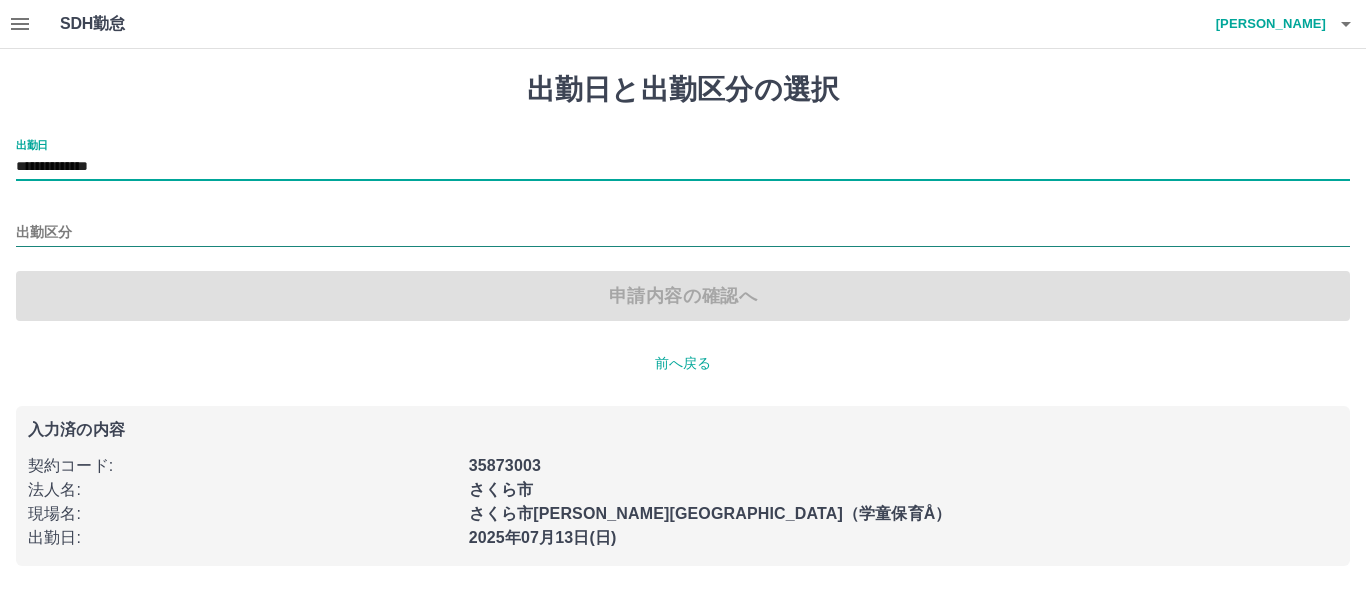 click on "出勤区分" at bounding box center (683, 233) 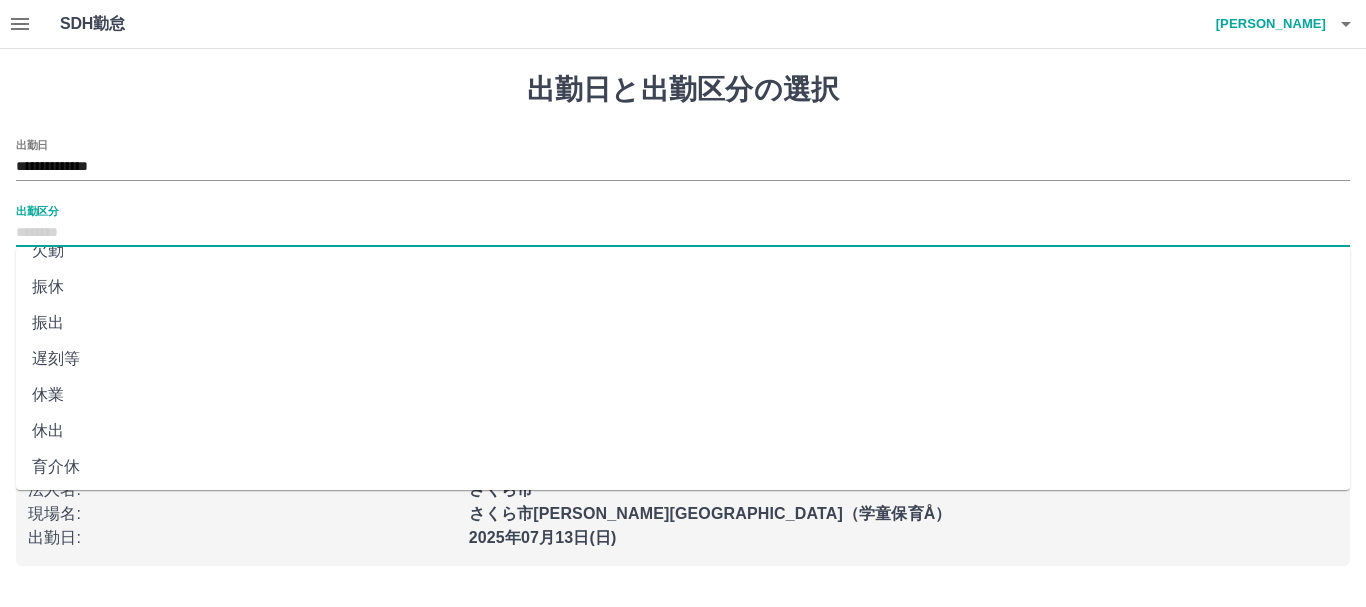 scroll, scrollTop: 421, scrollLeft: 0, axis: vertical 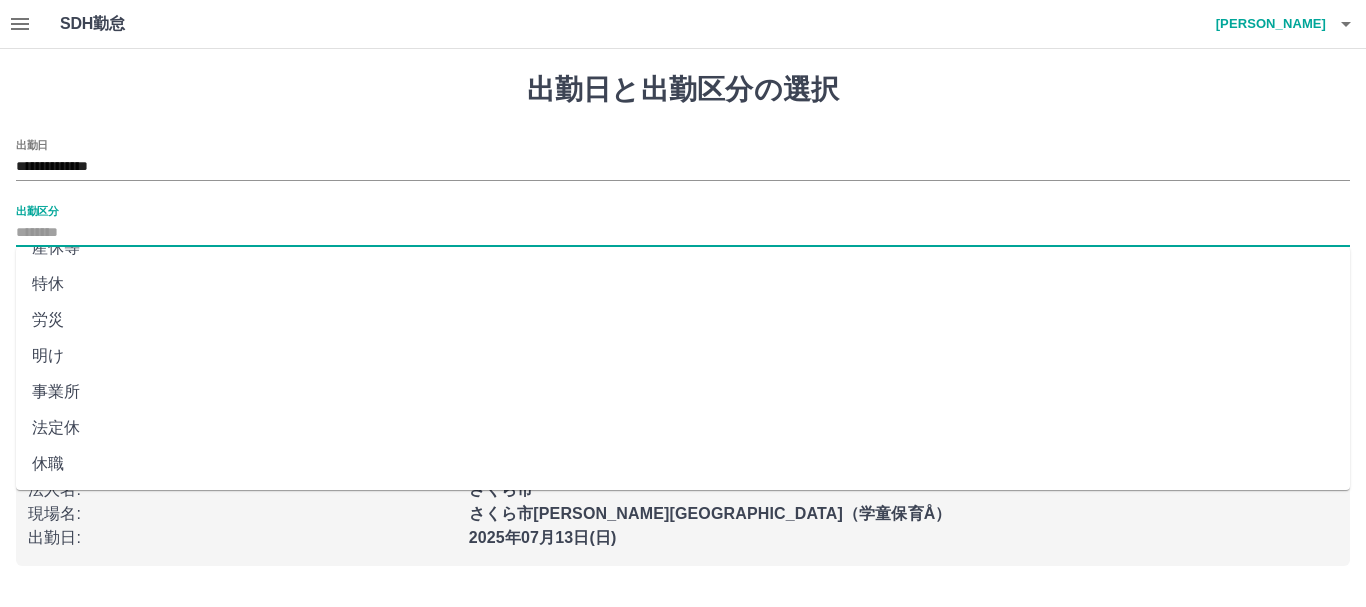 click on "法定休" at bounding box center (683, 428) 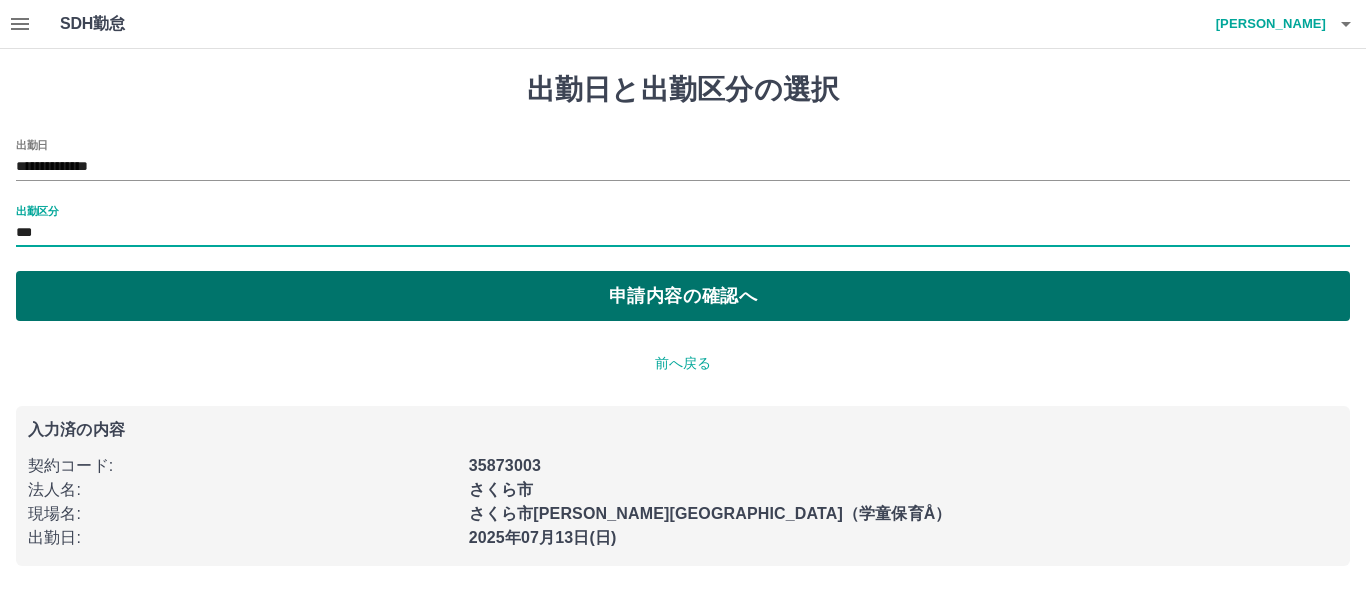 click on "申請内容の確認へ" at bounding box center [683, 296] 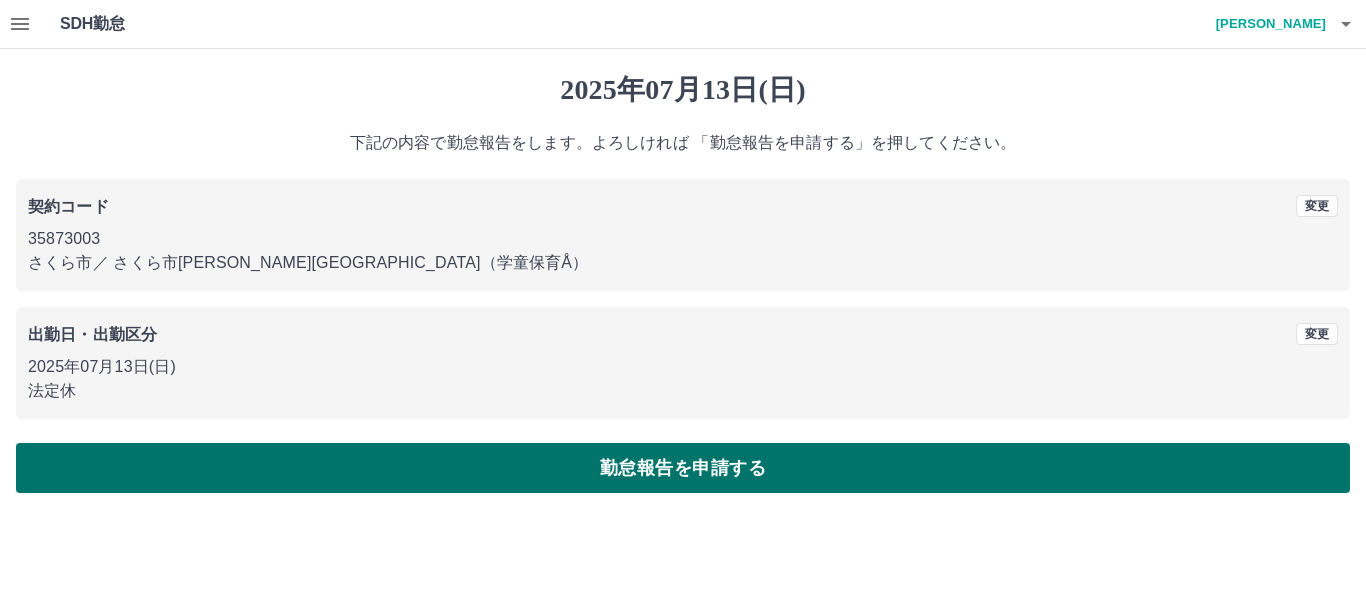 click on "勤怠報告を申請する" at bounding box center [683, 468] 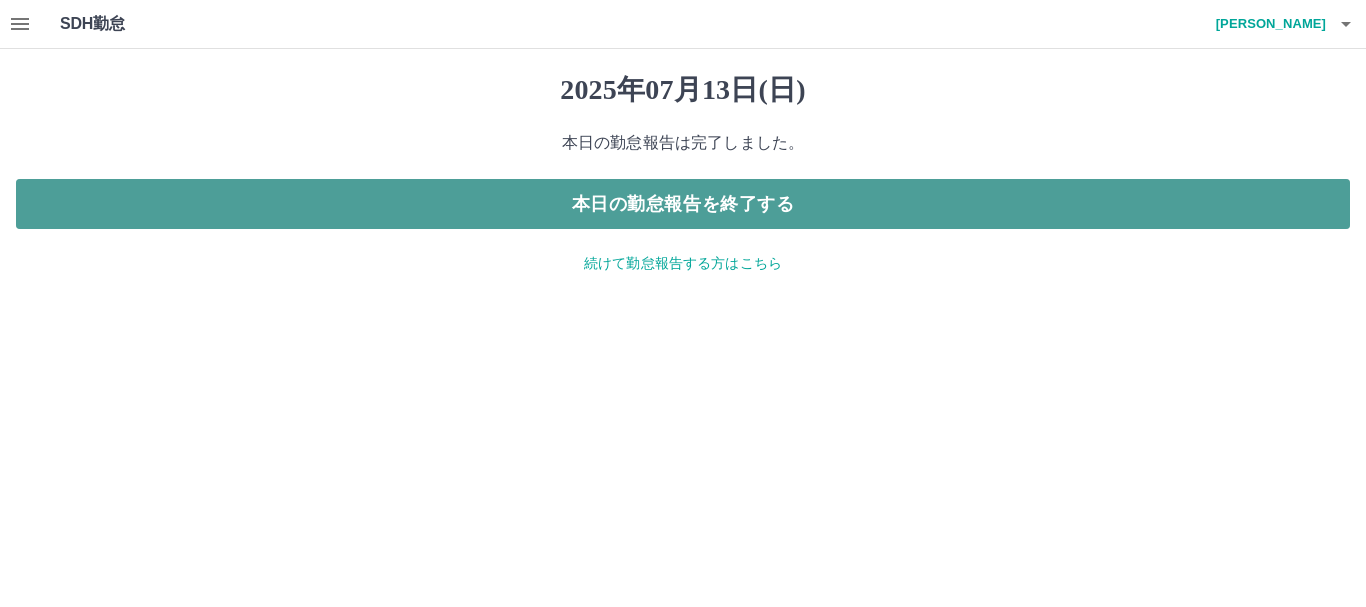 click on "本日の勤怠報告を終了する" at bounding box center (683, 204) 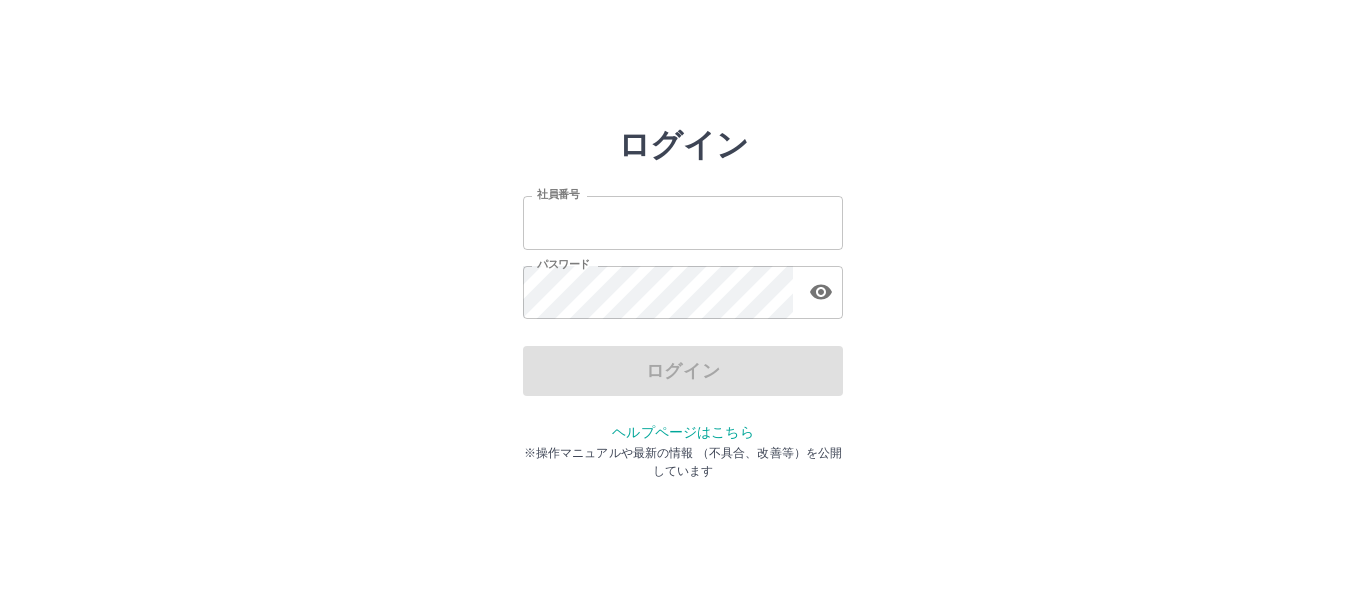 scroll, scrollTop: 0, scrollLeft: 0, axis: both 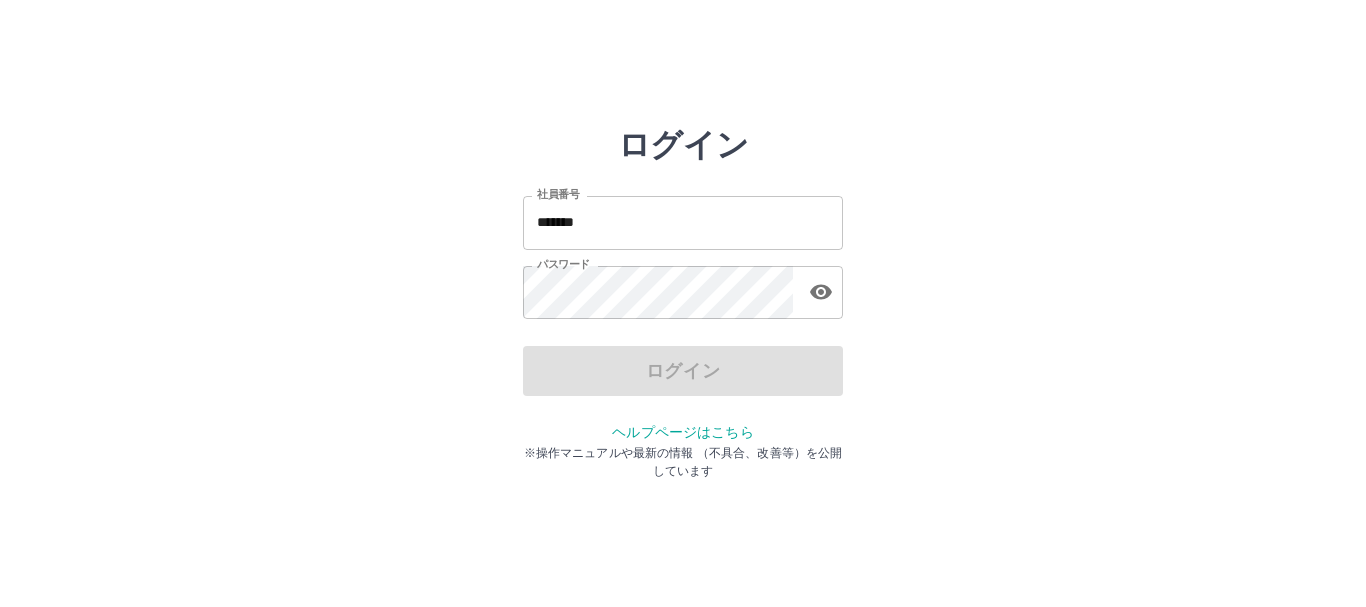 click on "*******" at bounding box center [683, 222] 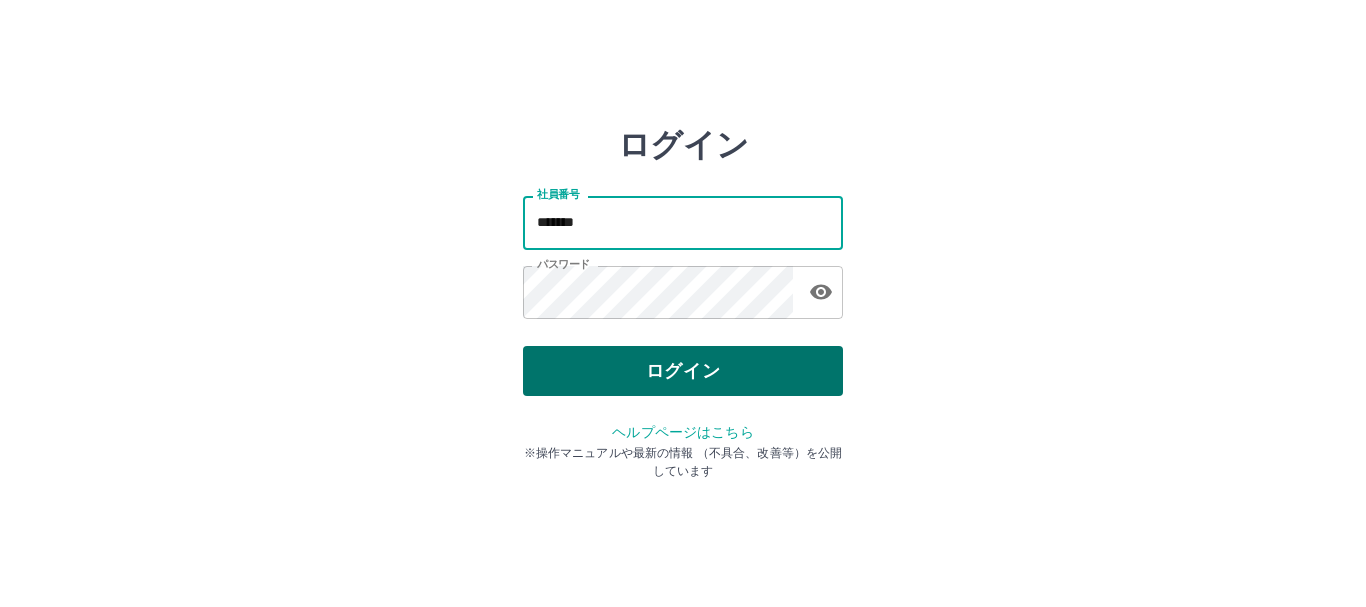 click on "ログイン" at bounding box center [683, 371] 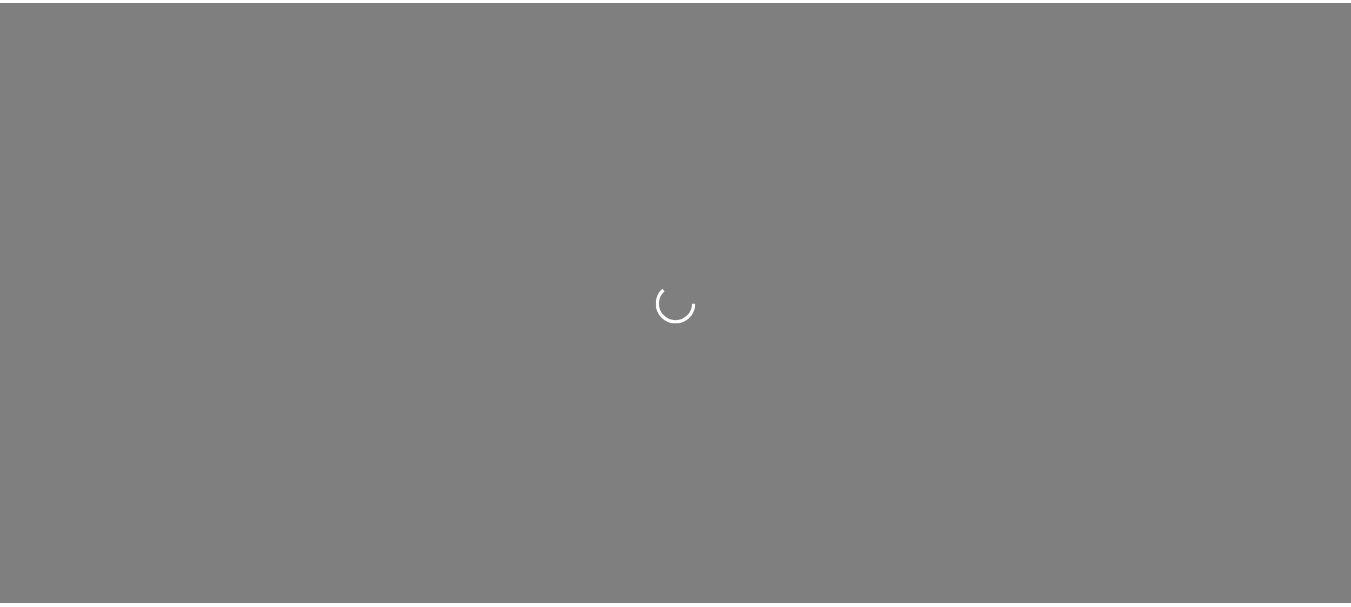 scroll, scrollTop: 0, scrollLeft: 0, axis: both 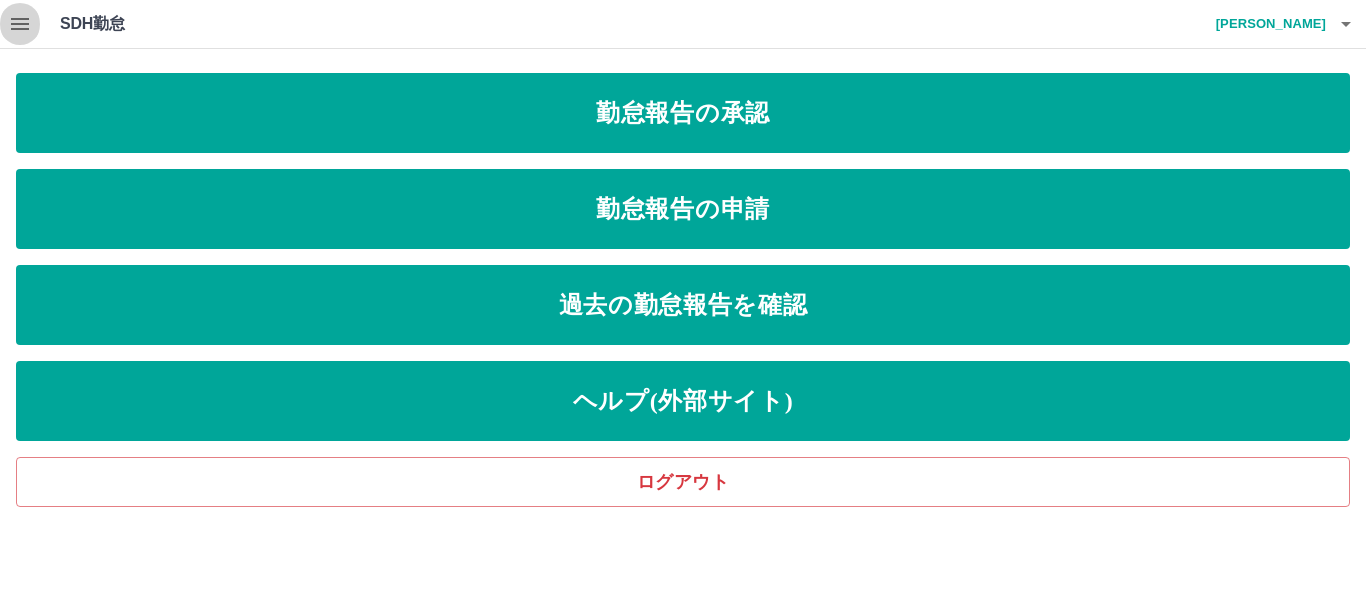 click 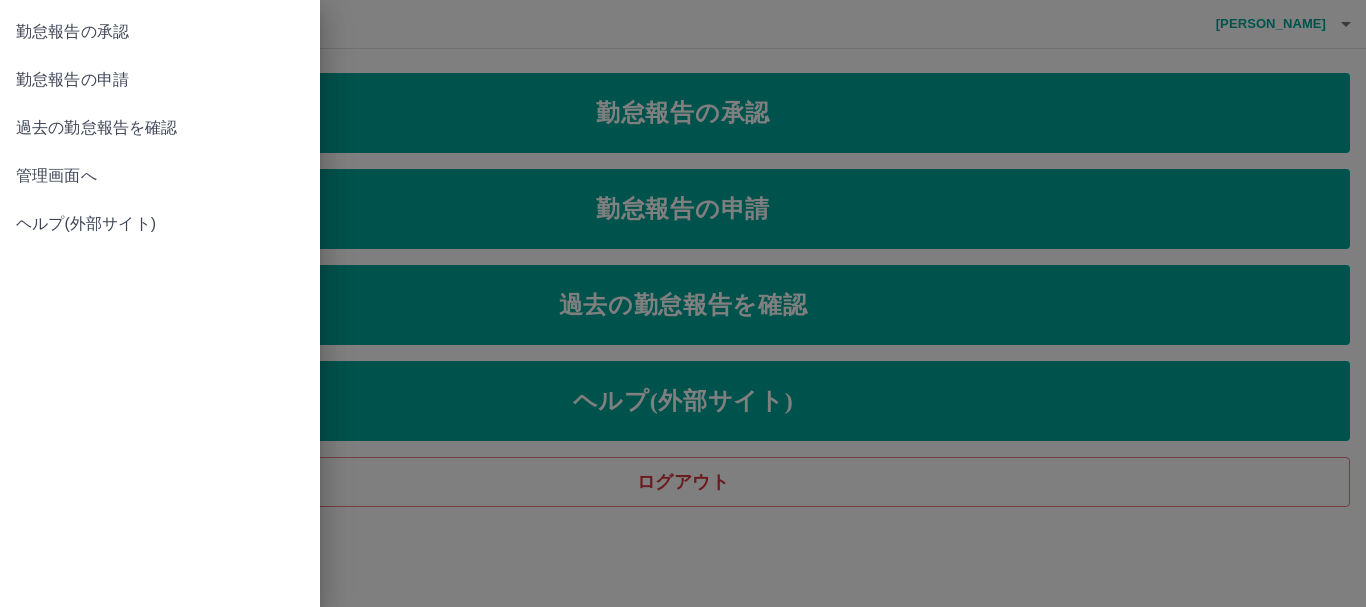 click on "管理画面へ" at bounding box center [160, 176] 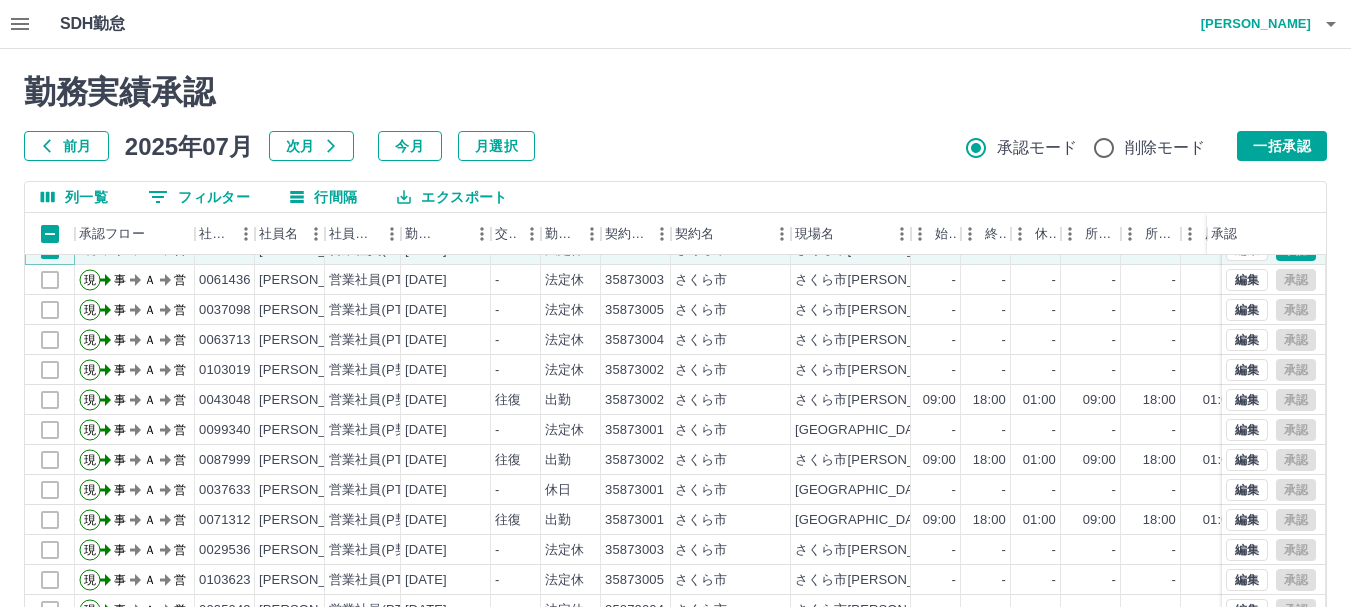 scroll, scrollTop: 0, scrollLeft: 0, axis: both 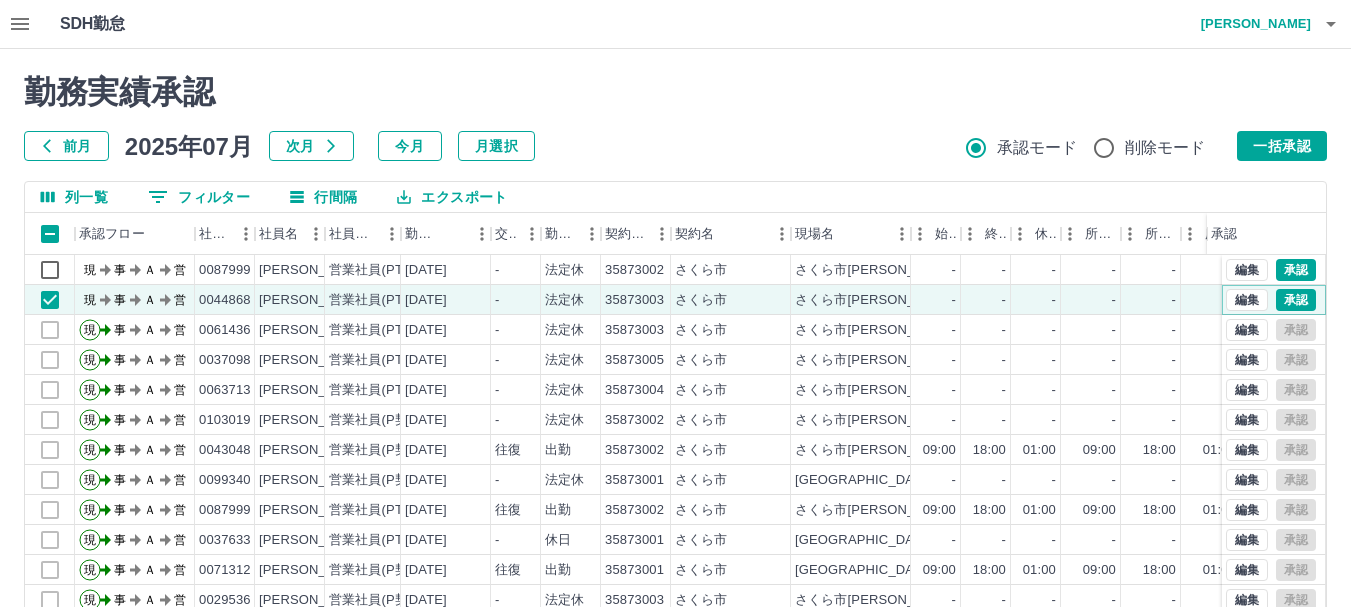 click on "承認" at bounding box center [1296, 300] 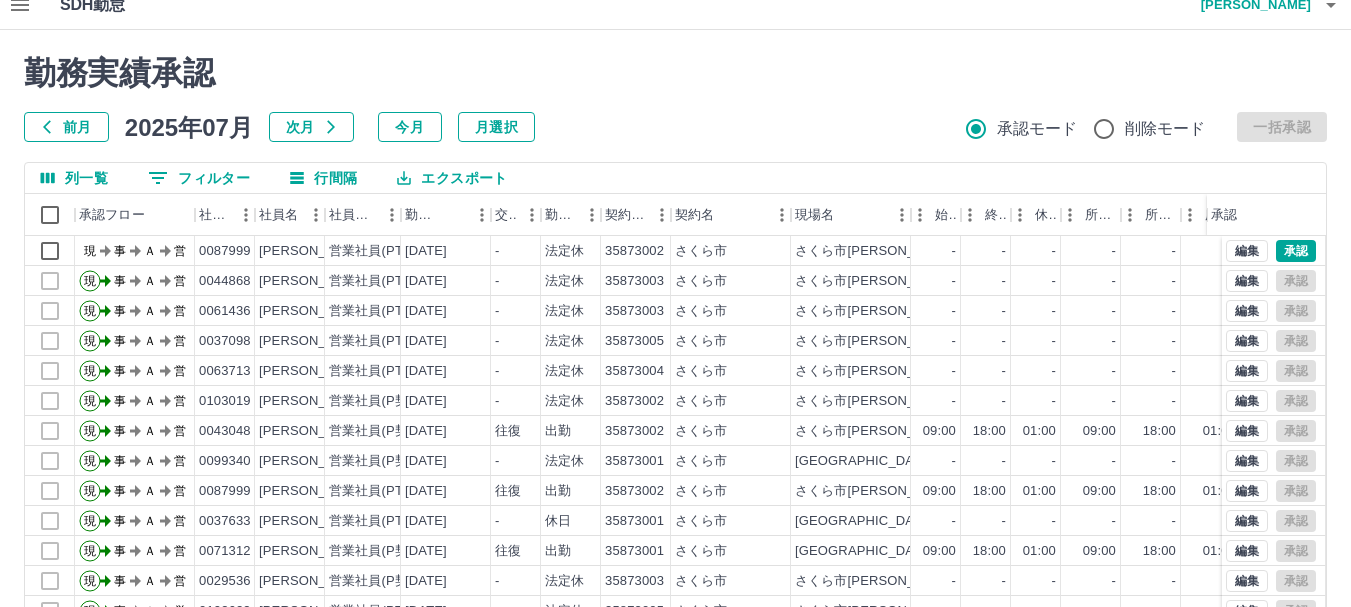 scroll, scrollTop: 0, scrollLeft: 0, axis: both 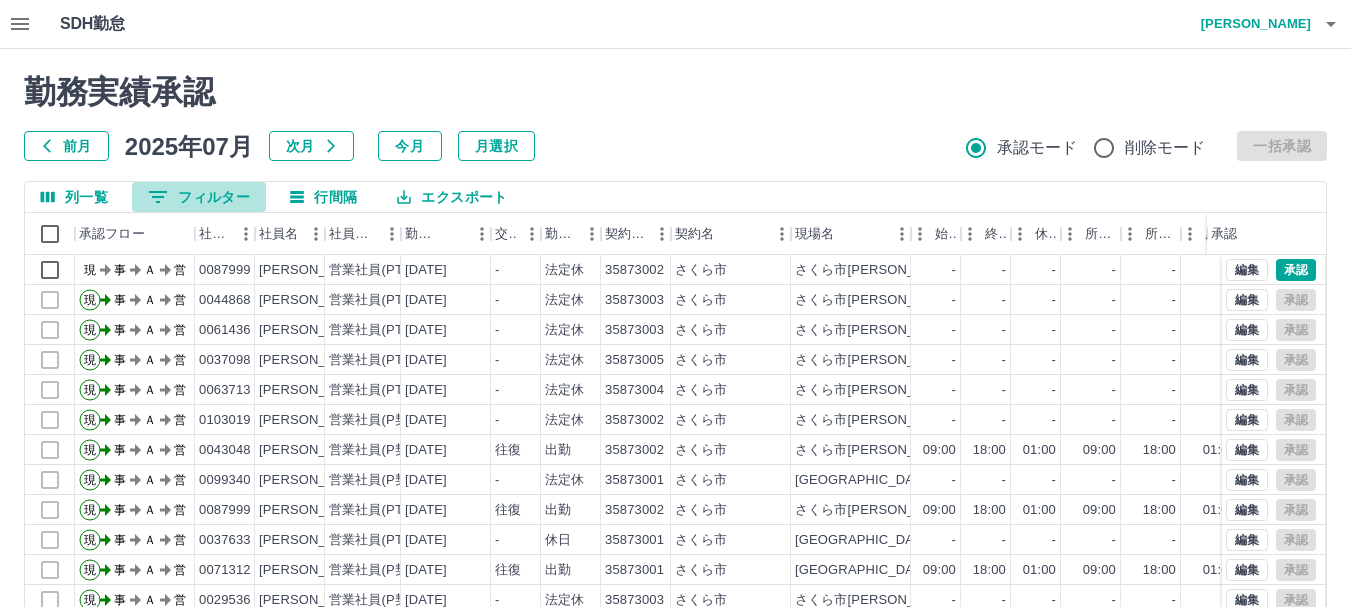 click on "0 フィルター" at bounding box center [199, 197] 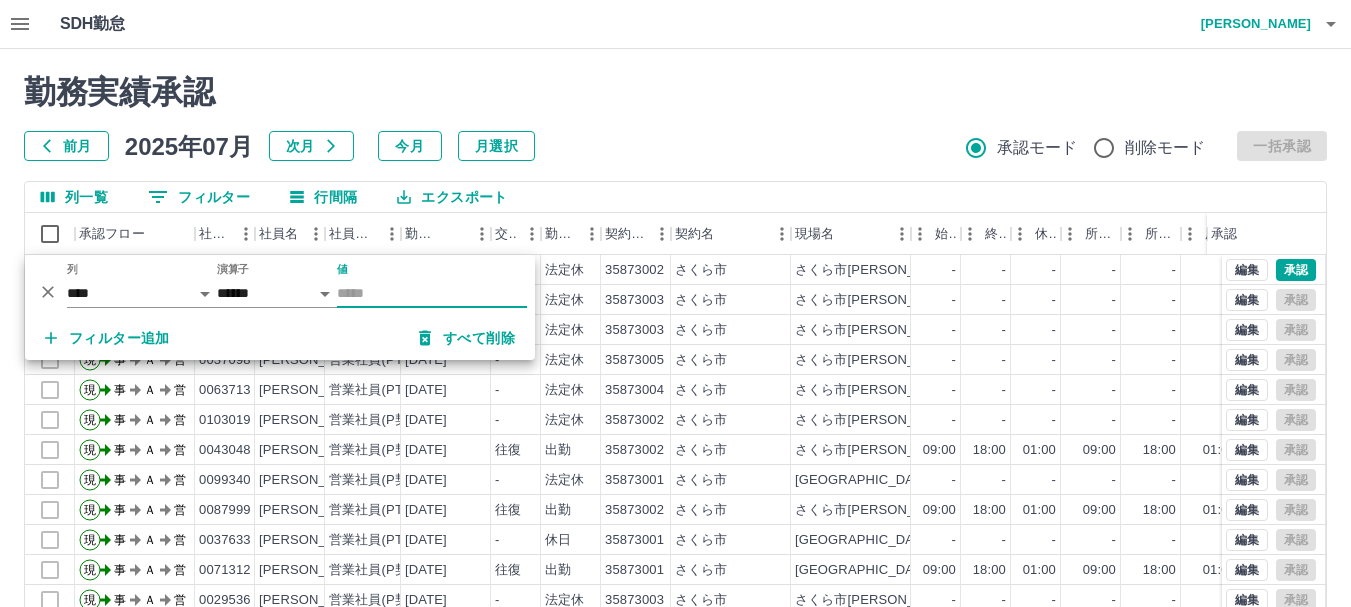 click on "値" at bounding box center (432, 293) 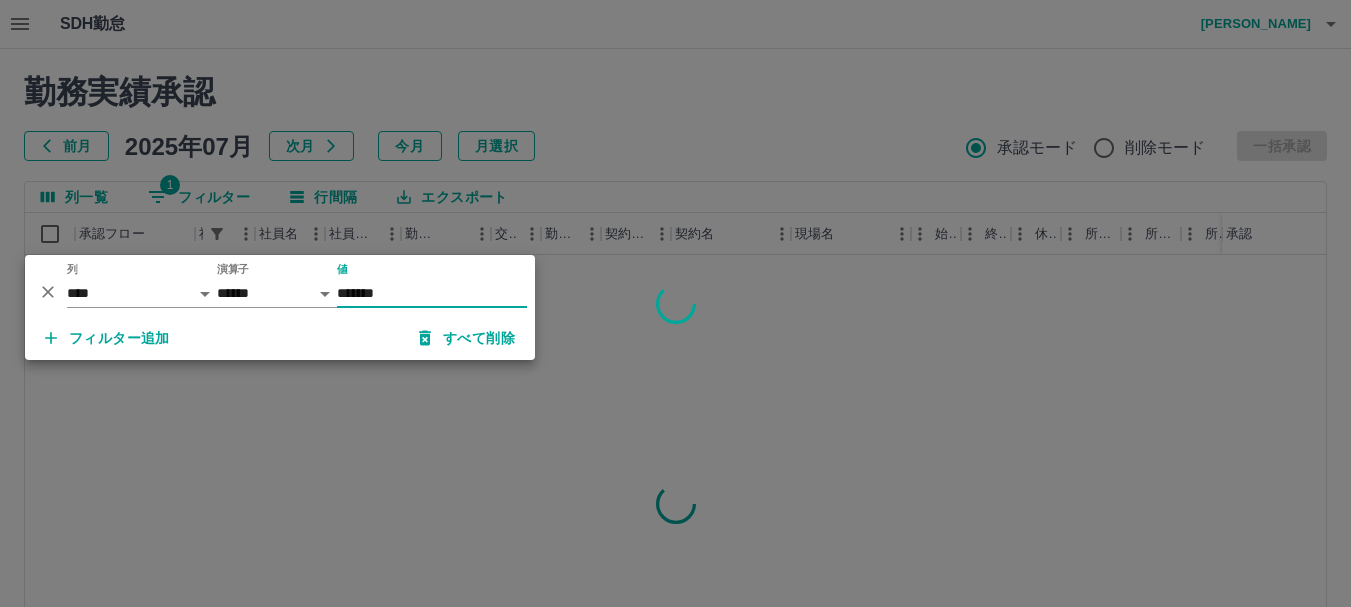 type on "*******" 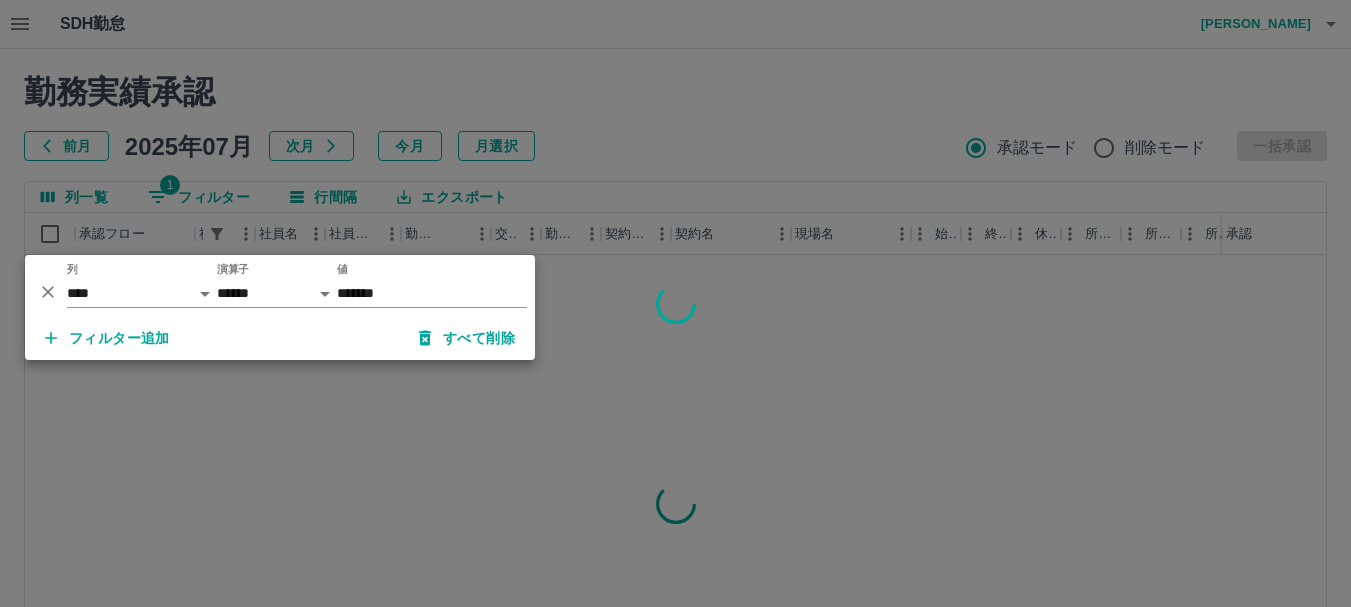 click at bounding box center [675, 303] 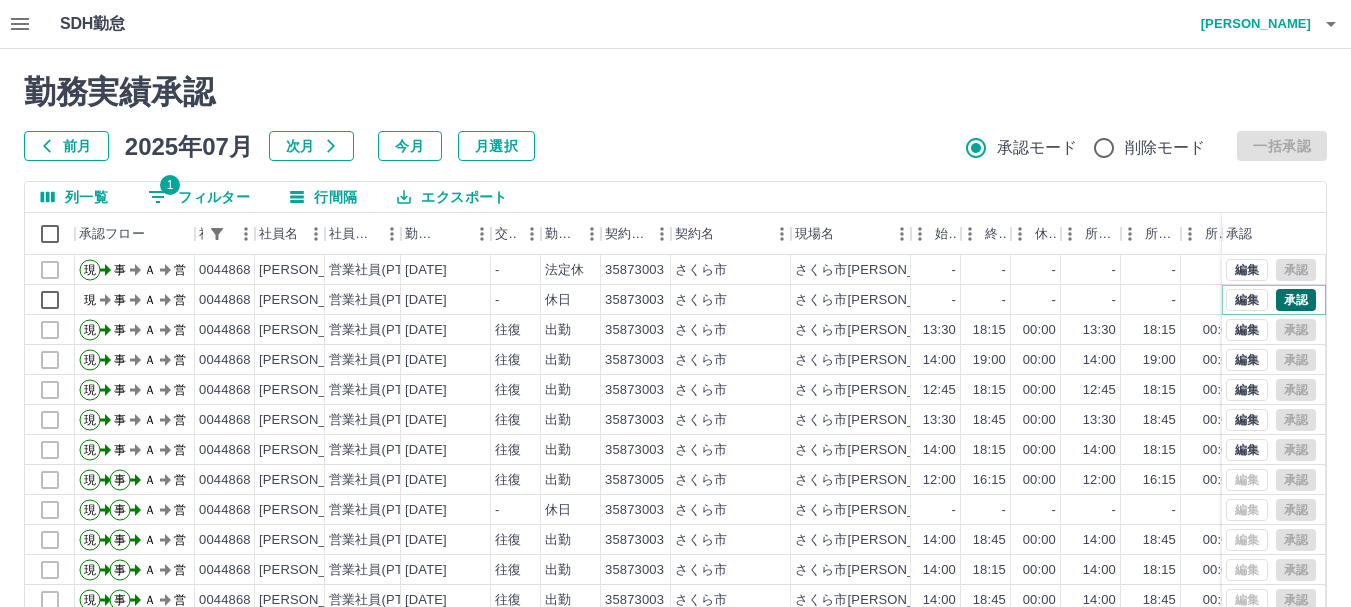 click on "承認" at bounding box center [1296, 300] 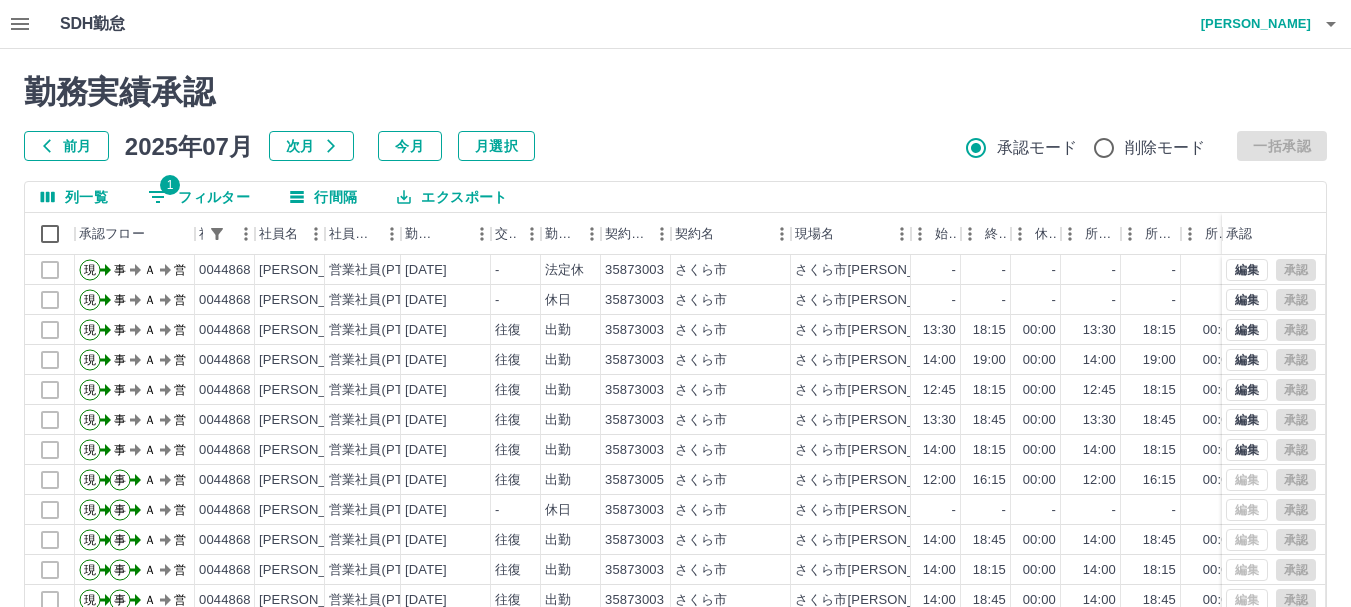click 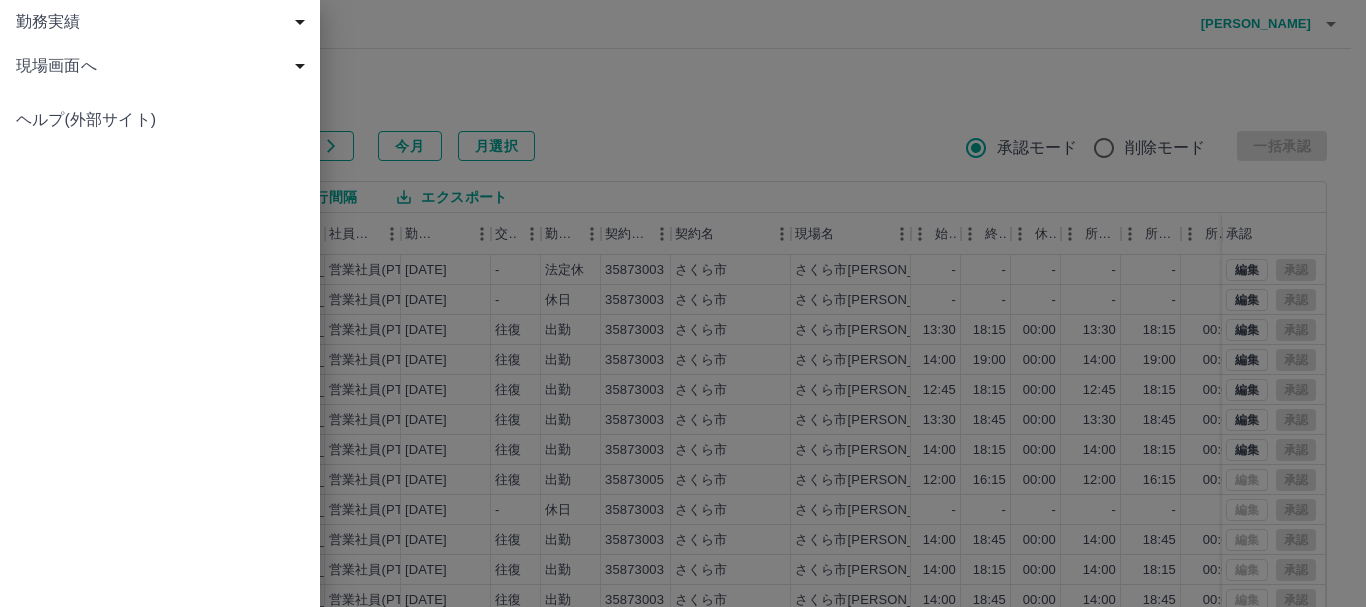 click on "現場画面へ" at bounding box center [164, 66] 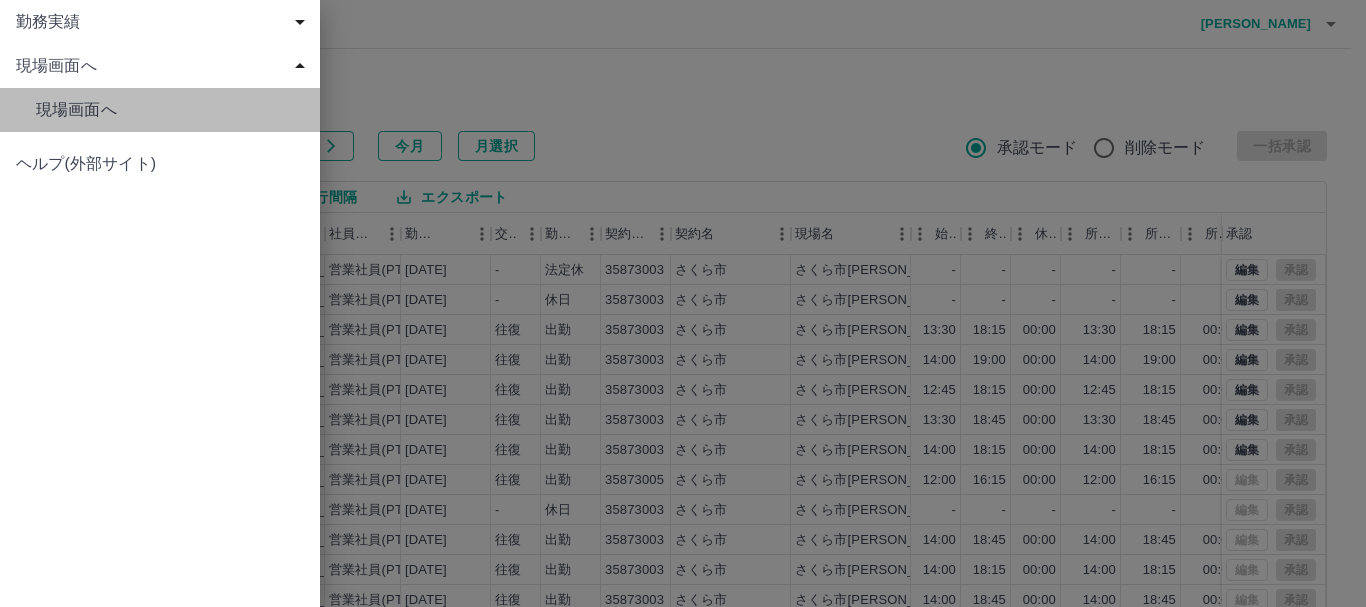click on "現場画面へ" at bounding box center (170, 110) 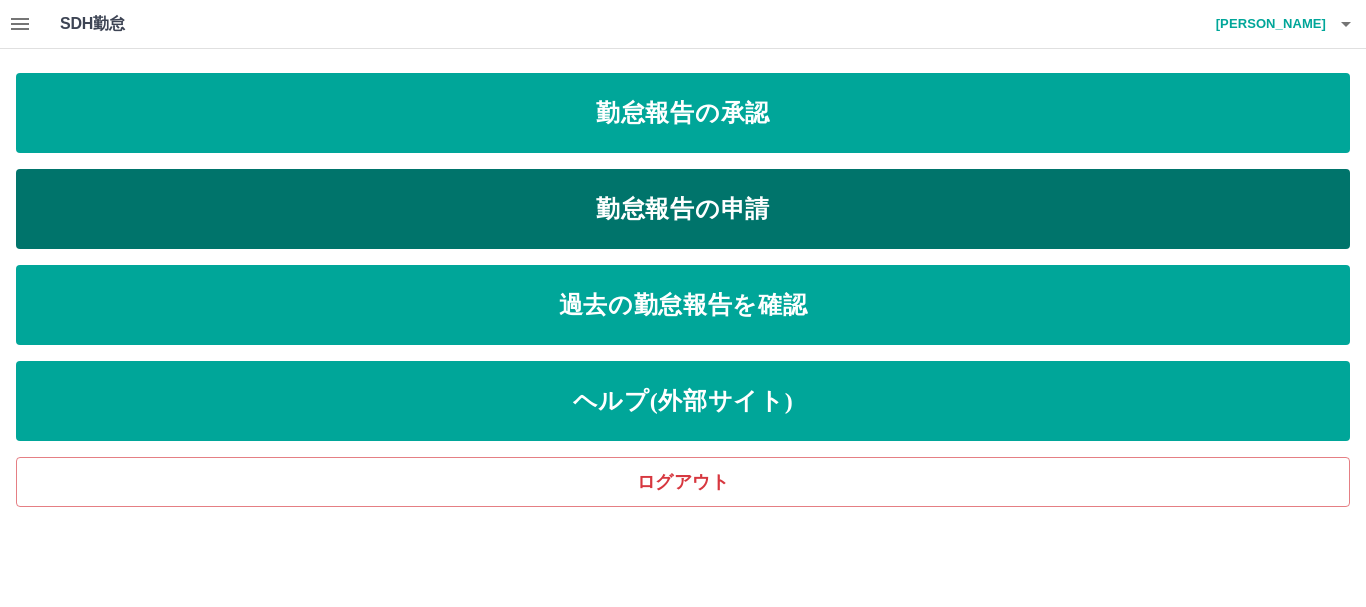 click on "勤怠報告の申請" at bounding box center (683, 209) 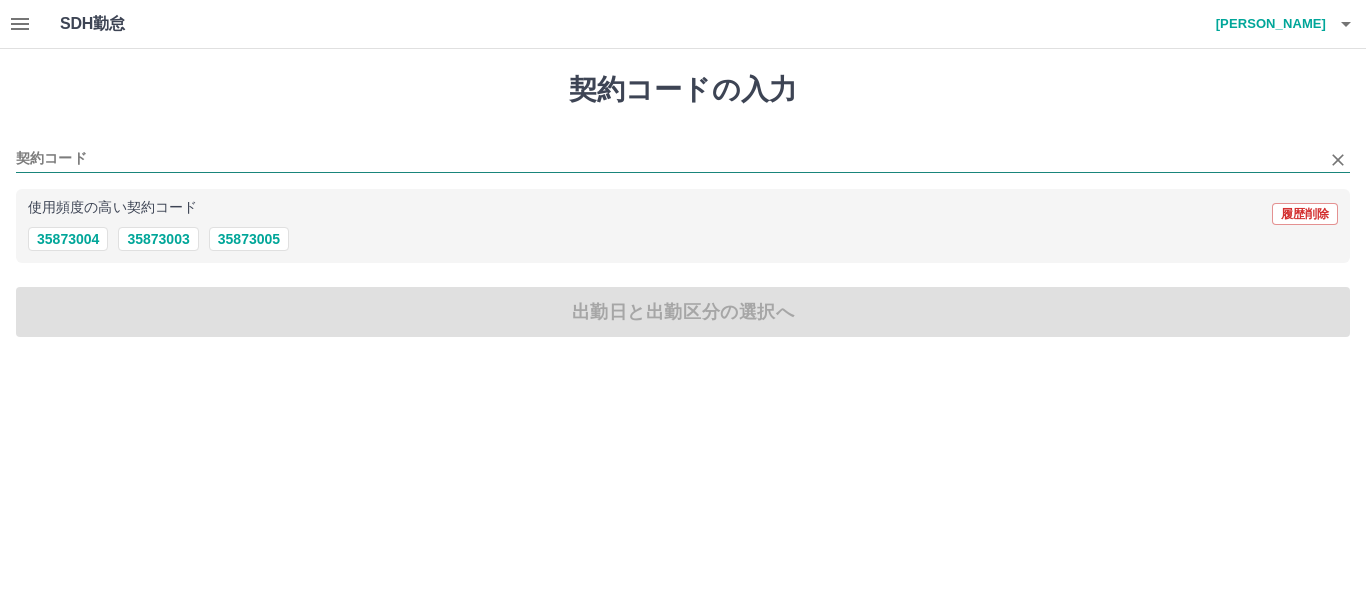 click on "契約コード" at bounding box center [668, 159] 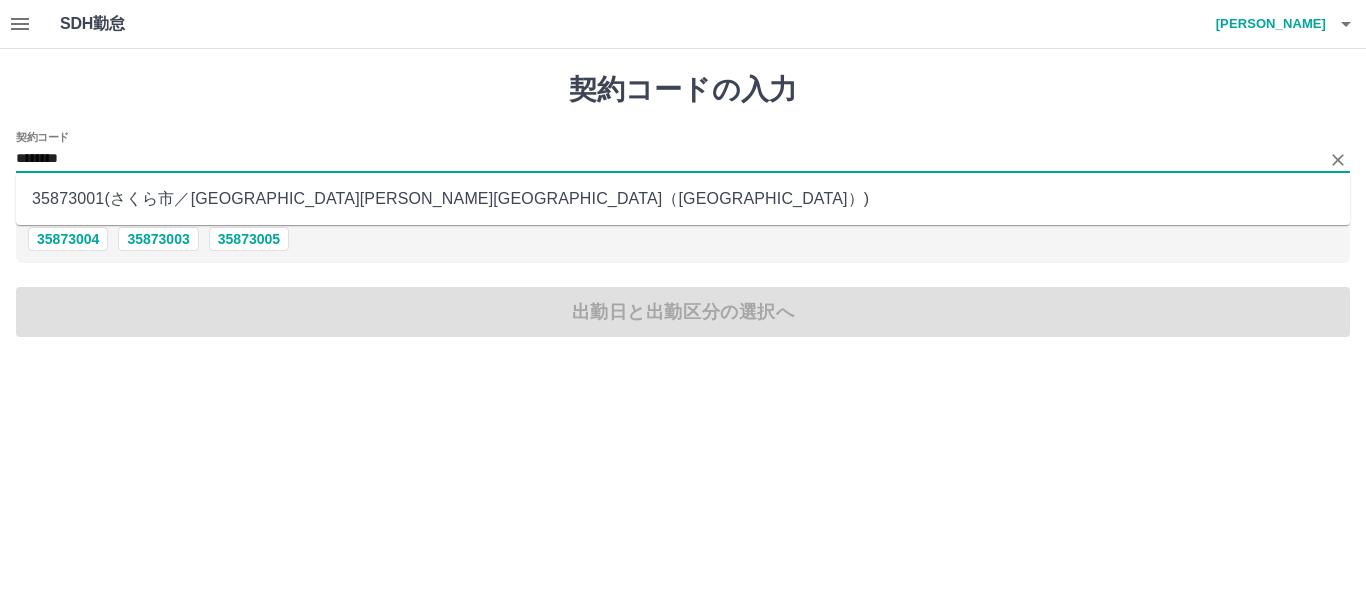click on "35873001  ( さくら市 ／ さくら市喜連川児童センター（児童館） )" at bounding box center [683, 199] 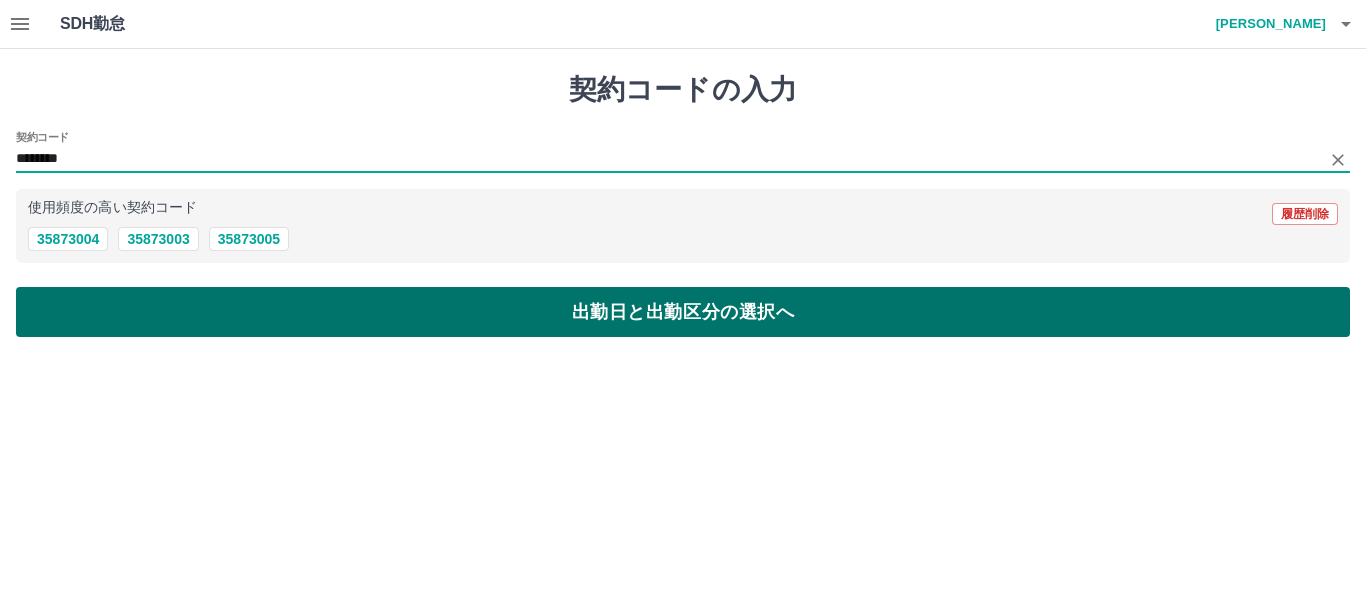 type on "********" 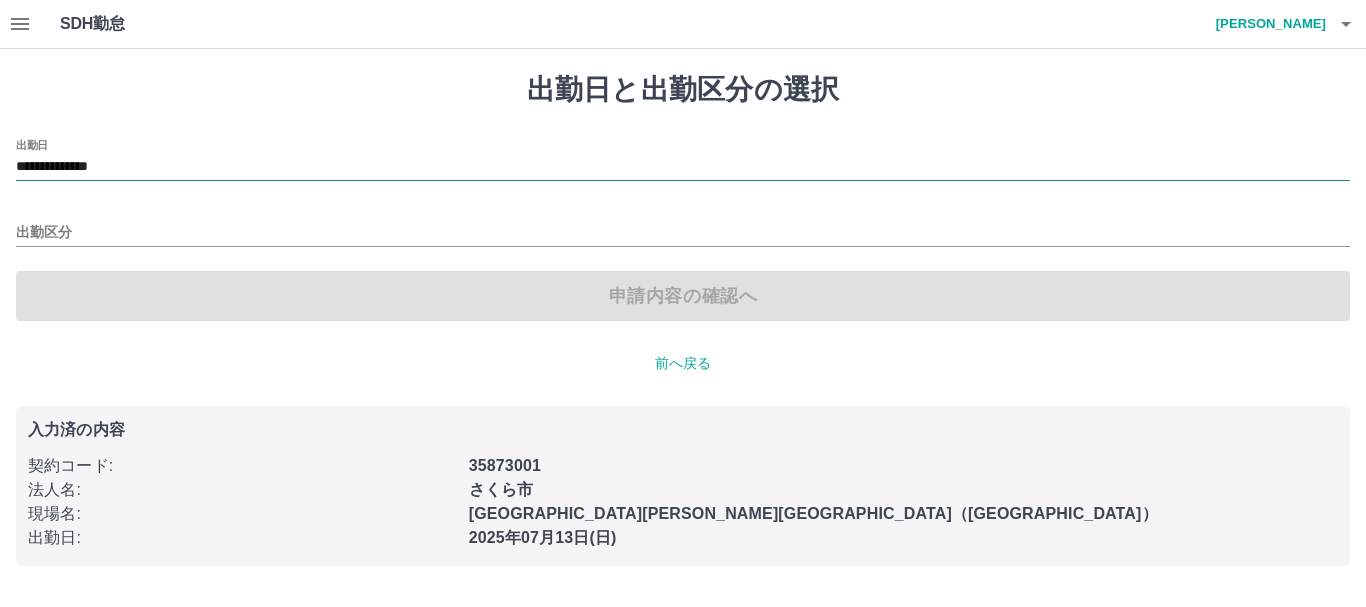click on "**********" at bounding box center [683, 167] 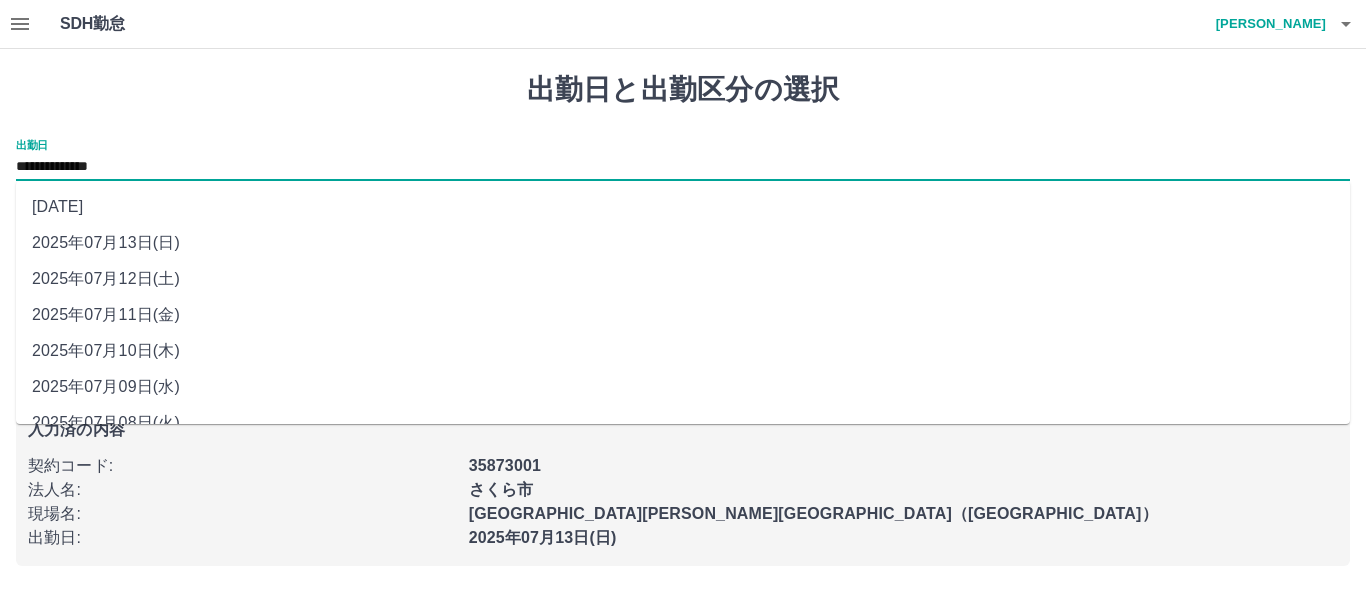 click on "2025年07月14日(月)" at bounding box center (683, 207) 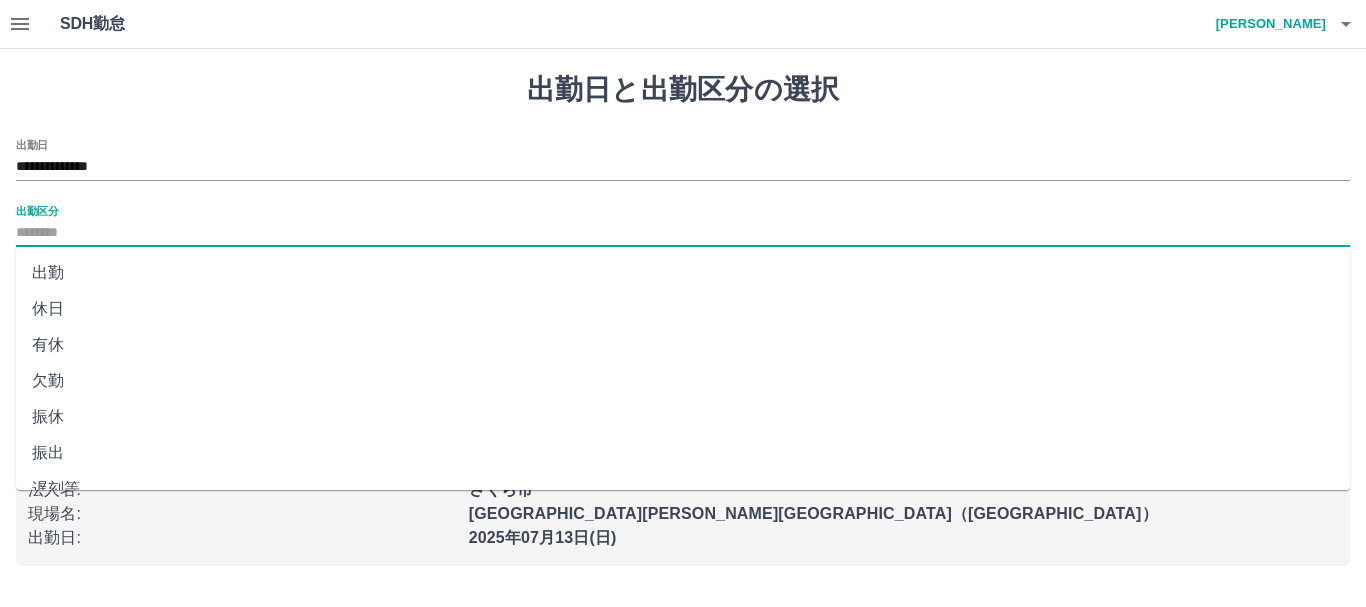 click on "出勤区分" at bounding box center [683, 233] 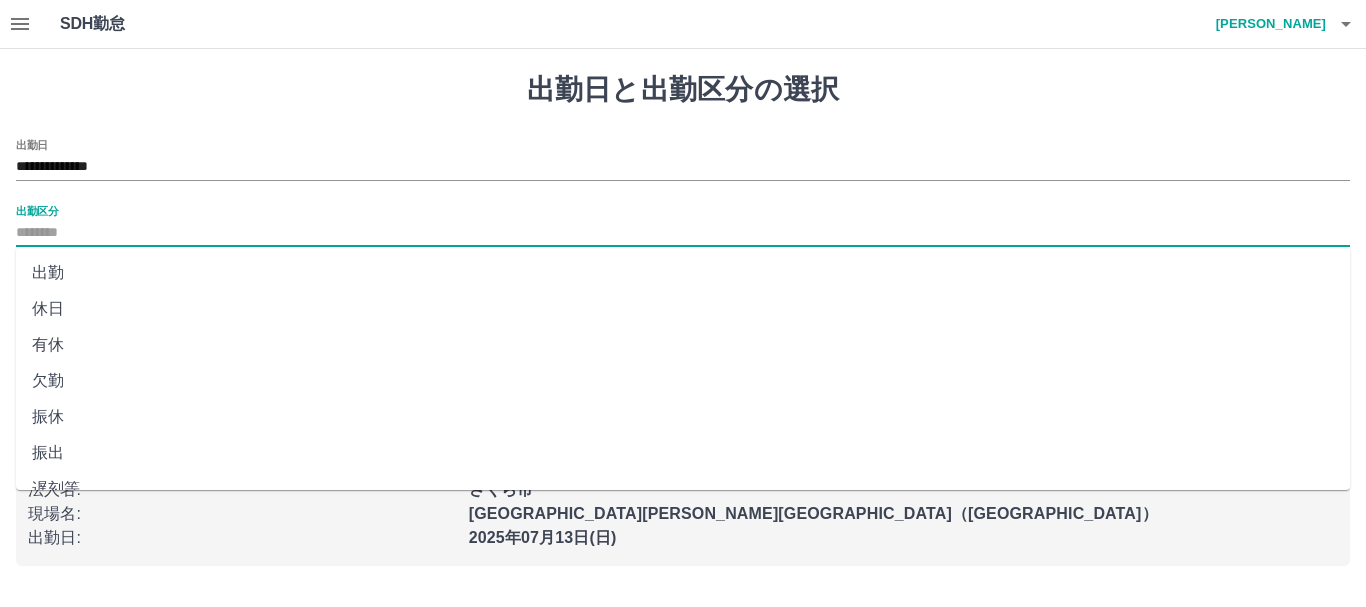 click on "出勤" at bounding box center [683, 273] 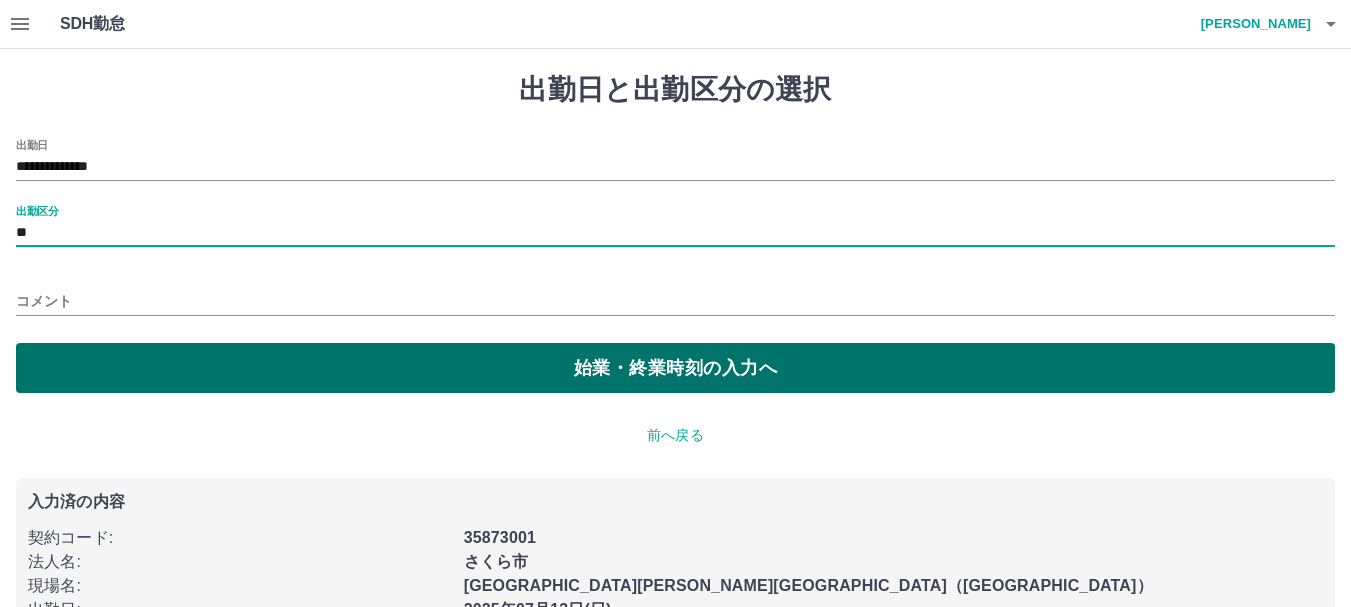 drag, startPoint x: 529, startPoint y: 375, endPoint x: 513, endPoint y: 379, distance: 16.492422 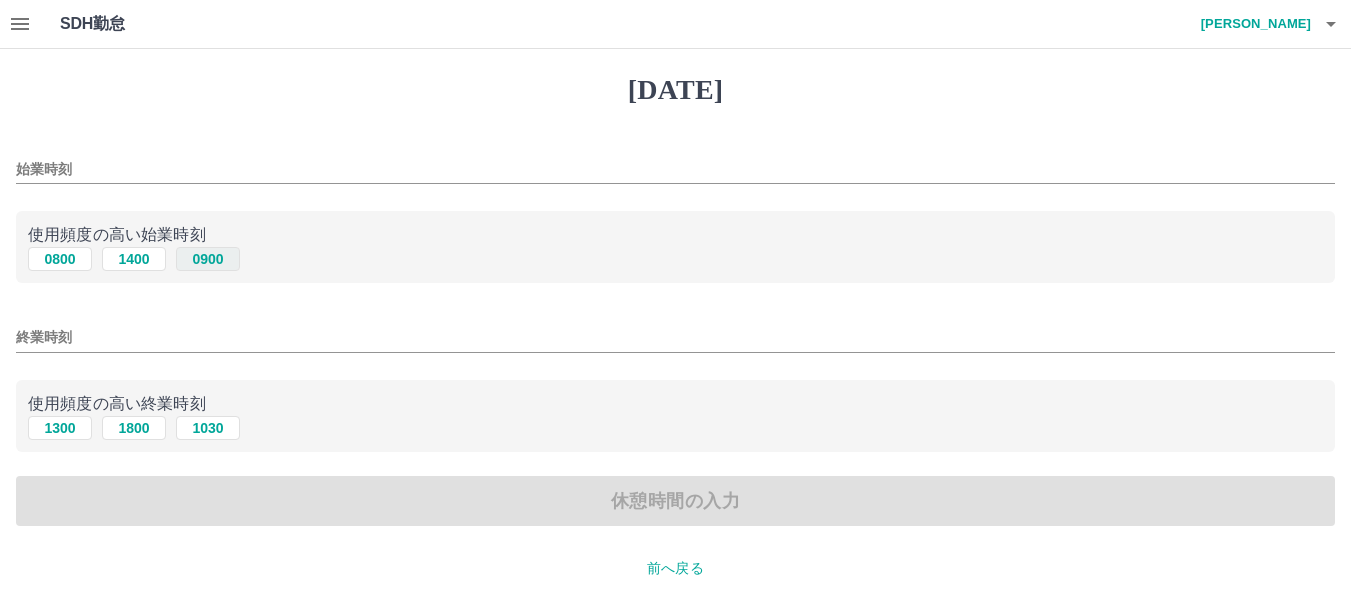 click on "0900" at bounding box center [208, 259] 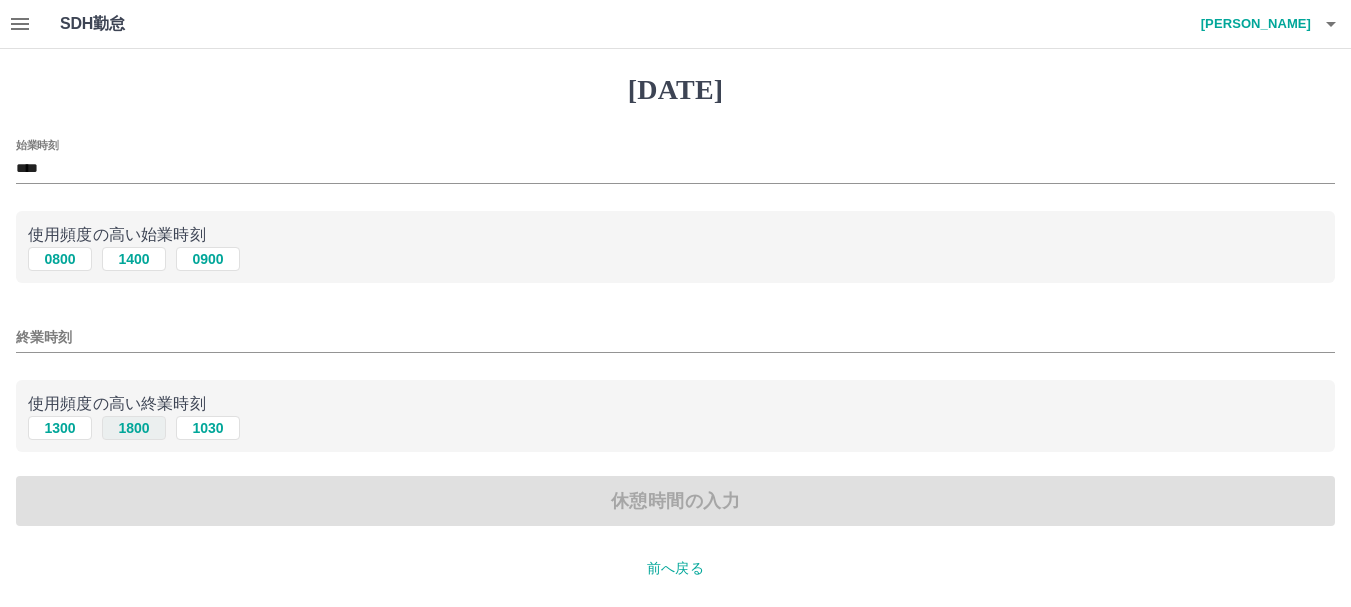 click on "1800" at bounding box center (134, 428) 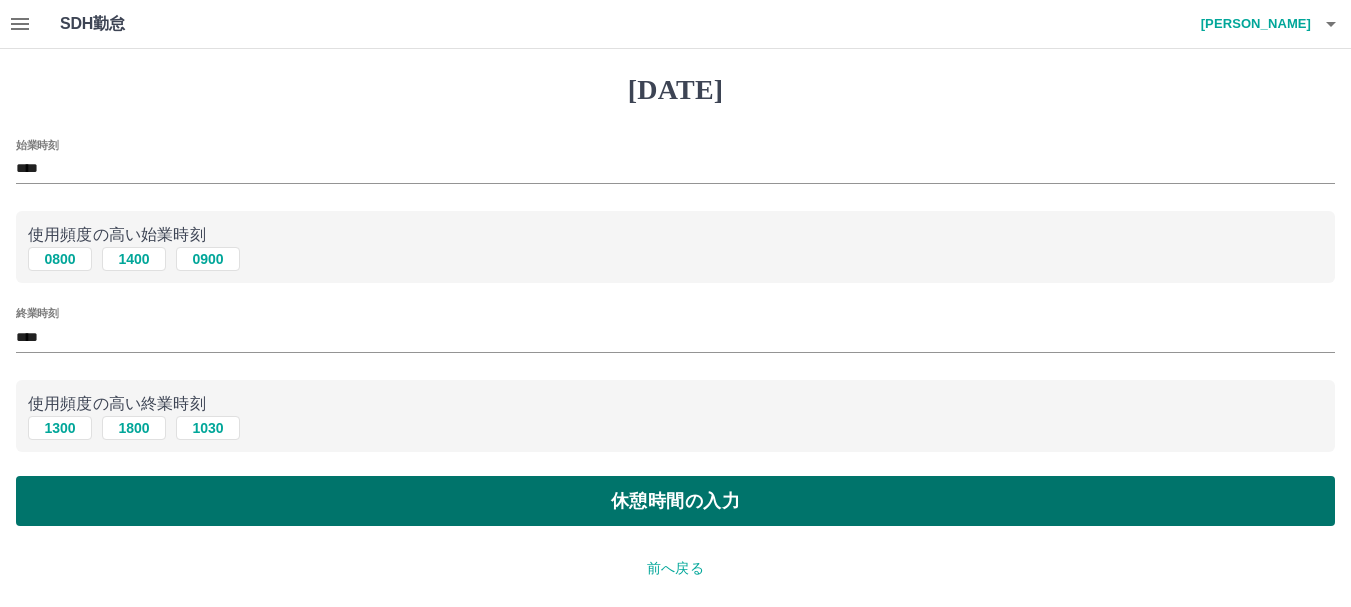 click on "休憩時間の入力" at bounding box center (675, 501) 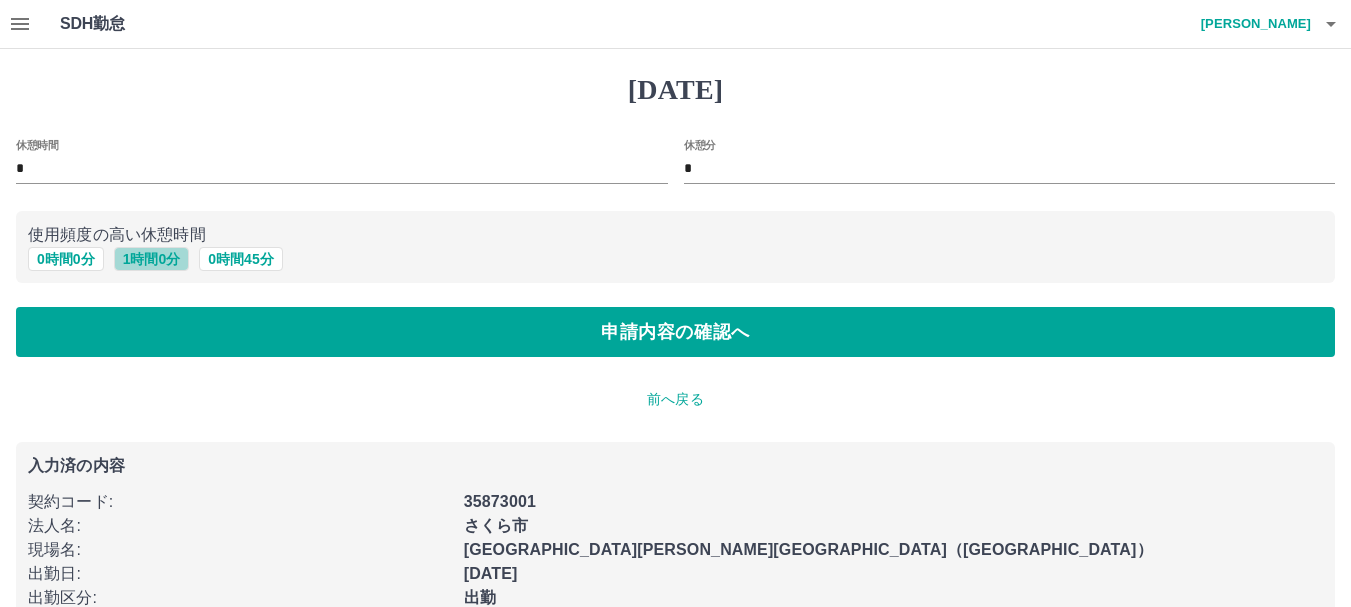 click on "1 時間 0 分" at bounding box center [152, 259] 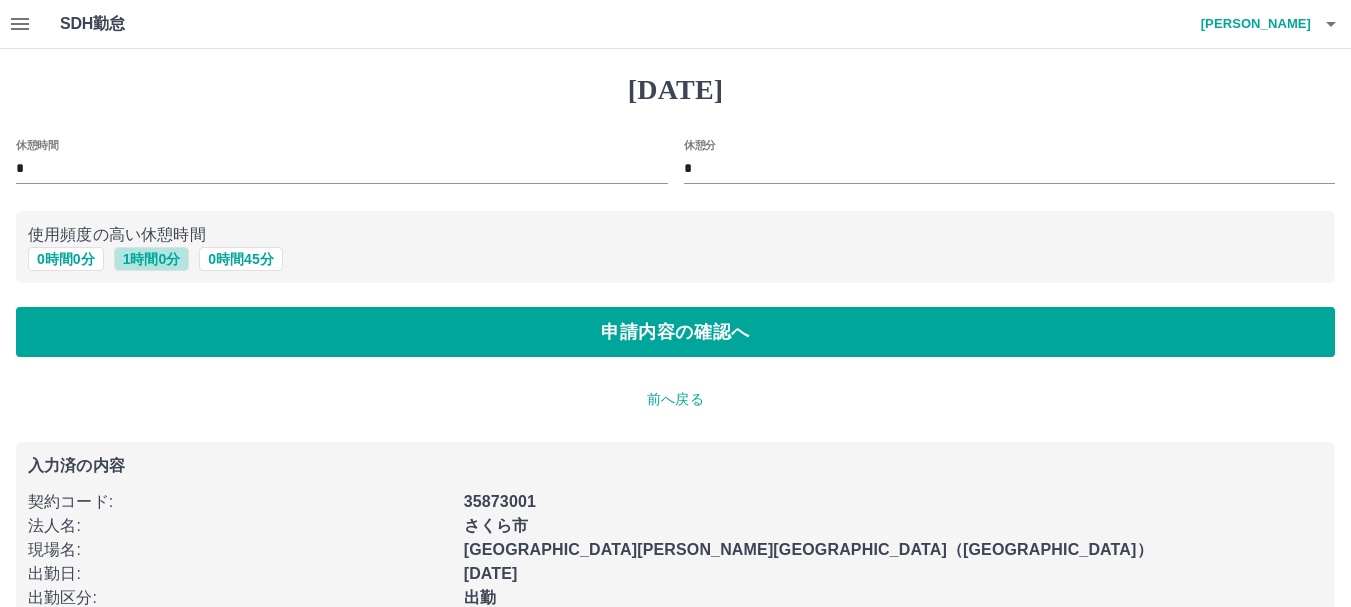 type on "*" 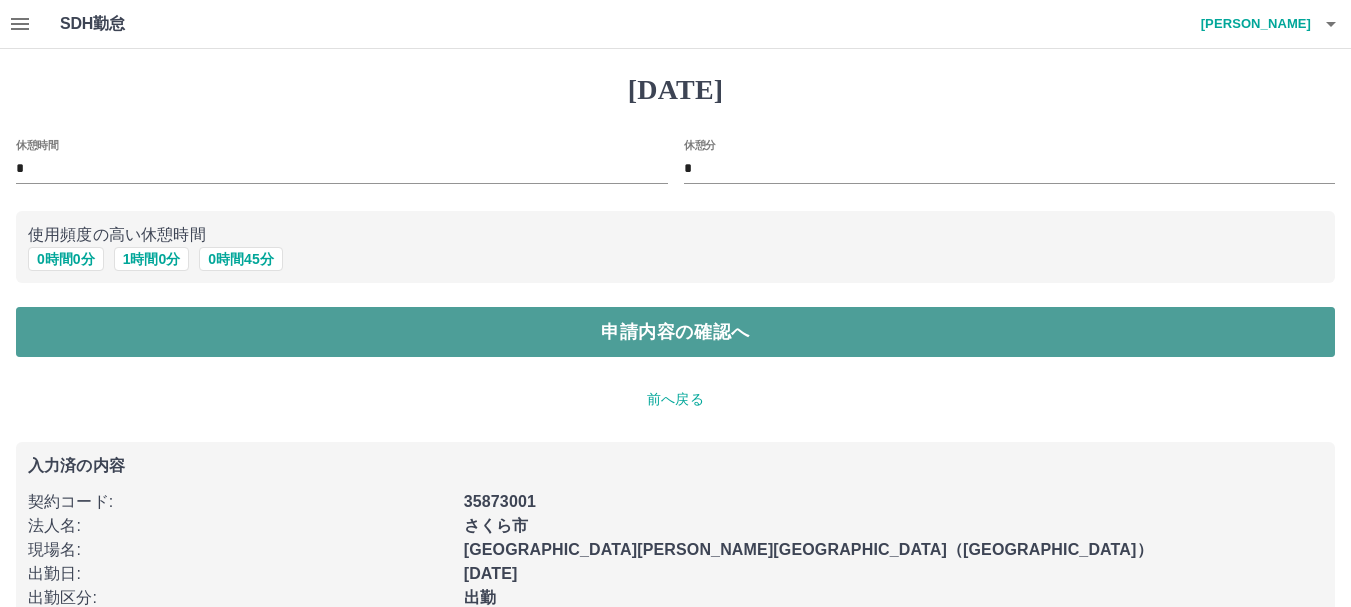 click on "申請内容の確認へ" at bounding box center (675, 332) 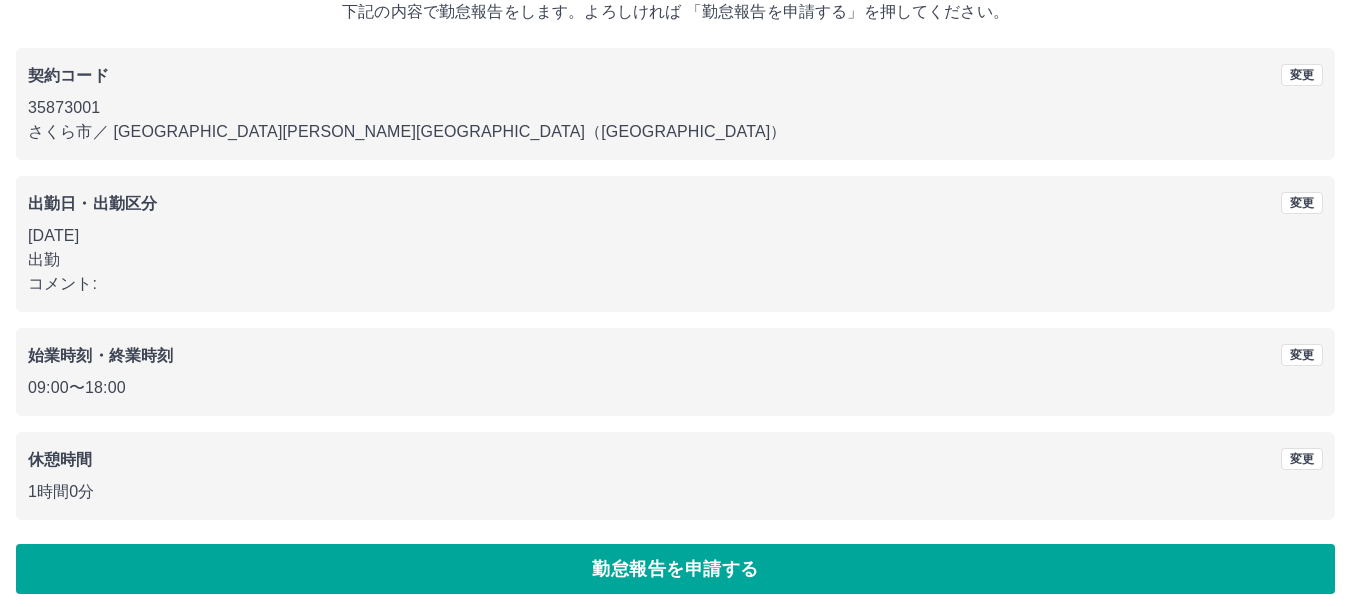 scroll, scrollTop: 142, scrollLeft: 0, axis: vertical 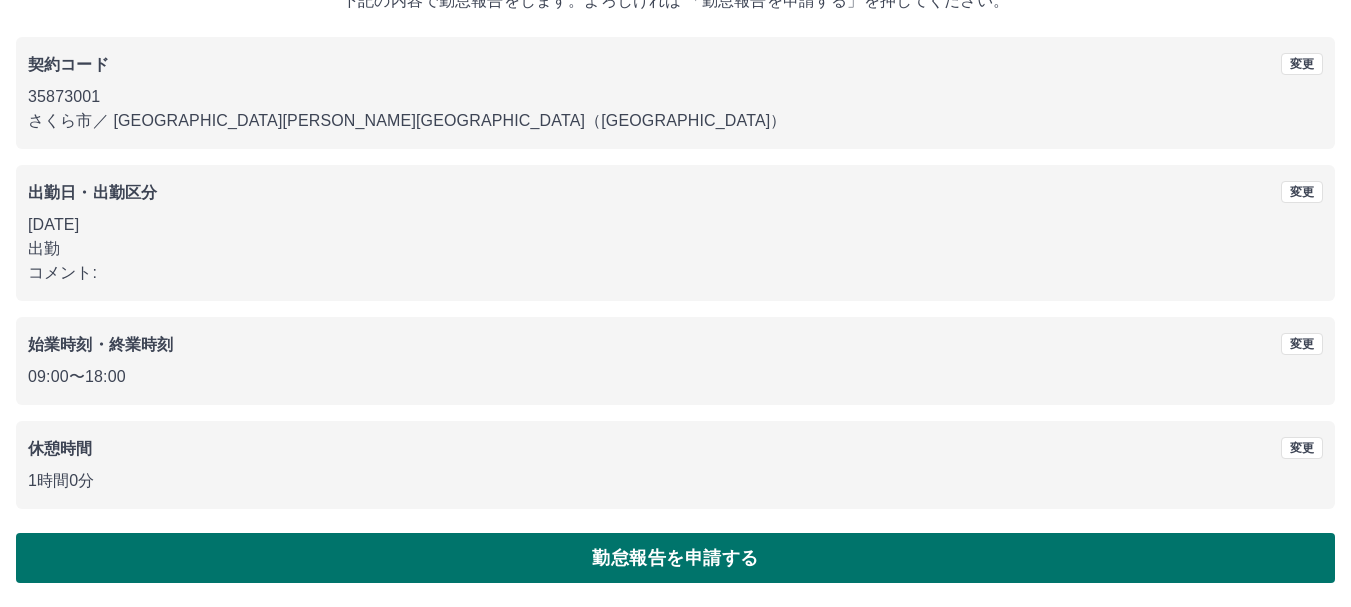 click on "勤怠報告を申請する" at bounding box center [675, 558] 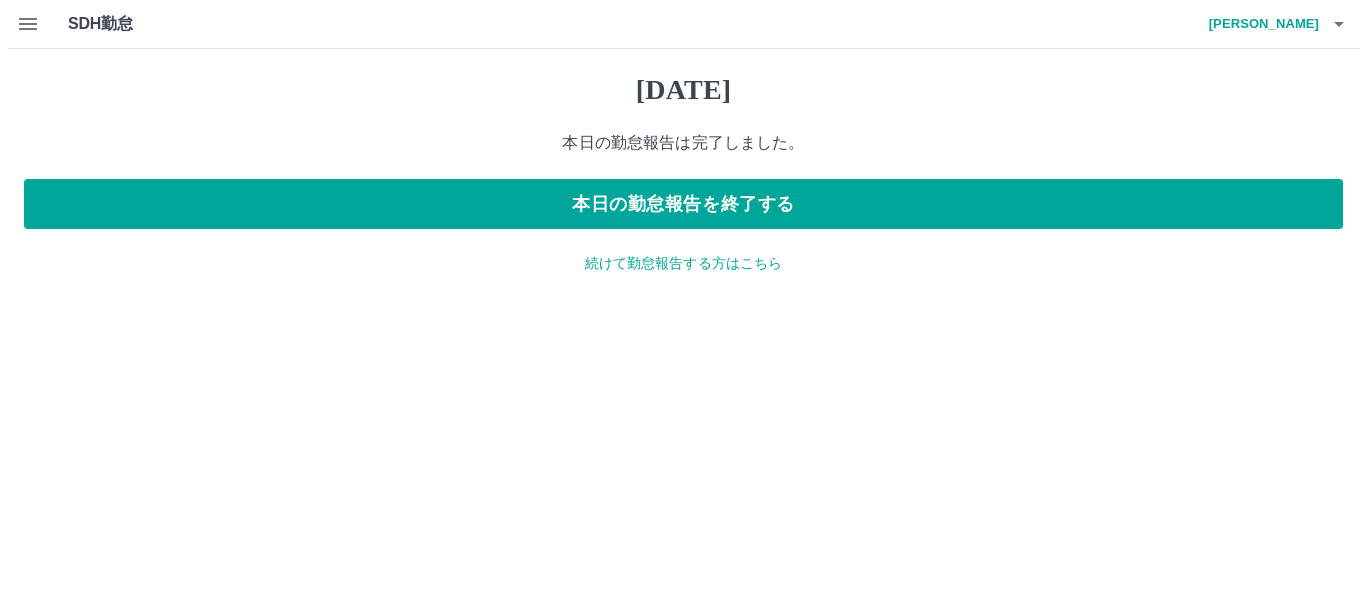 scroll, scrollTop: 0, scrollLeft: 0, axis: both 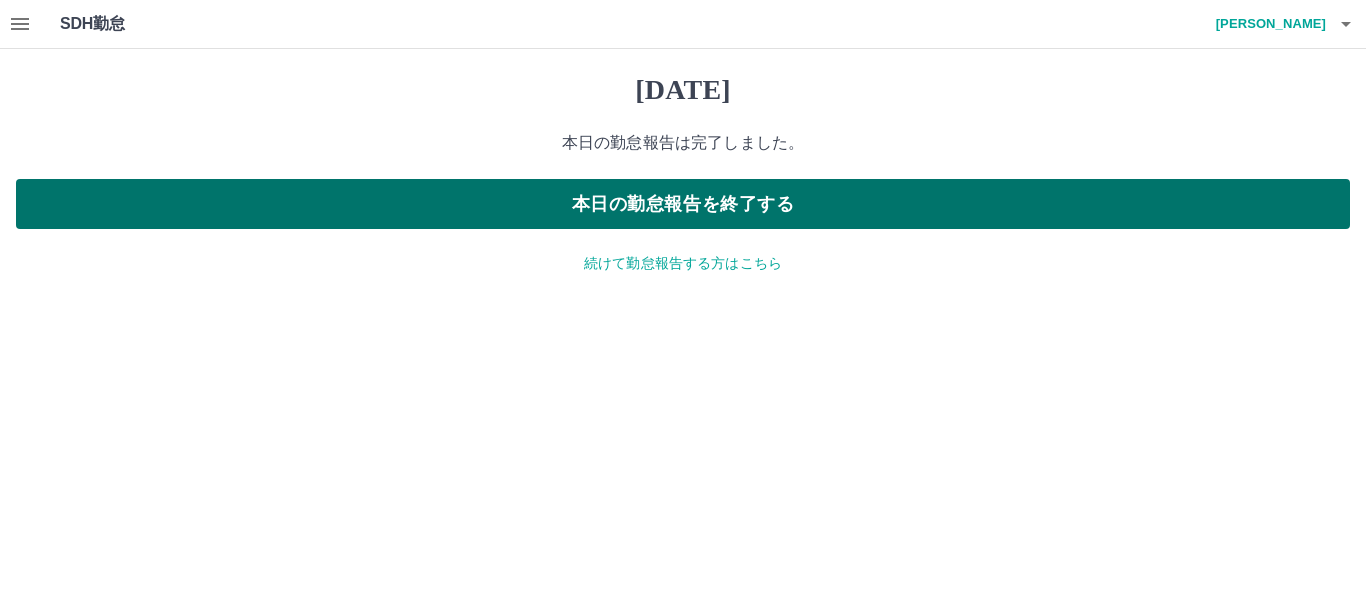 click on "本日の勤怠報告を終了する" at bounding box center [683, 204] 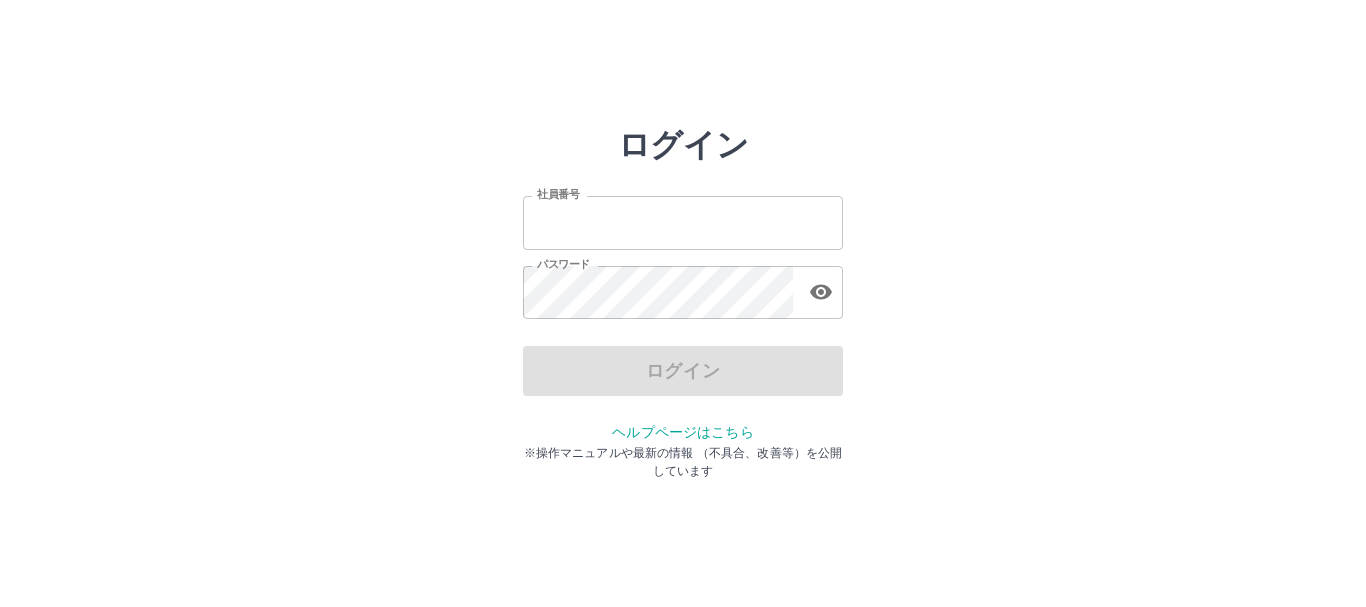 scroll, scrollTop: 0, scrollLeft: 0, axis: both 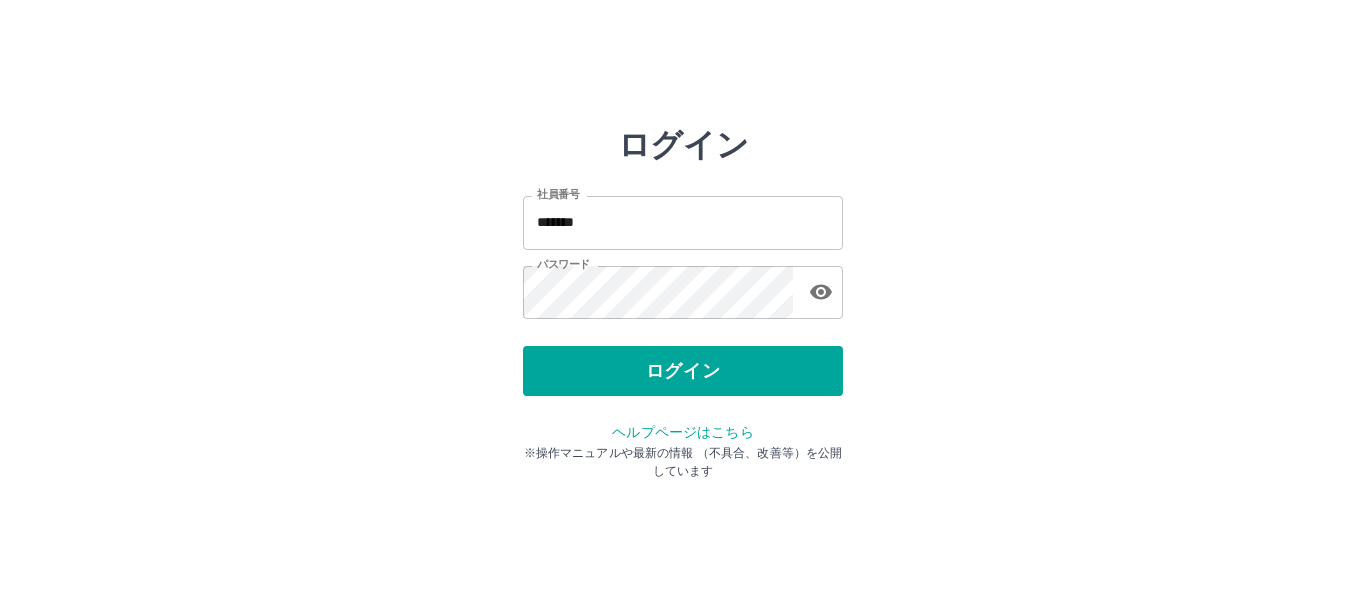 click on "ログイン 社員番号 ******* 社員番号 パスワード パスワード ログイン ヘルプページはこちら ※操作マニュアルや最新の情報 （不具合、改善等）を公開しています" at bounding box center (683, 286) 